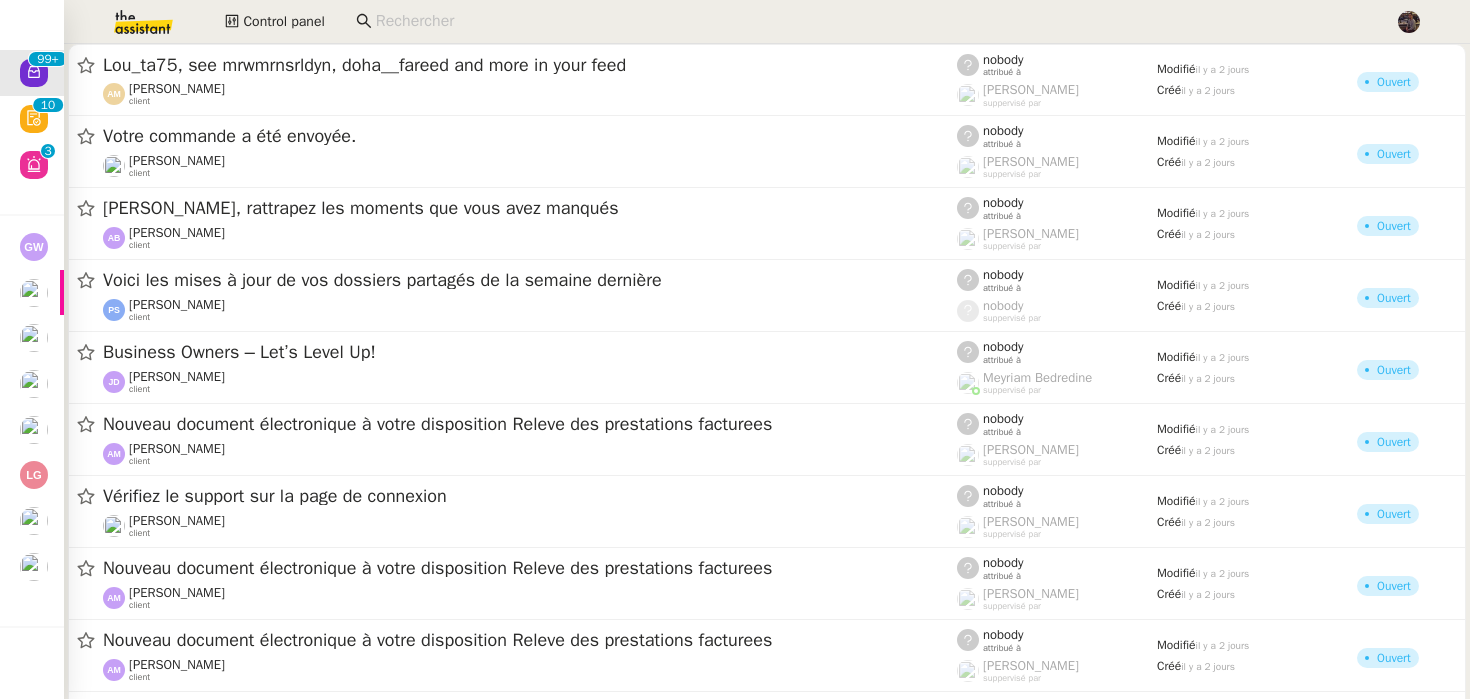 scroll, scrollTop: 0, scrollLeft: 0, axis: both 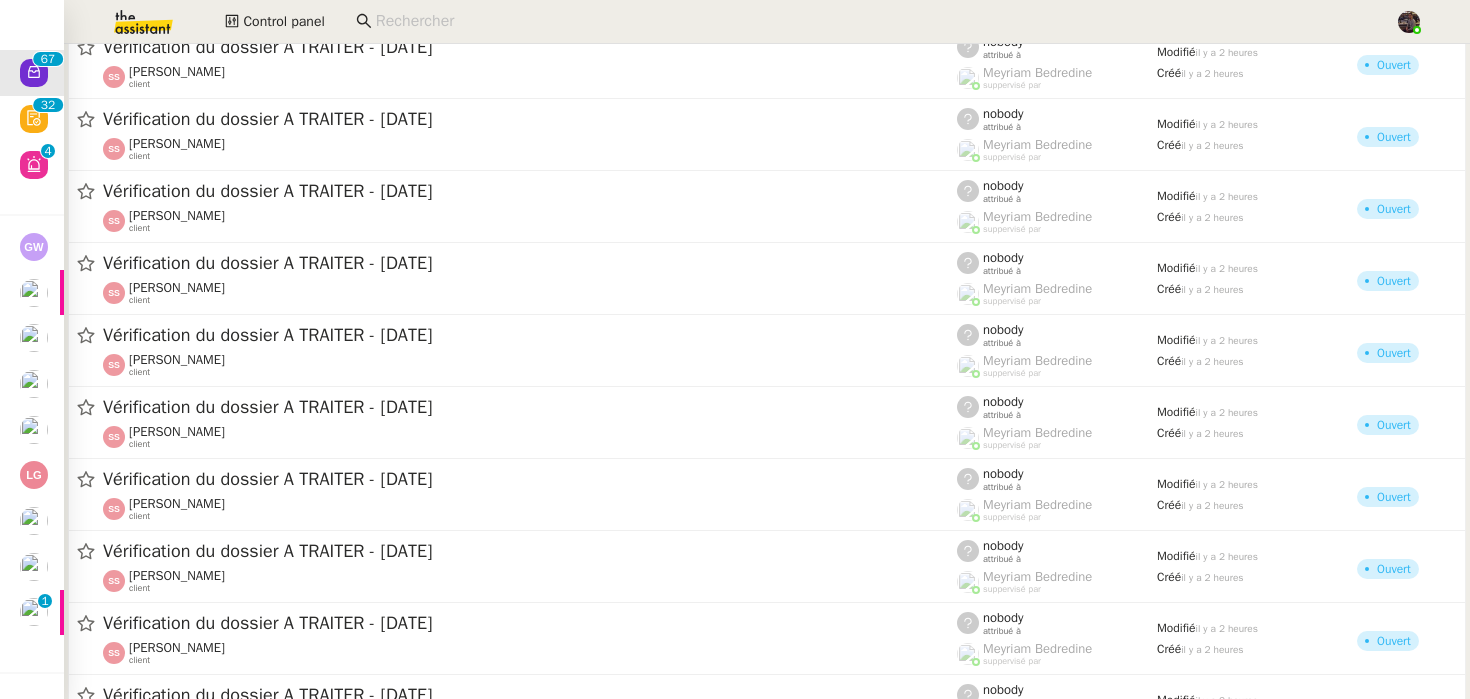 click on "Vérification du dossier A TRAITER - [DATE]" 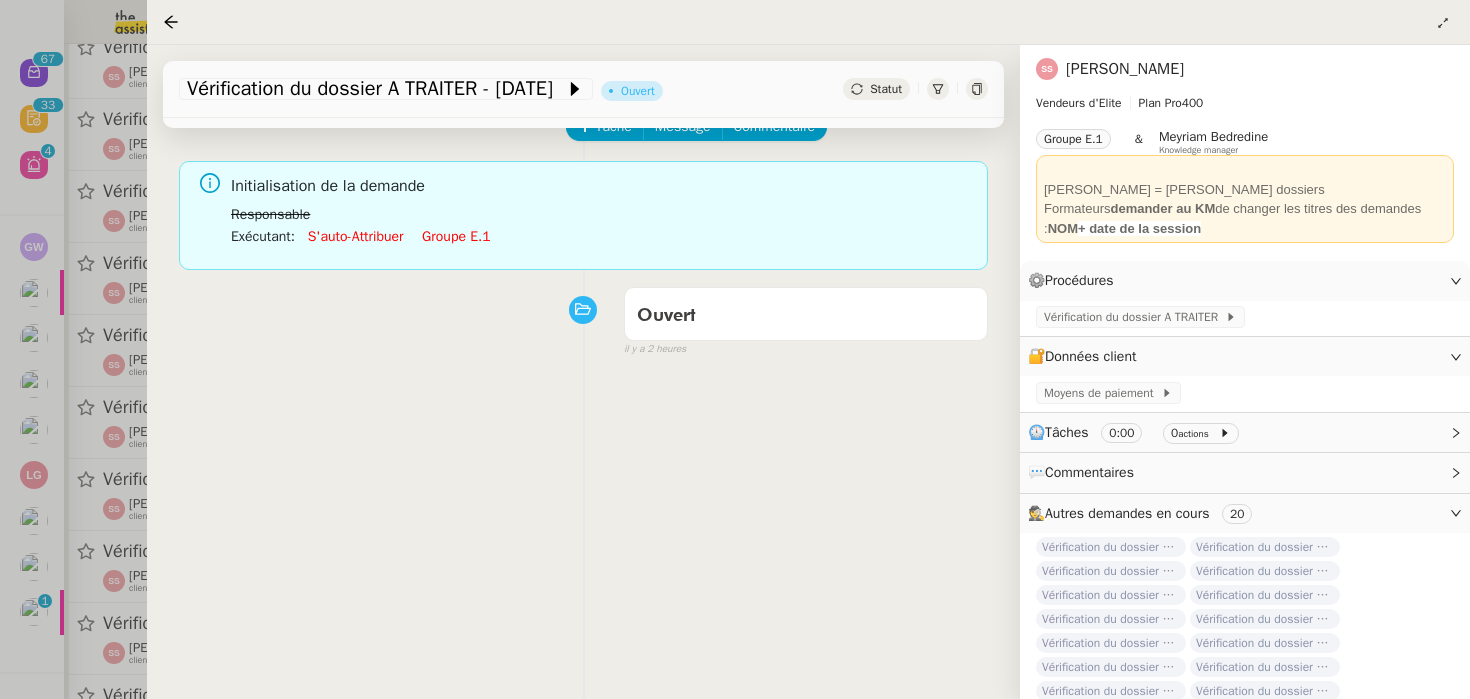 scroll, scrollTop: 256, scrollLeft: 0, axis: vertical 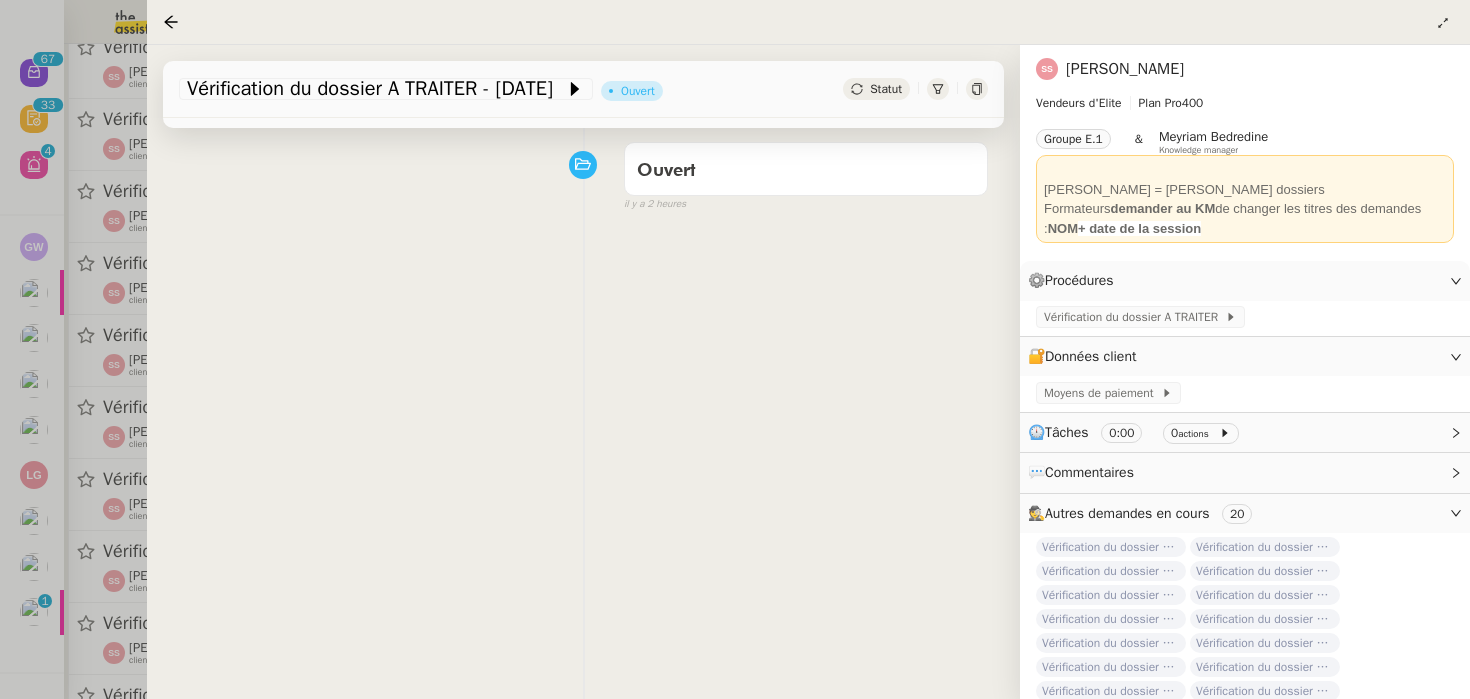 click at bounding box center [735, 349] 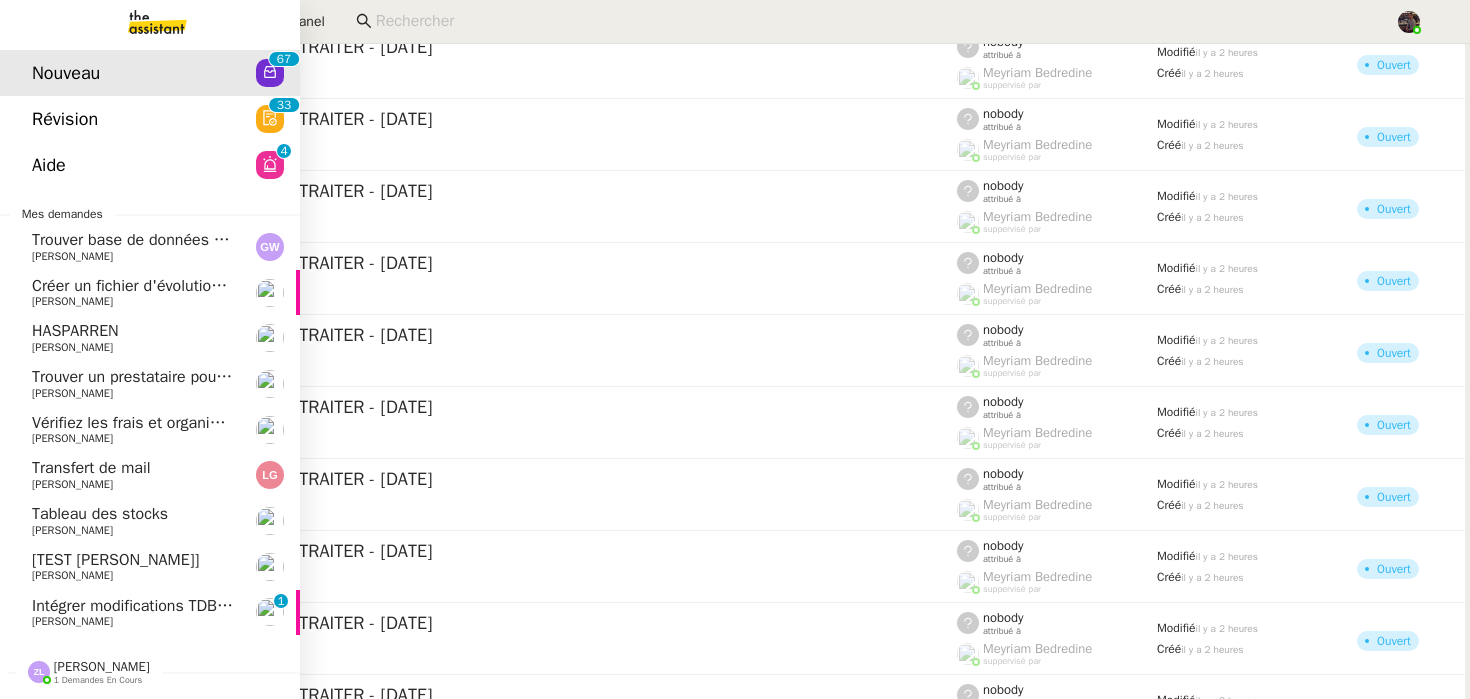 click on "Zoé Lachambre    1 demandes en cours" 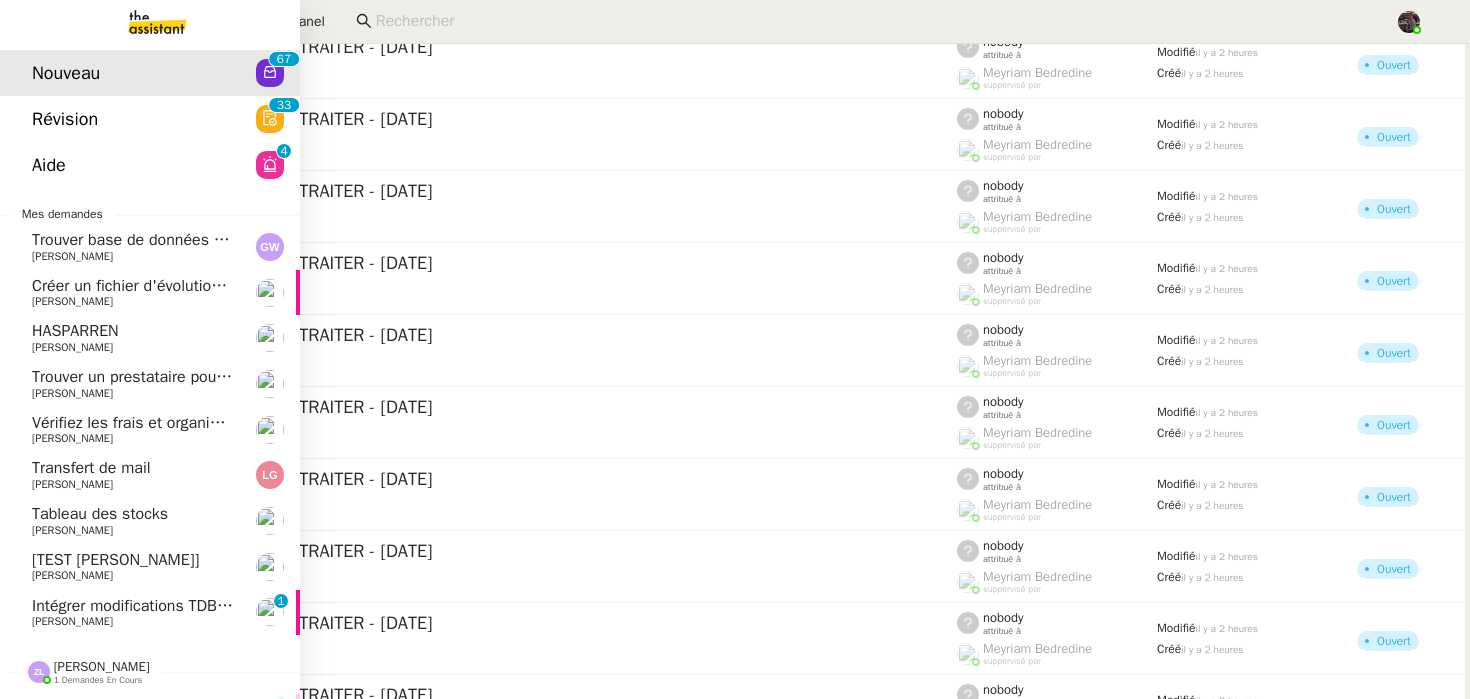 click on "[TEST [PERSON_NAME]]    [PERSON_NAME]" 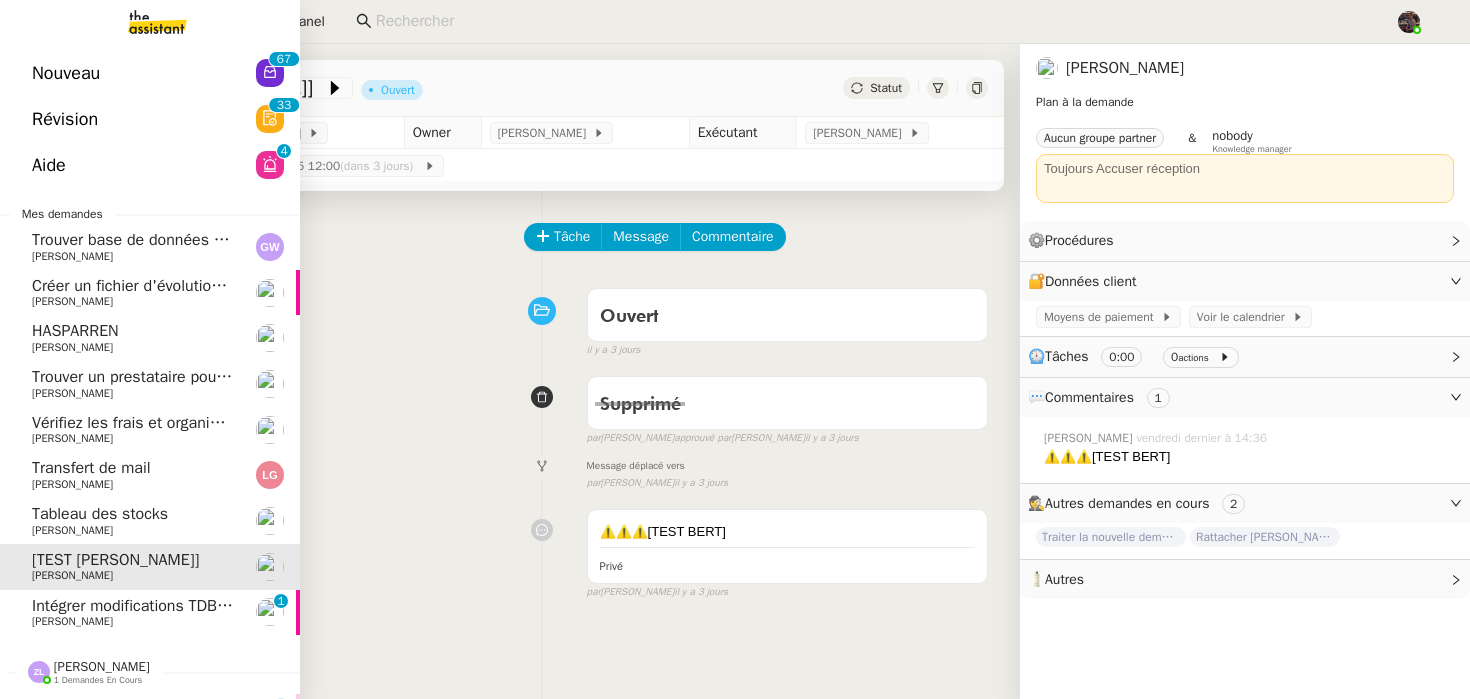 click on "Intégrer modifications TDB Juin 2025" 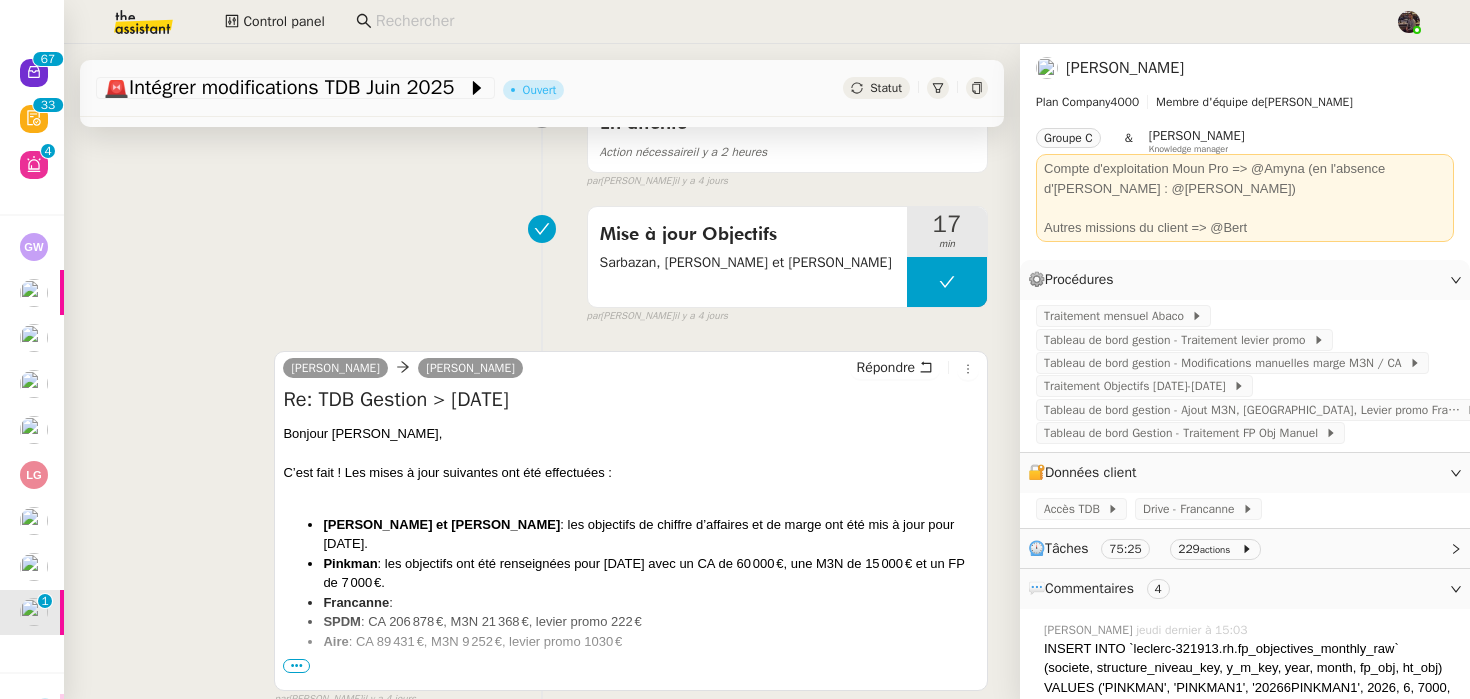 scroll, scrollTop: 0, scrollLeft: 0, axis: both 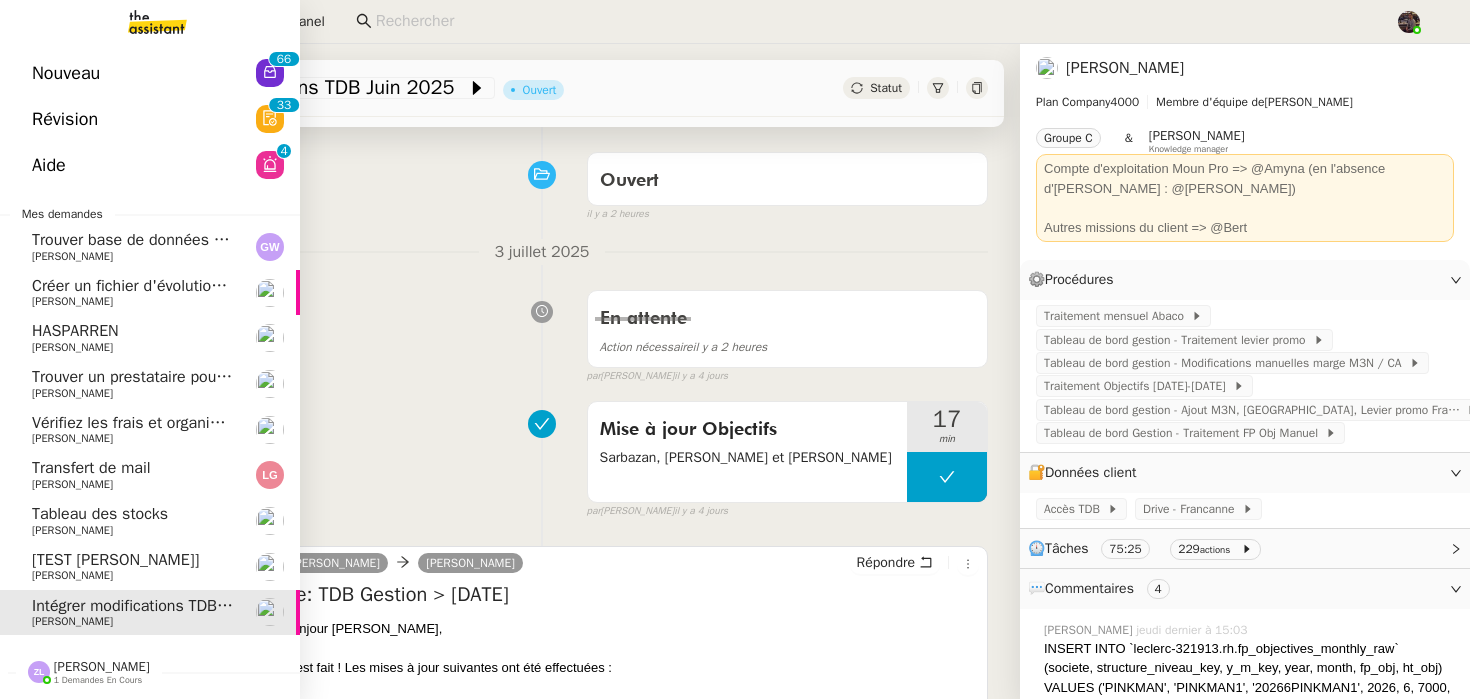 click on "Nouveau  0   1   2   3   4   5   6   7   8   9   0   1   2   3   4   5   6   7   8   9" 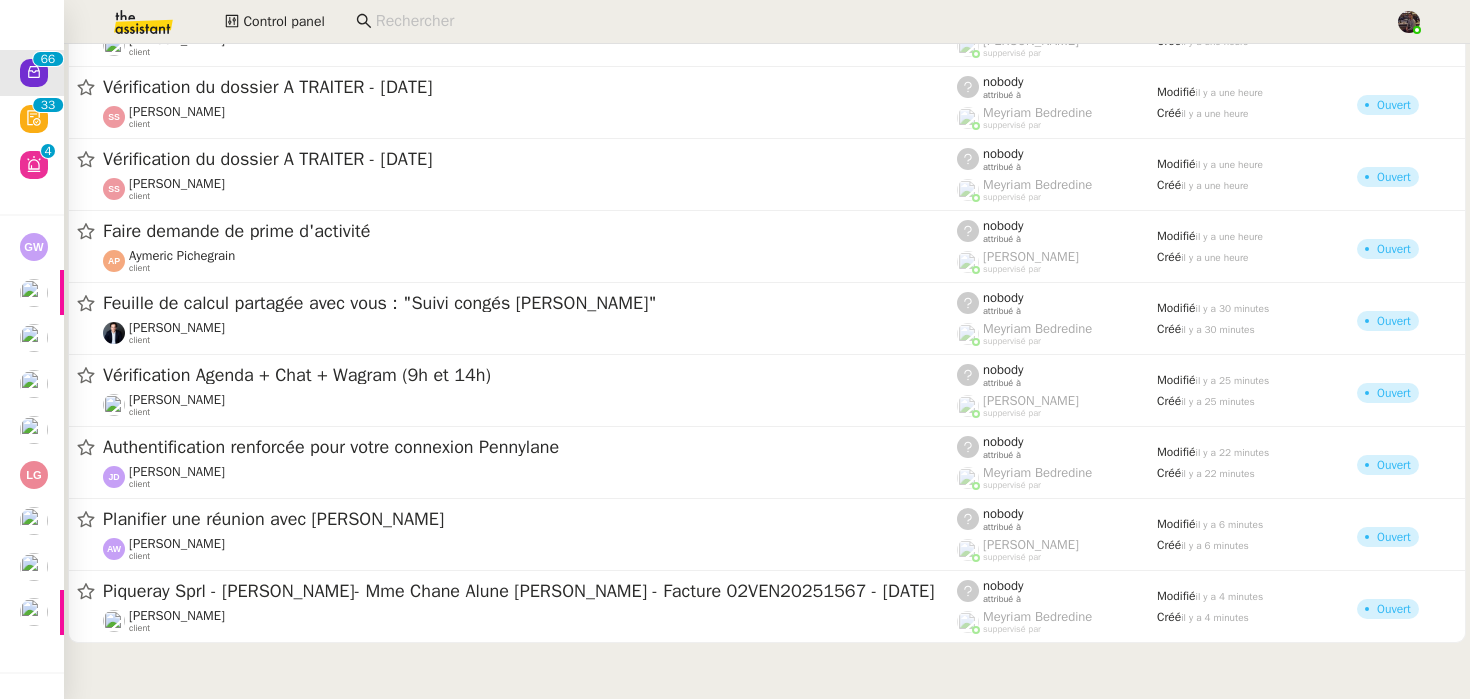scroll, scrollTop: 4203, scrollLeft: 0, axis: vertical 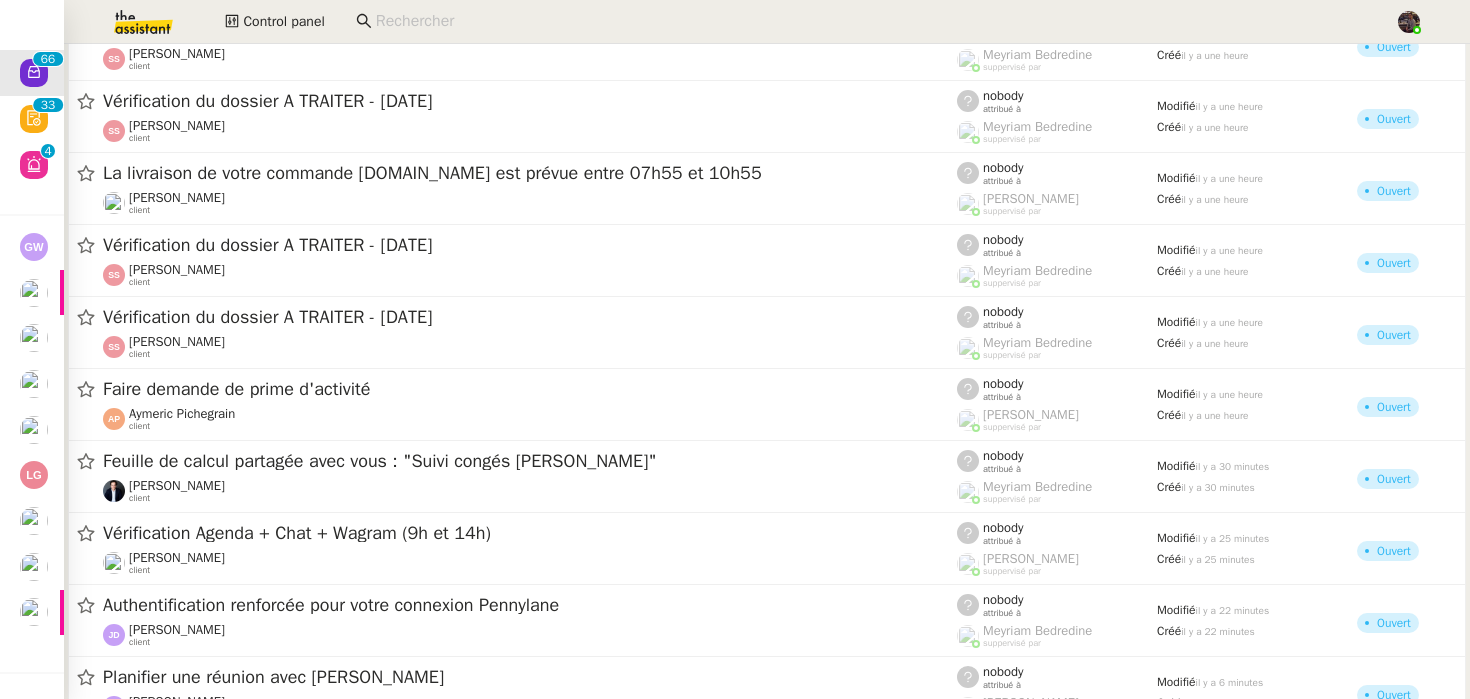 click on "Vérification du dossier A TRAITER - 7 juillet 2025  Sylvie SUCRA    client    nobody    attribué à    Meyriam Bedredine    suppervisé par    Modifié   il y a une heure  Créé   il y a une heure   Ouvert" 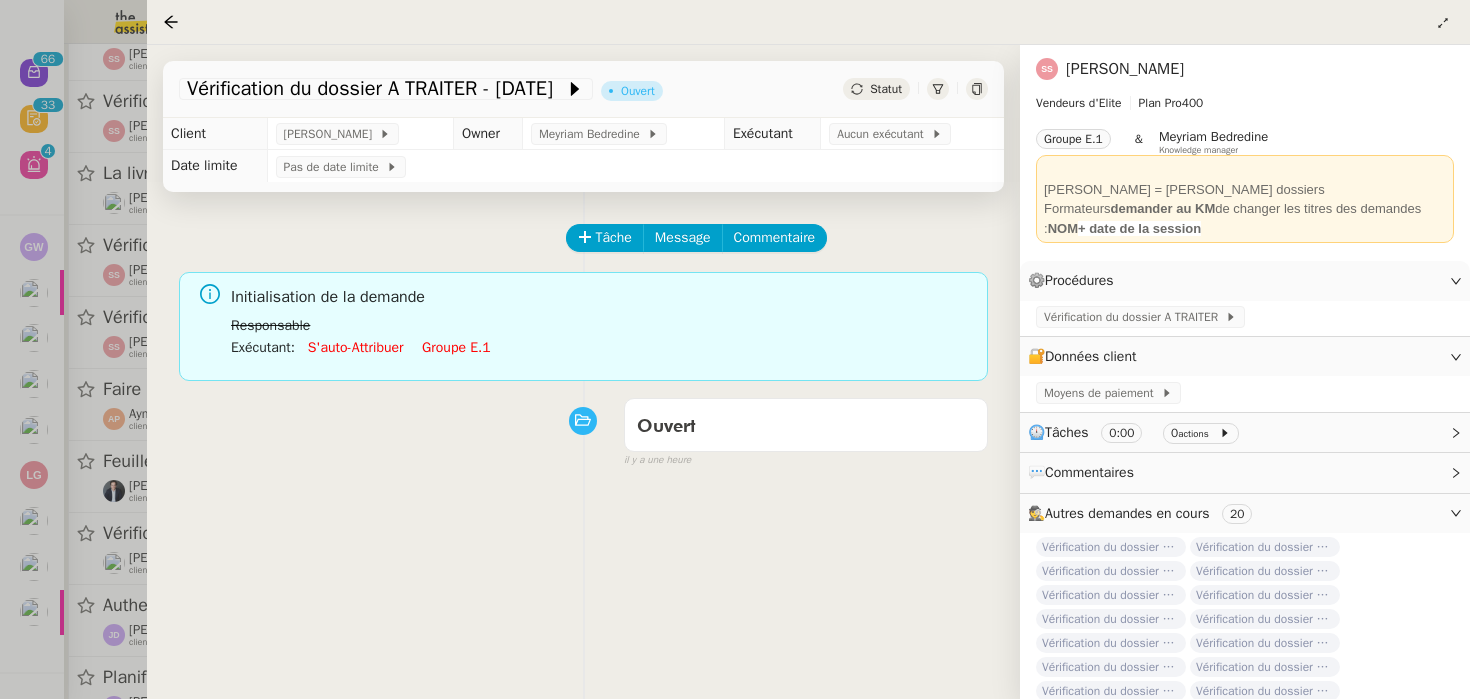 scroll, scrollTop: 256, scrollLeft: 0, axis: vertical 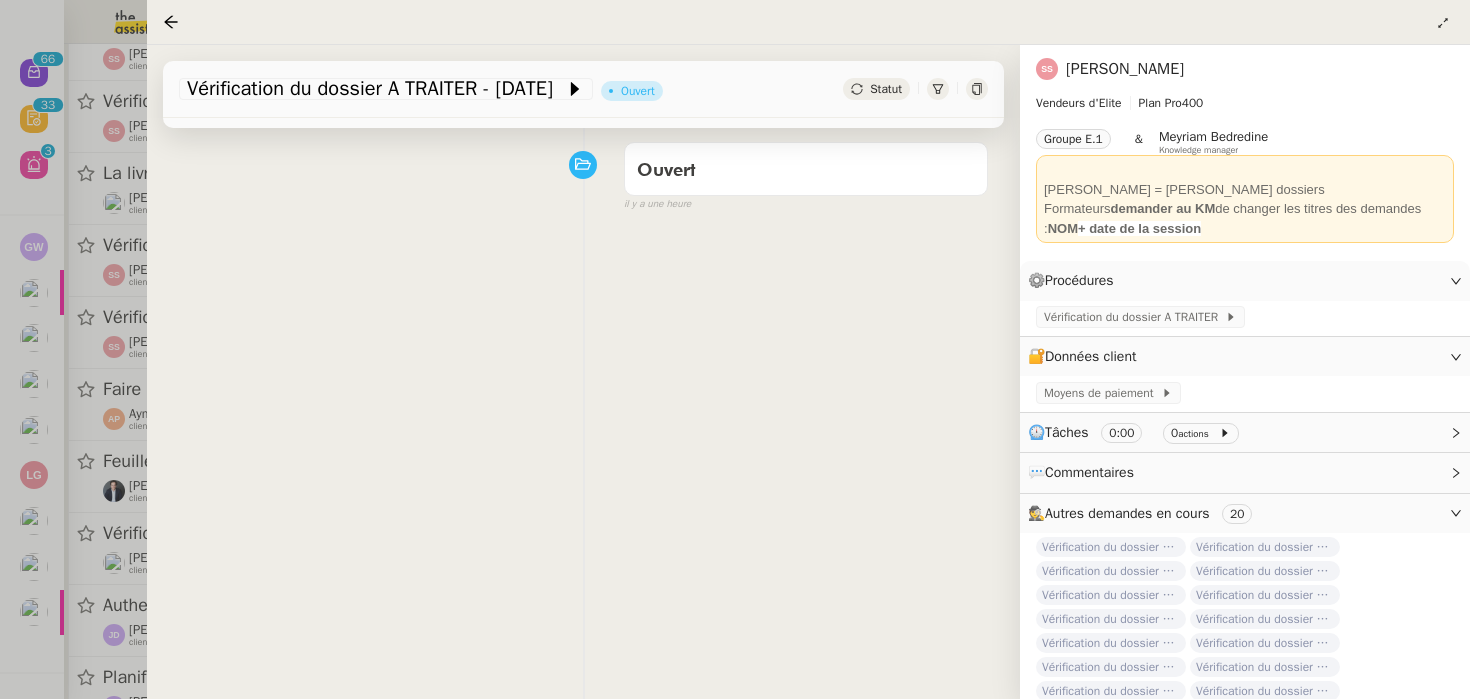 click on "[PERSON_NAME]" 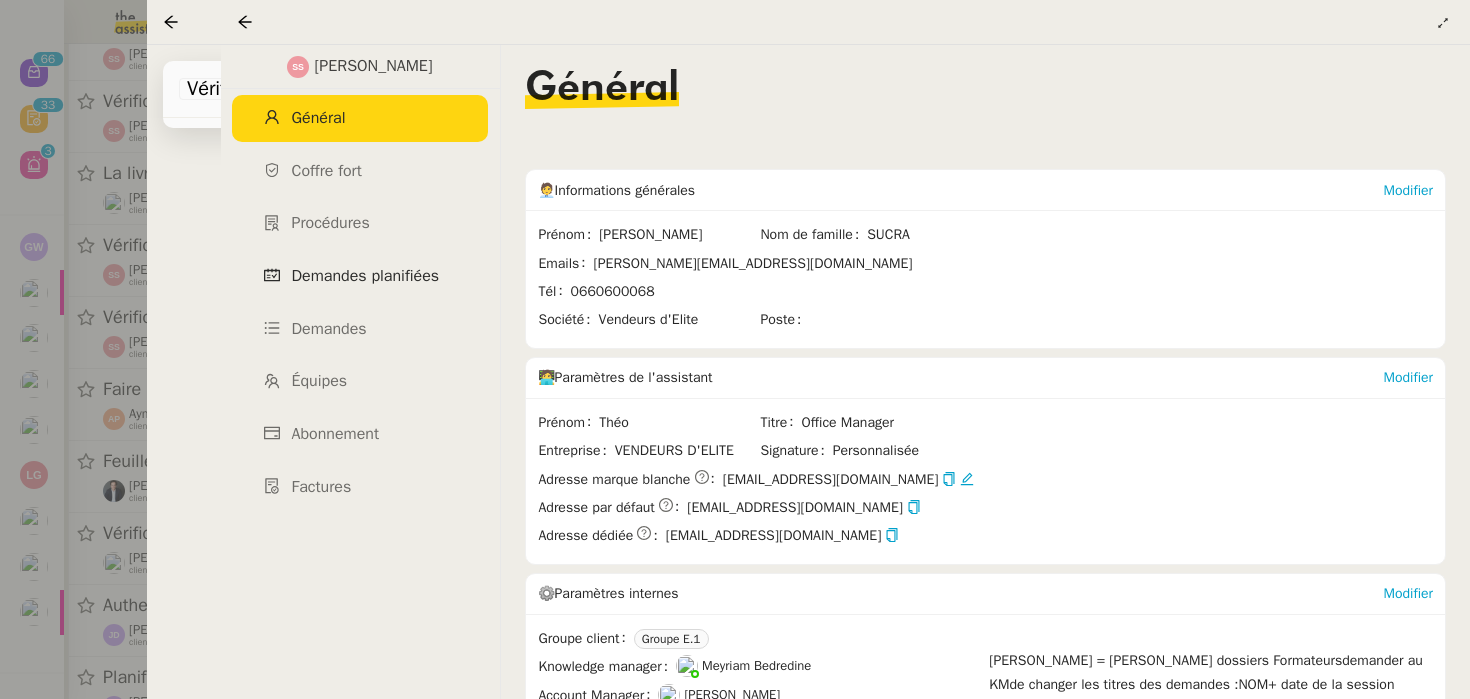 click on "Demandes planifiées" 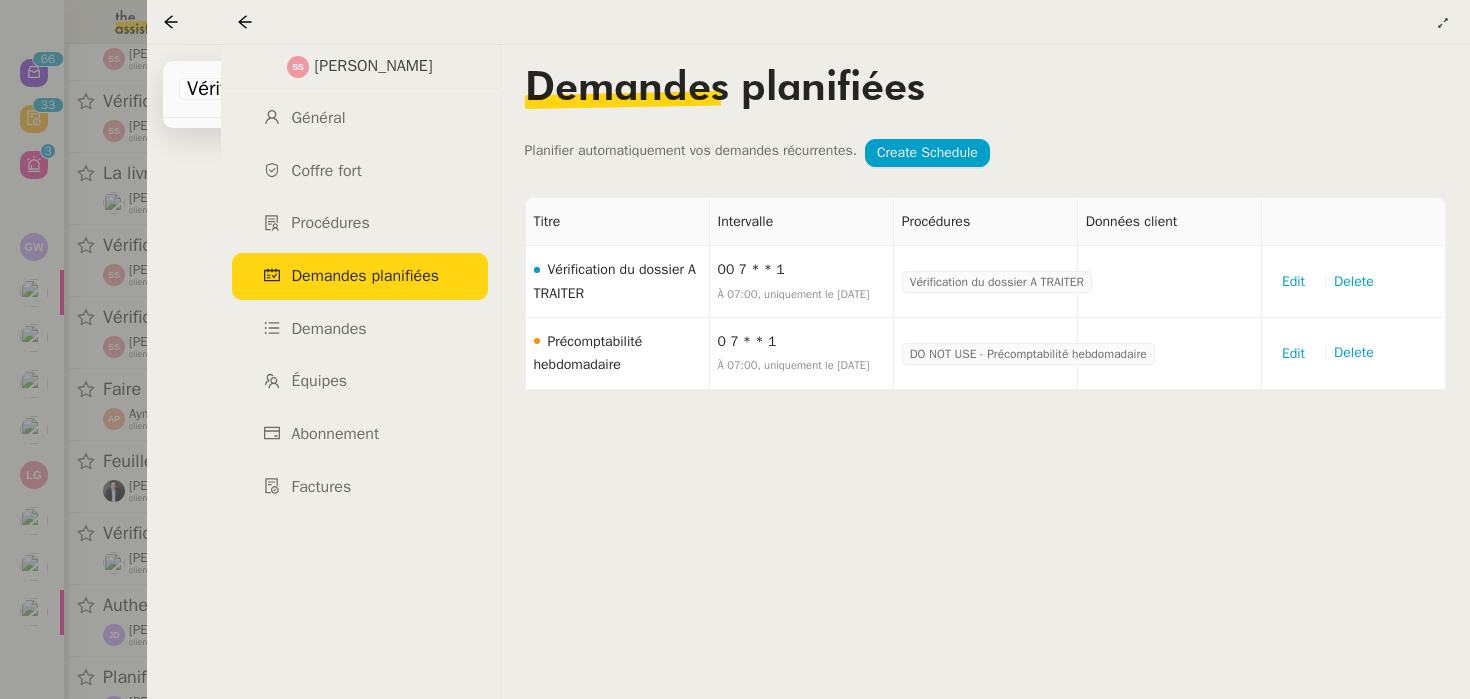 click on "Tâche Message Commentaire Veuillez patienter une erreur s'est produite 👌👌👌 message envoyé ✌️✌️✌️ Veuillez d'abord attribuer un client Une erreur s'est produite, veuillez réessayer Initialisation de la demande Responsable Exécutant  :      S'auto-attribuer     Groupe e.1     Ouvert false il y a une heure 👌👌👌 message envoyé ✌️✌️✌️ une erreur s'est produite 👌👌👌 message envoyé ✌️✌️✌️ Votre message va être revu ✌️✌️✌️ une erreur s'est produite La taille des fichiers doit être de 10Mb au maximum." 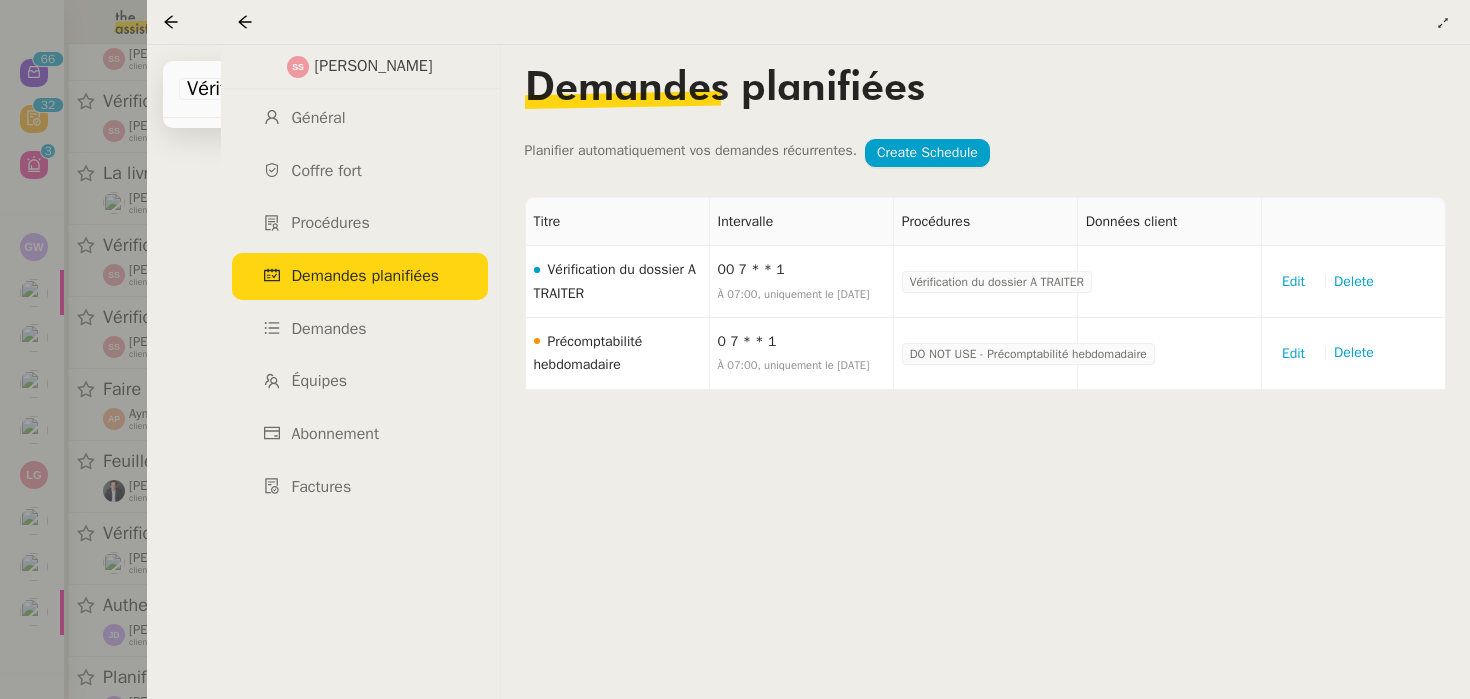 click at bounding box center (735, 349) 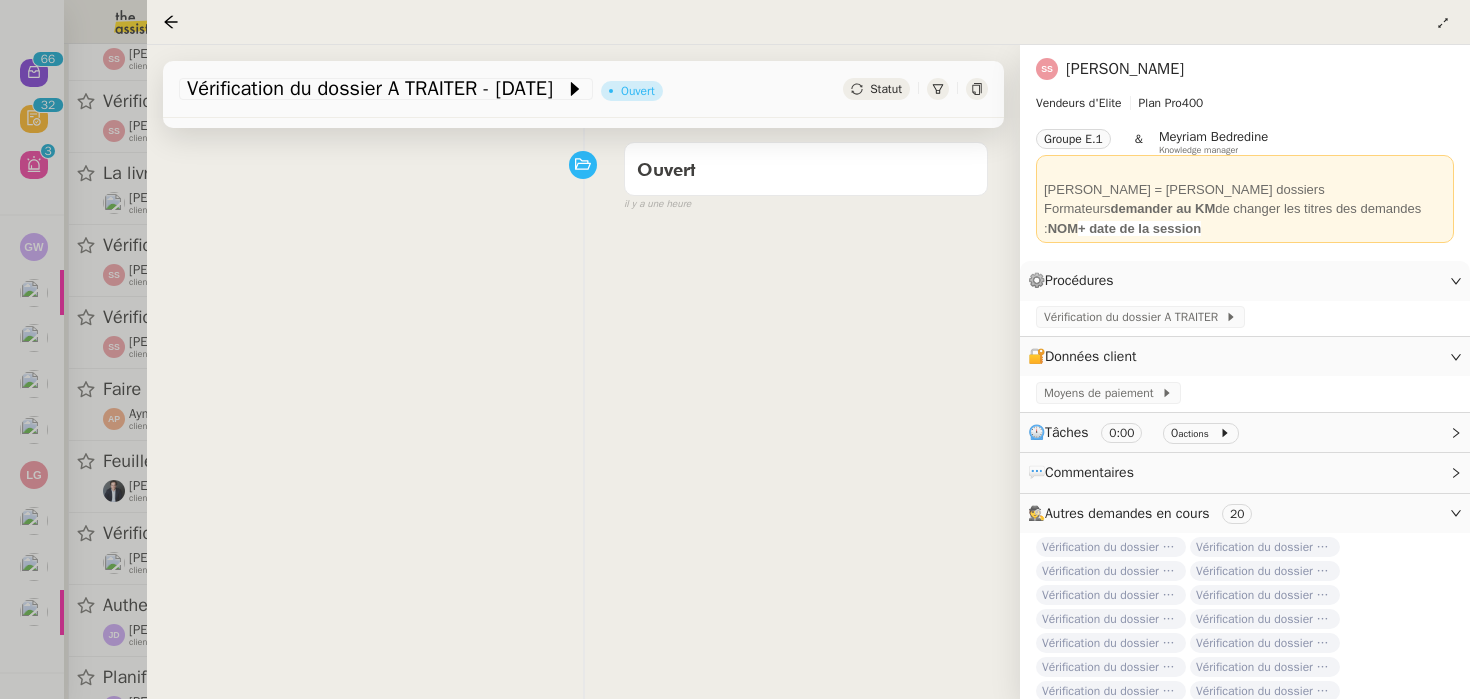 click on "Tâche Message Commentaire Veuillez patienter une erreur s'est produite 👌👌👌 message envoyé ✌️✌️✌️ Veuillez d'abord attribuer un client Une erreur s'est produite, veuillez réessayer Initialisation de la demande Responsable Exécutant  :      S'auto-attribuer     Groupe e.1     Ouvert false il y a une heure 👌👌👌 message envoyé ✌️✌️✌️ une erreur s'est produite 👌👌👌 message envoyé ✌️✌️✌️ Votre message va être revu ✌️✌️✌️ une erreur s'est produite La taille des fichiers doit être de 10Mb au maximum." 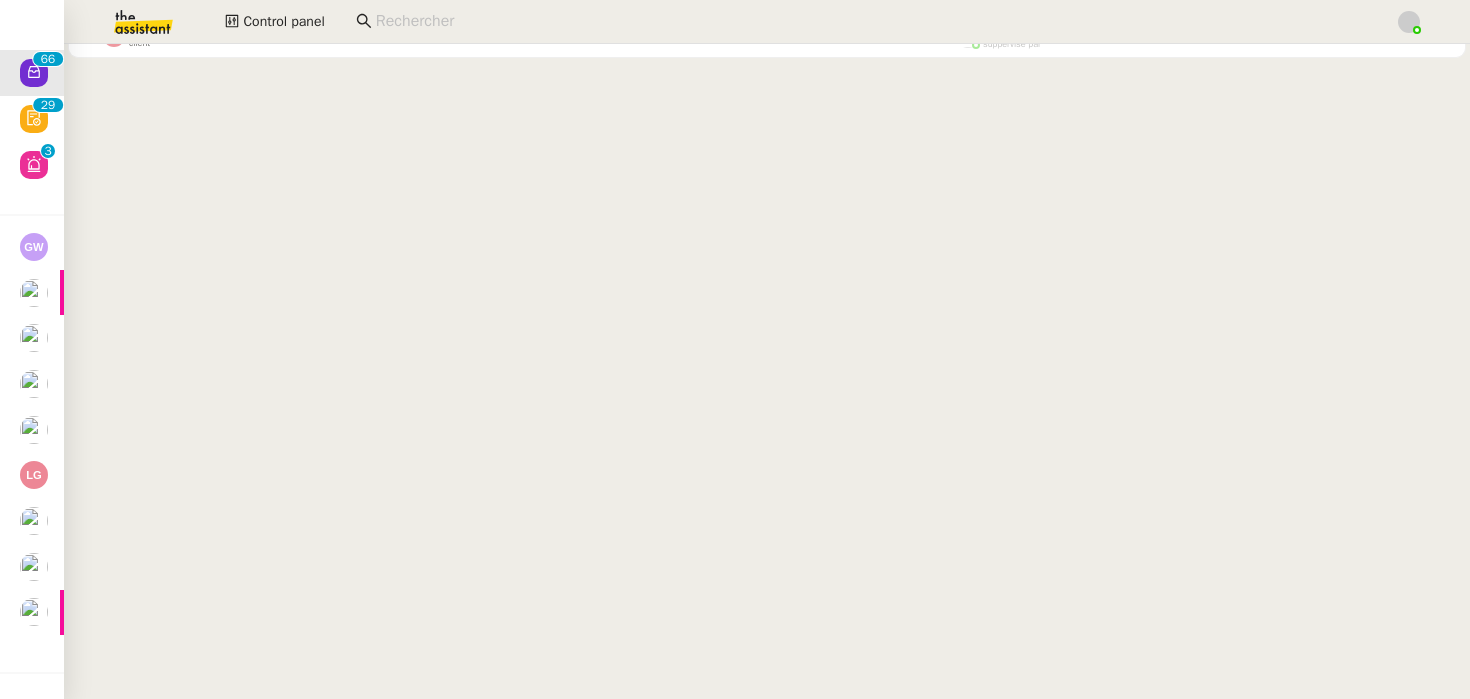 scroll, scrollTop: 0, scrollLeft: 0, axis: both 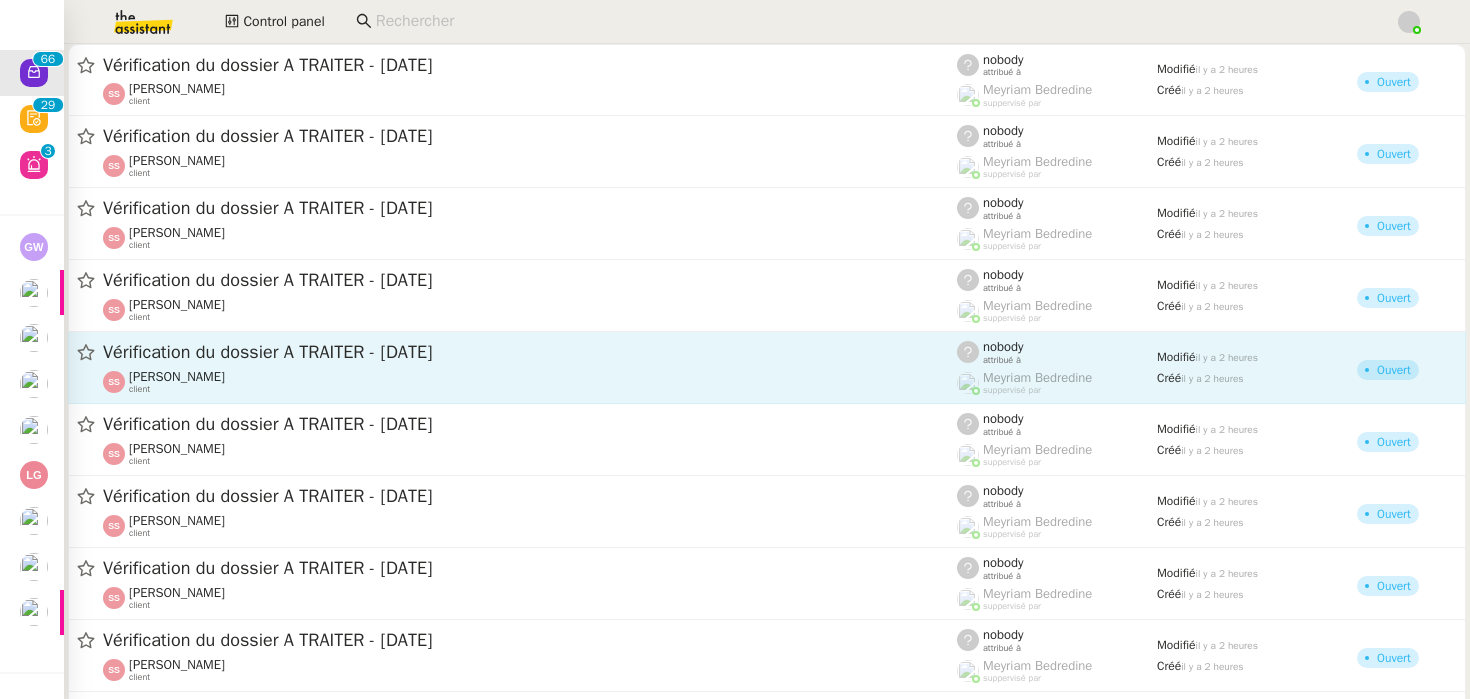 click on "Vérification du dossier A TRAITER - [DATE]" 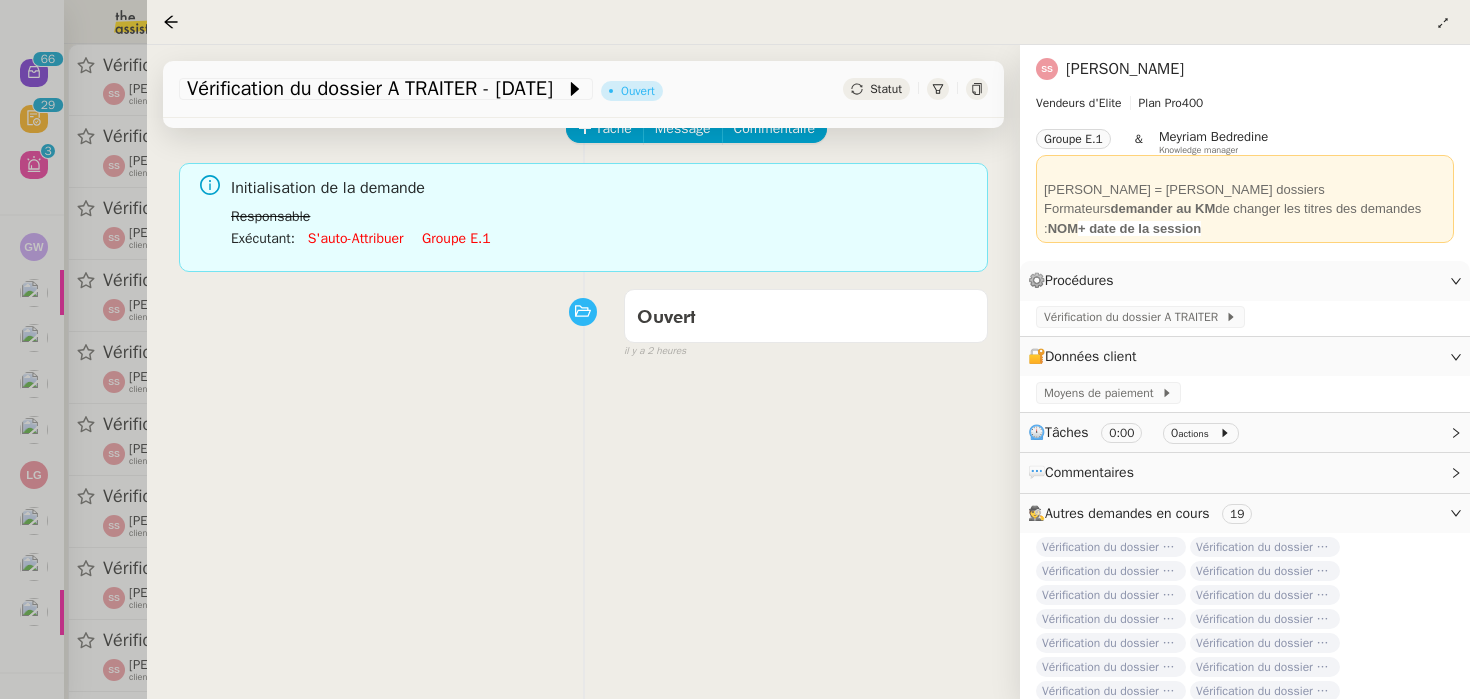 scroll, scrollTop: 0, scrollLeft: 0, axis: both 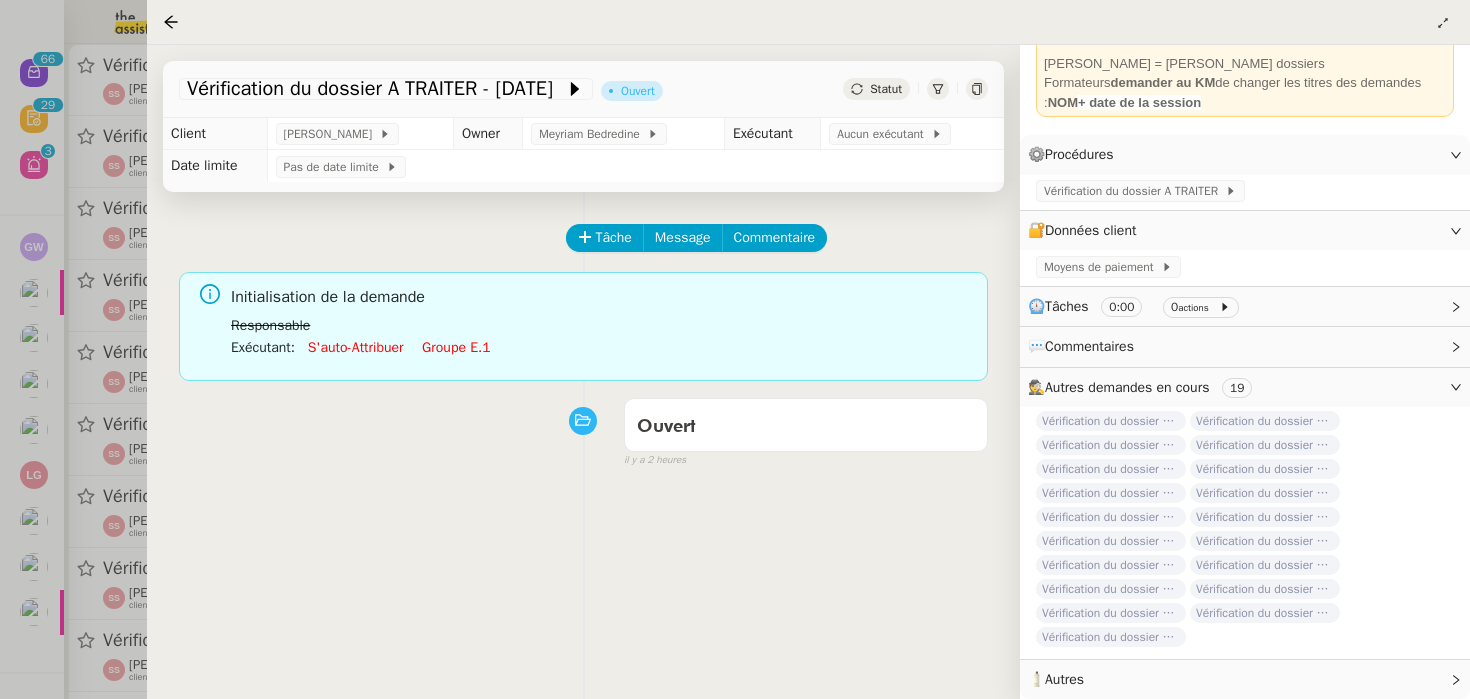 click at bounding box center (735, 349) 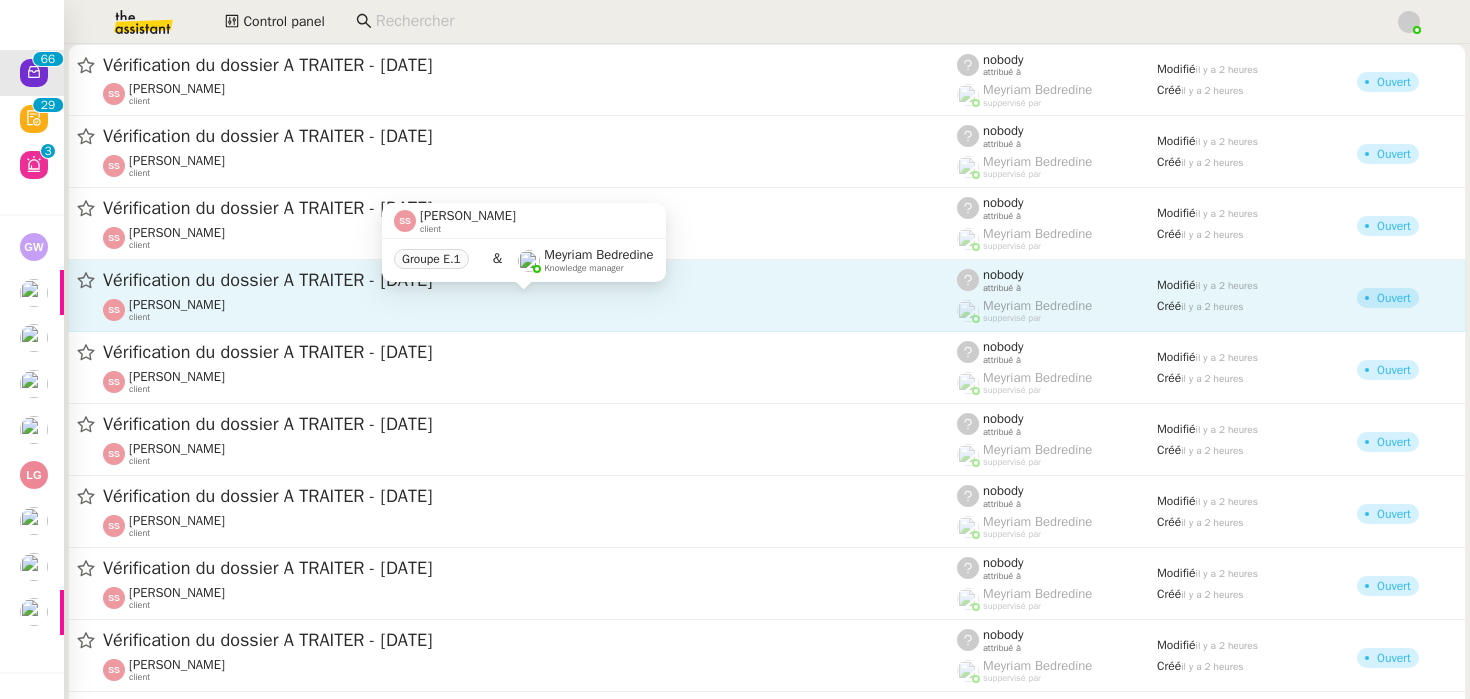 click on "Sylvie SUCRA    client" 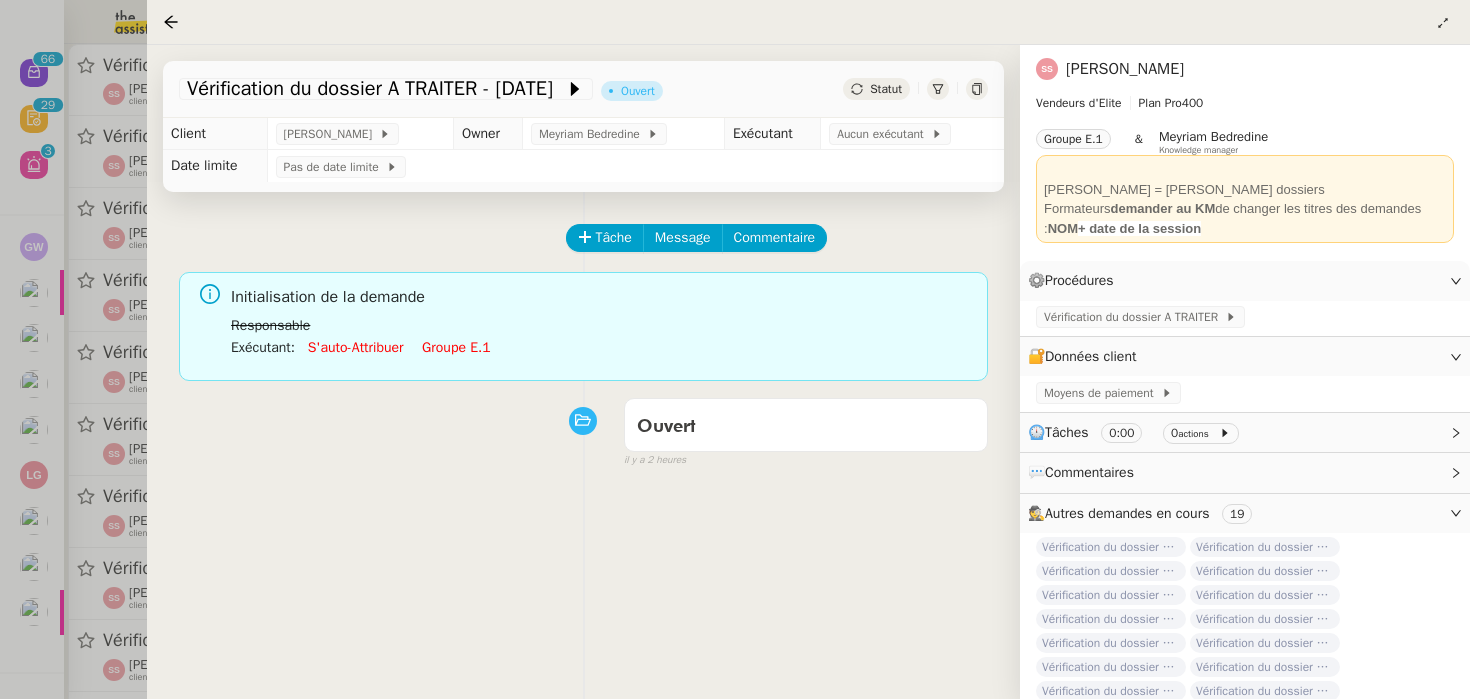 click on "[PERSON_NAME]" 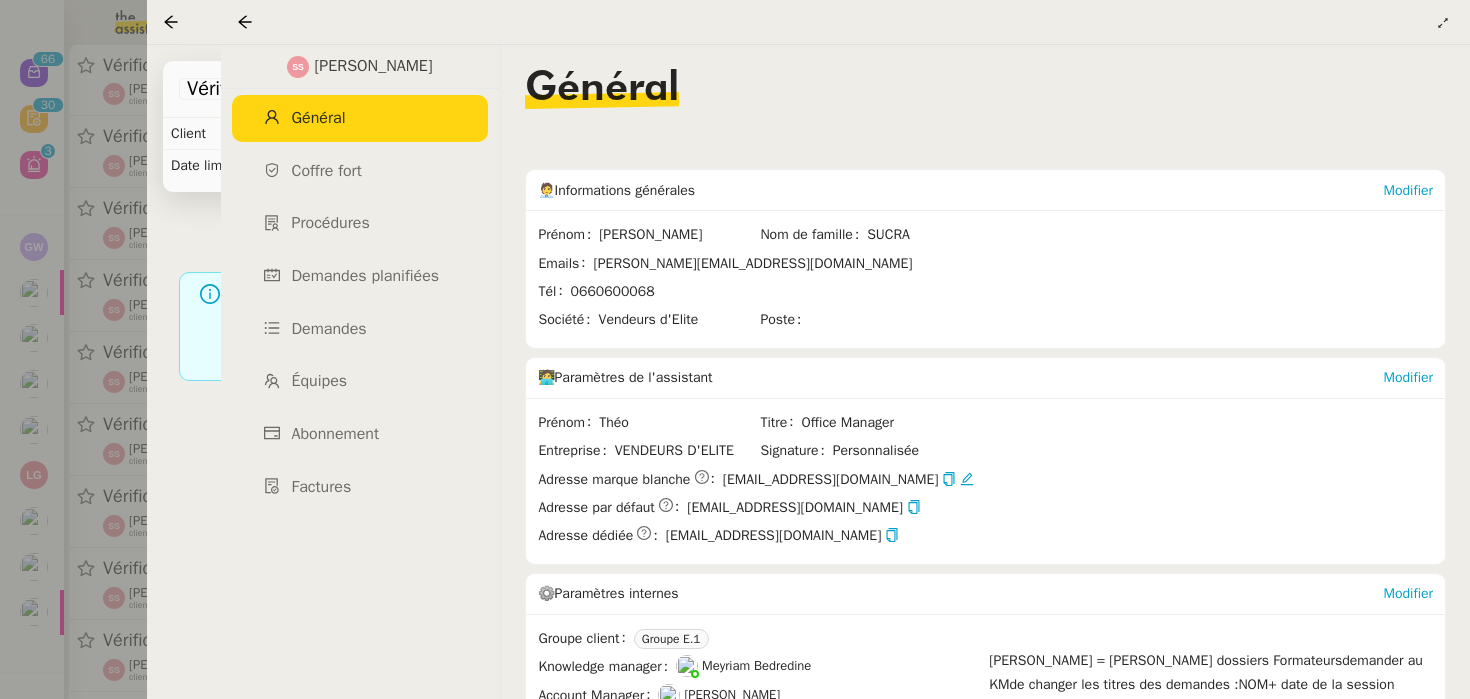 click at bounding box center (735, 349) 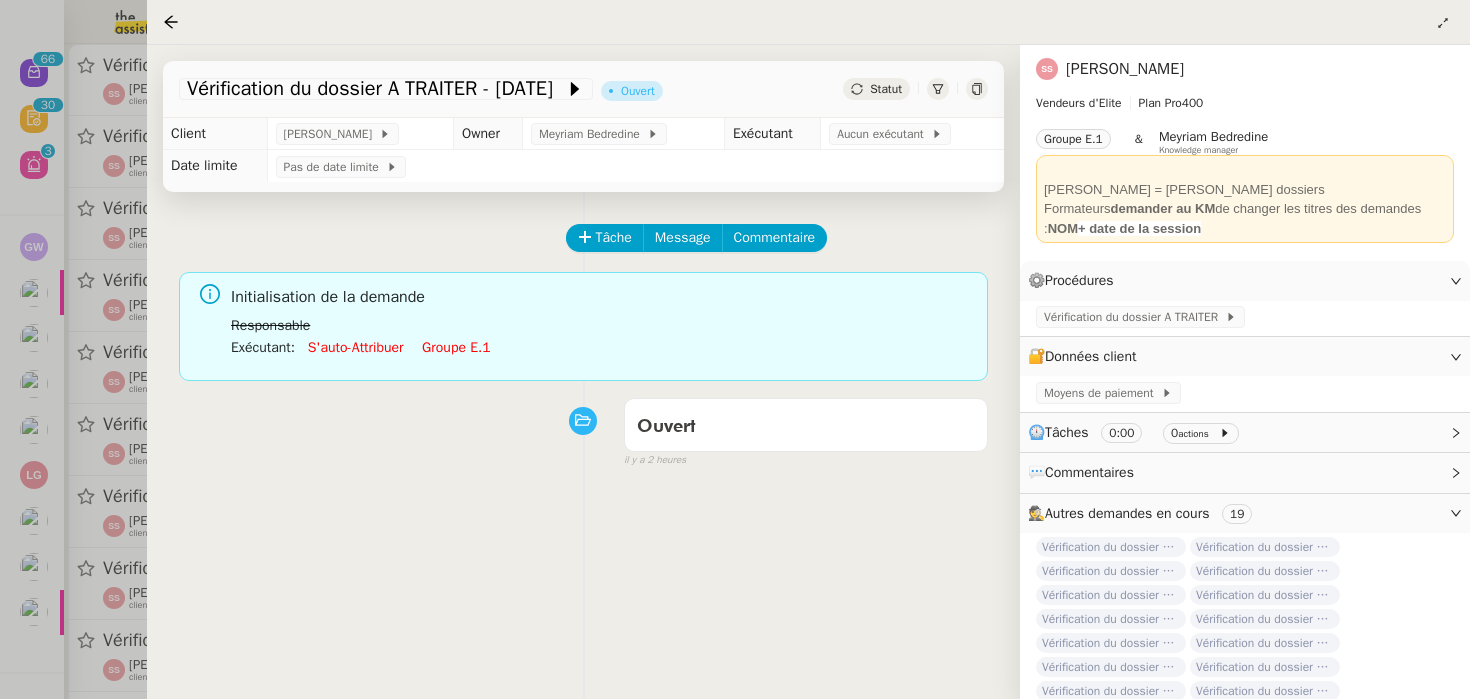 click at bounding box center [735, 349] 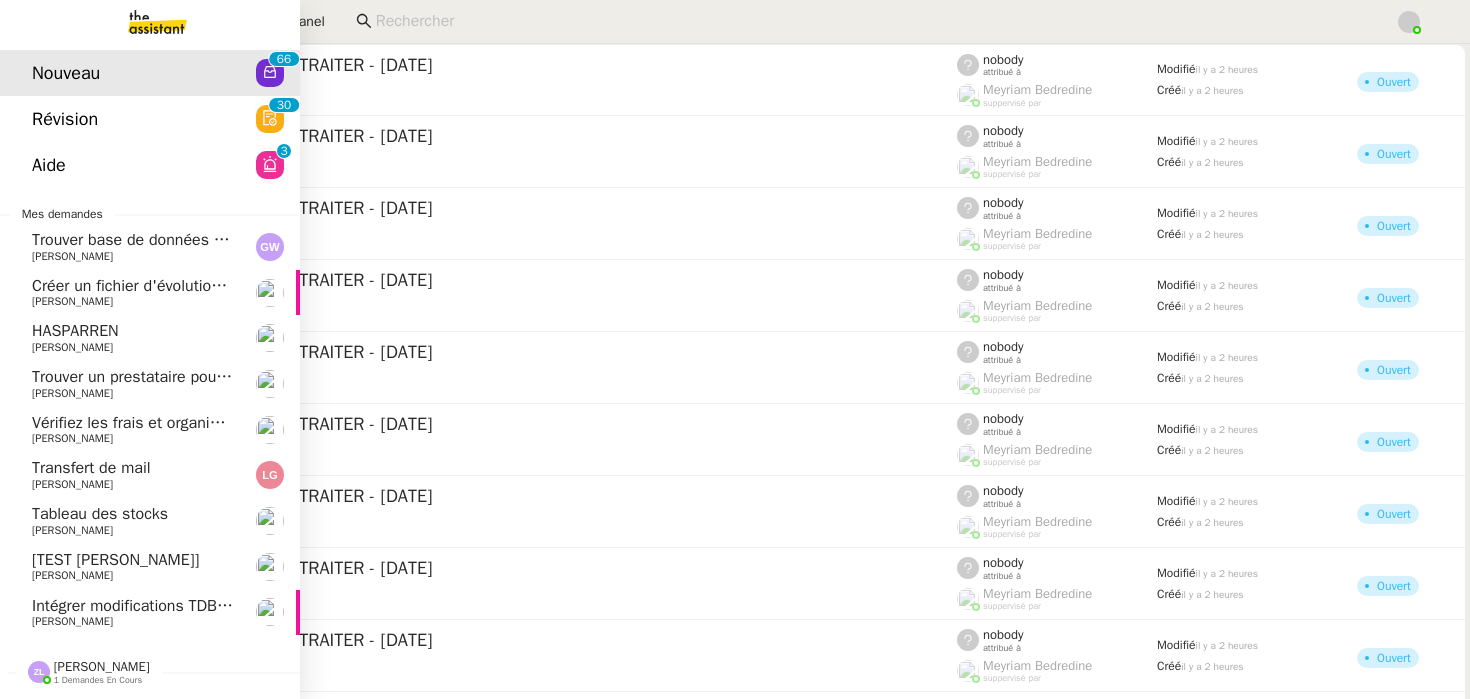 click on "Révision" 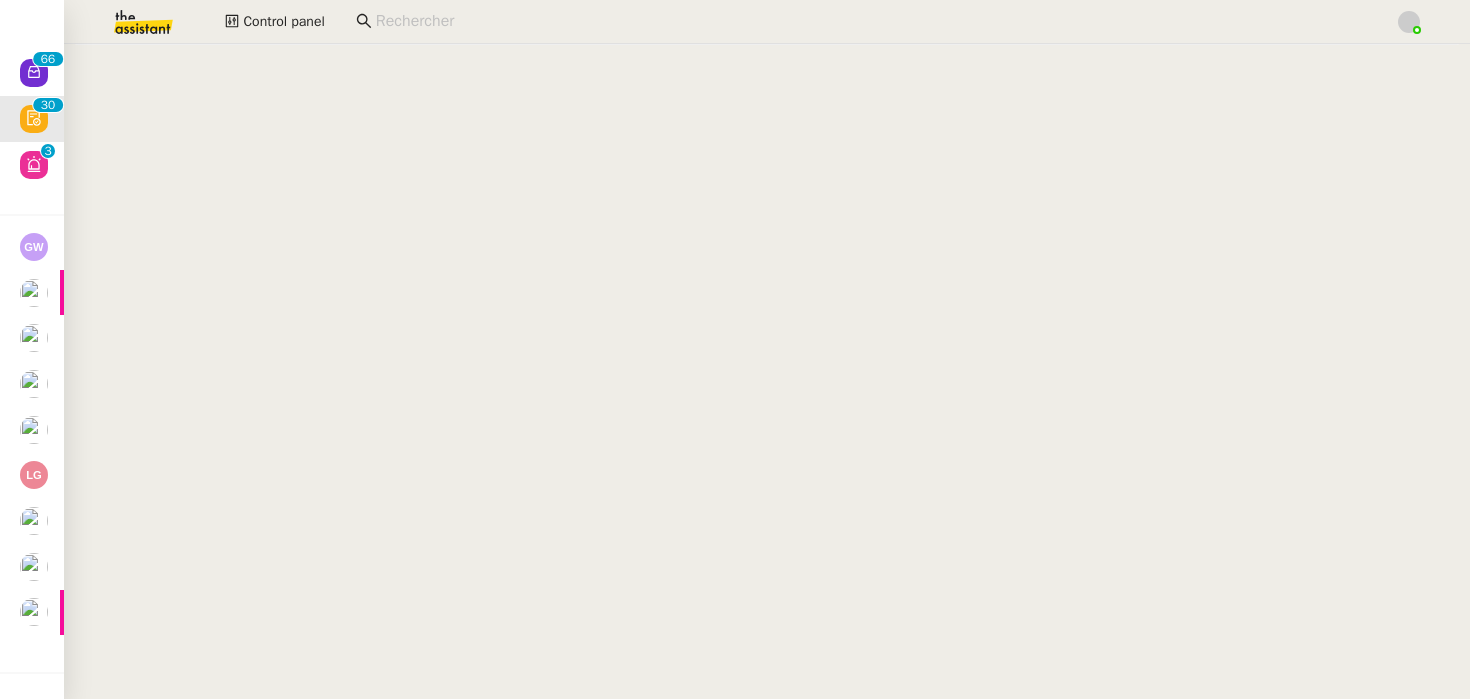 scroll, scrollTop: 0, scrollLeft: 0, axis: both 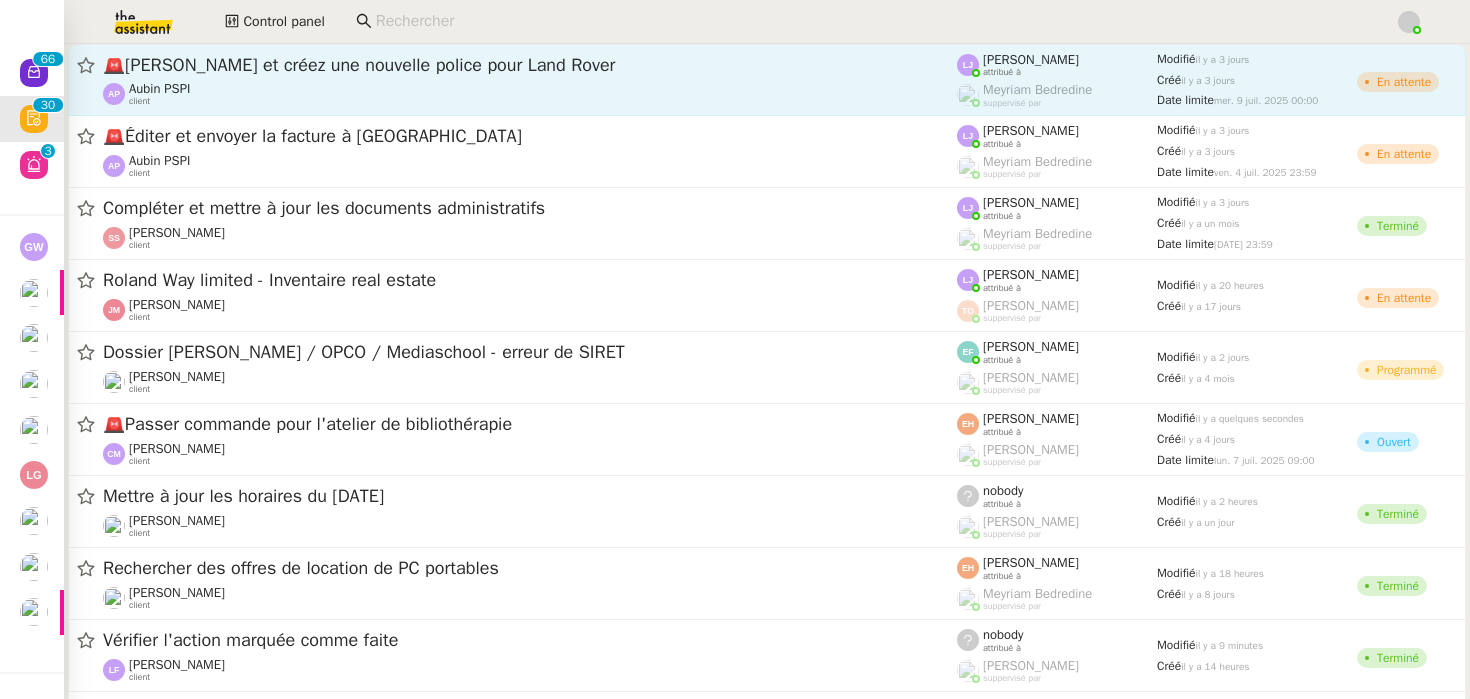click on "🚨   Annulez et créez une nouvelle police pour Land Rover  Aubin PSPI    client    Léa Jonville    attribué à    Meyriam Bedredine    suppervisé par    Modifié   il y a 3 jours  Créé   il y a 3 jours  Date limite  mer. 9 juil. 2025 00:00   En attente" 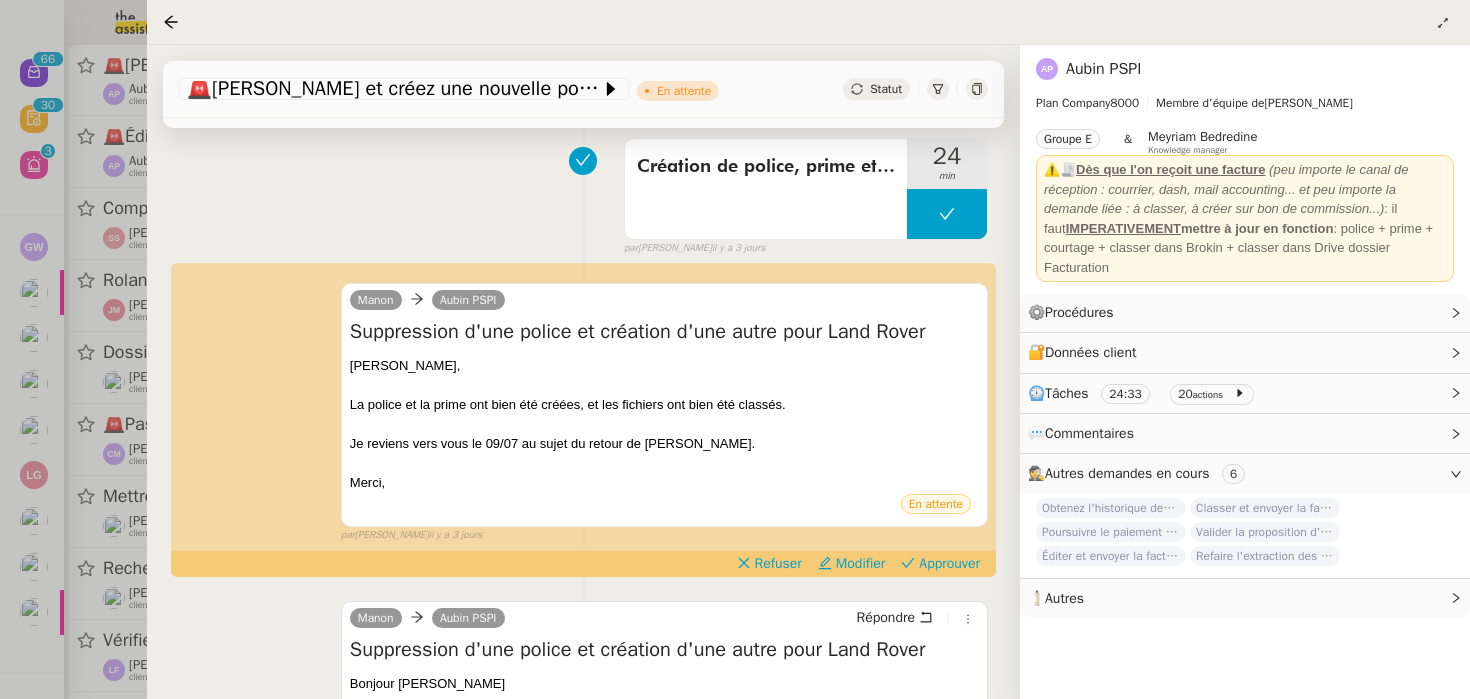 scroll, scrollTop: 596, scrollLeft: 0, axis: vertical 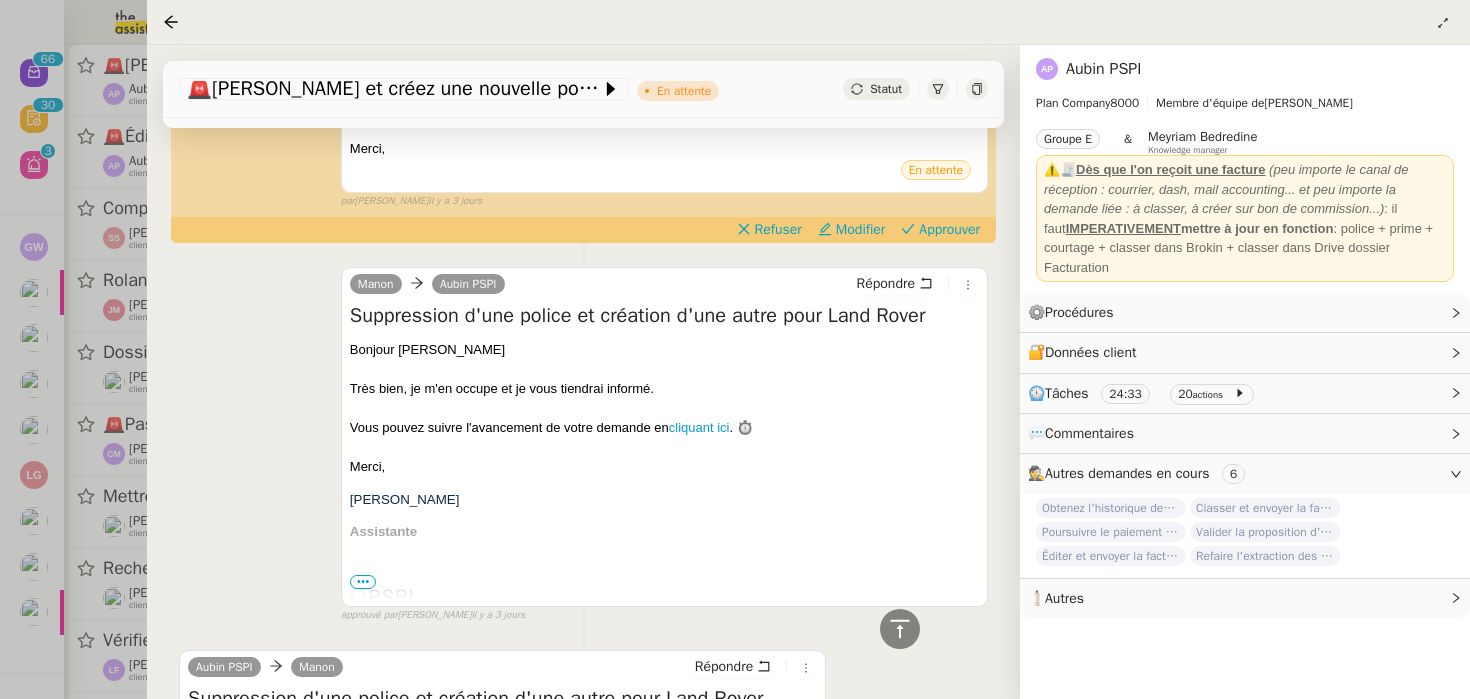 click at bounding box center (735, 349) 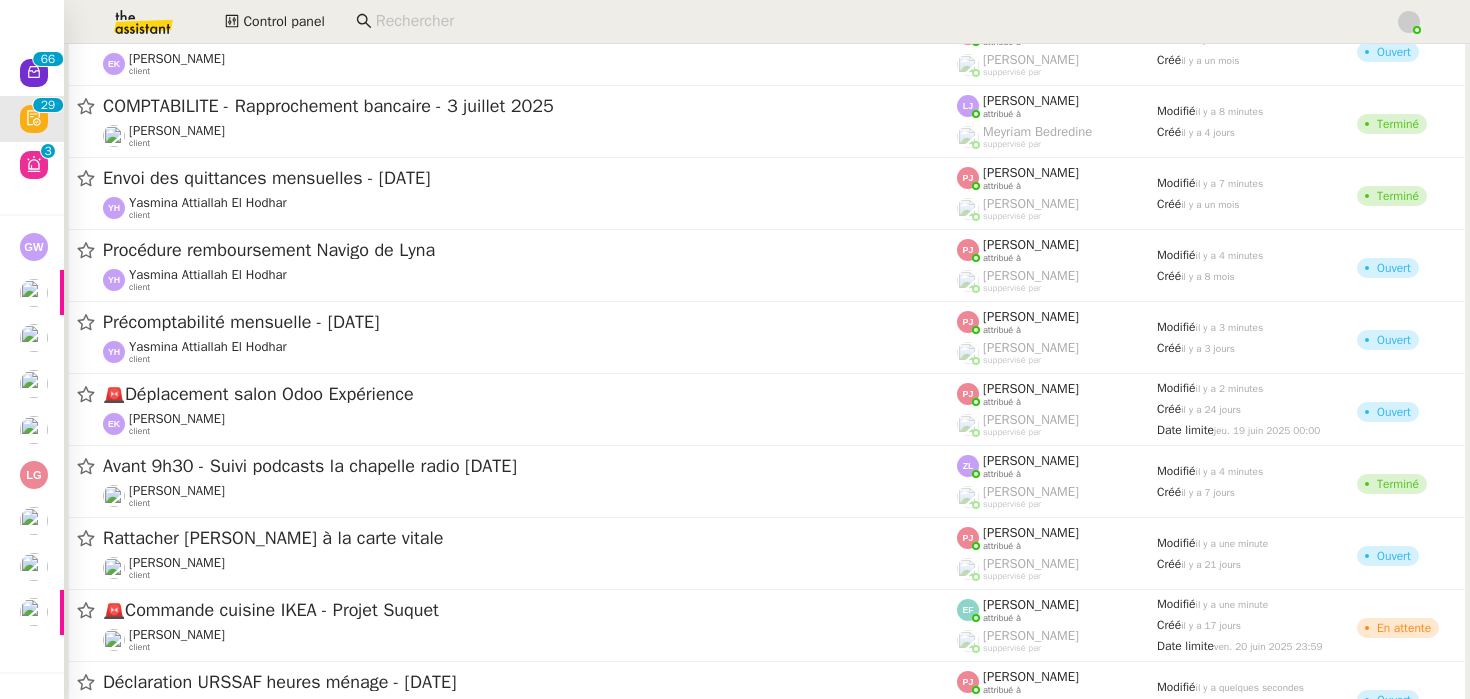 scroll, scrollTop: 1549, scrollLeft: 0, axis: vertical 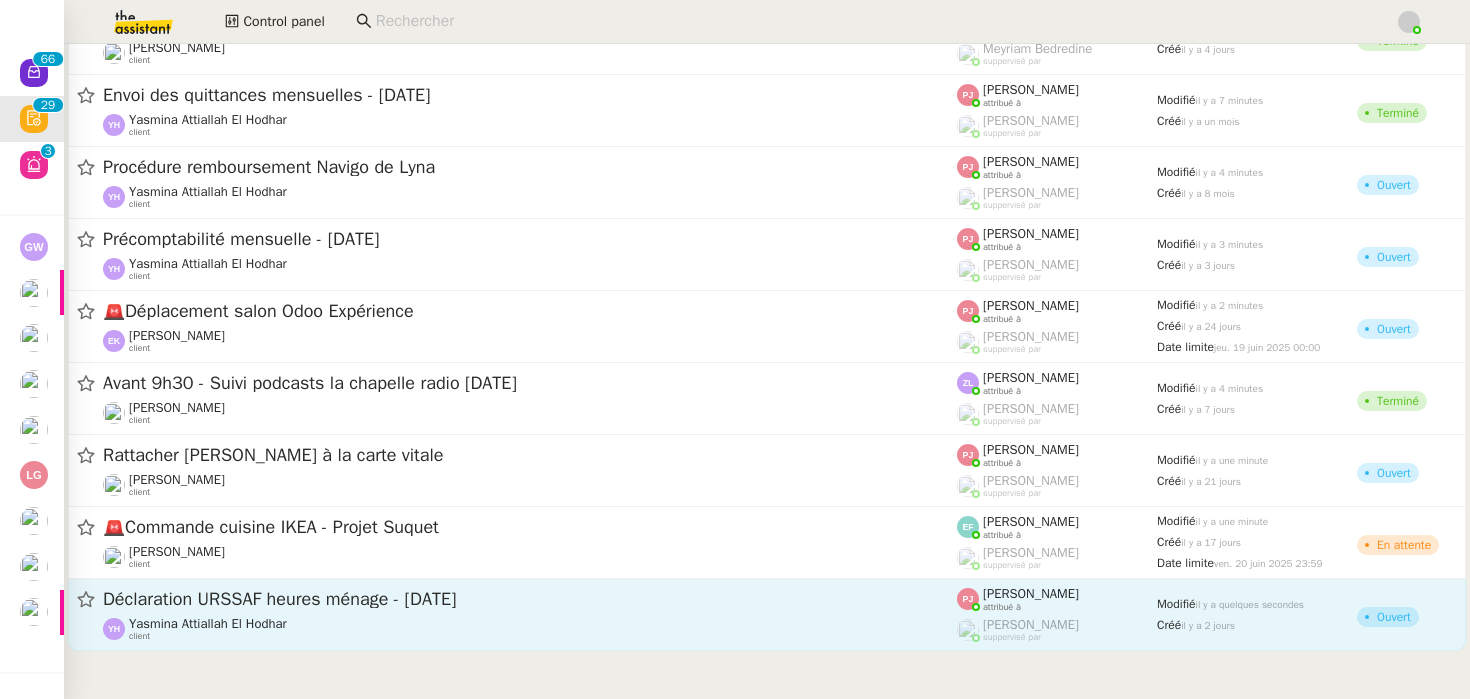 click on "Yasmina  Attiallah El Hodhar    client" 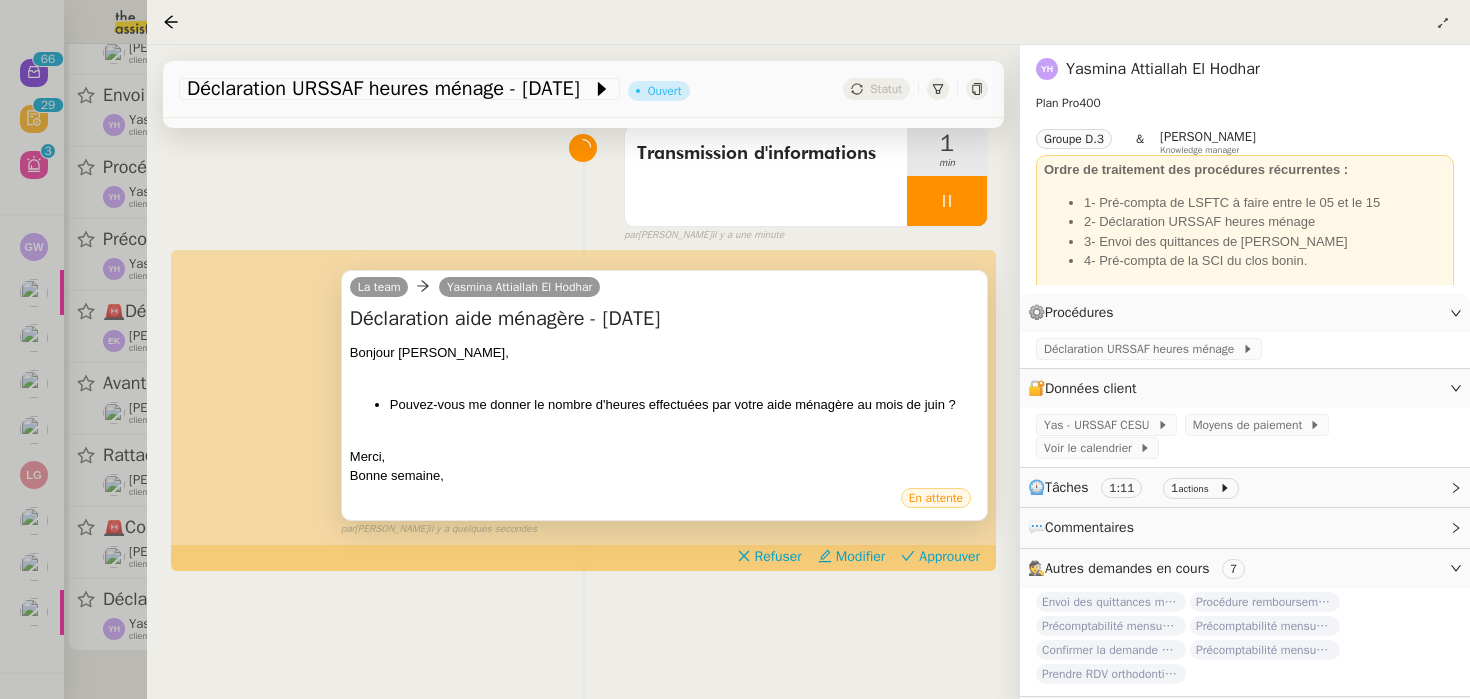 scroll, scrollTop: 168, scrollLeft: 0, axis: vertical 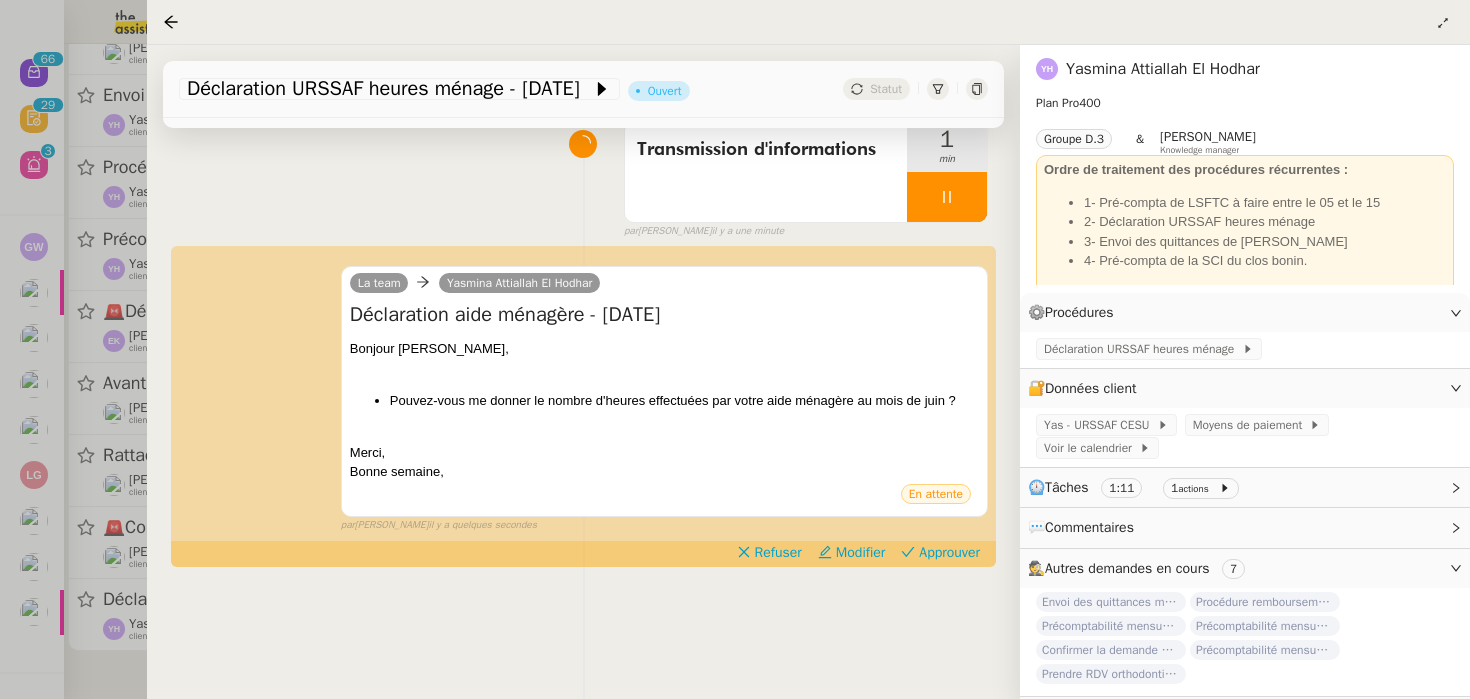 click at bounding box center [735, 349] 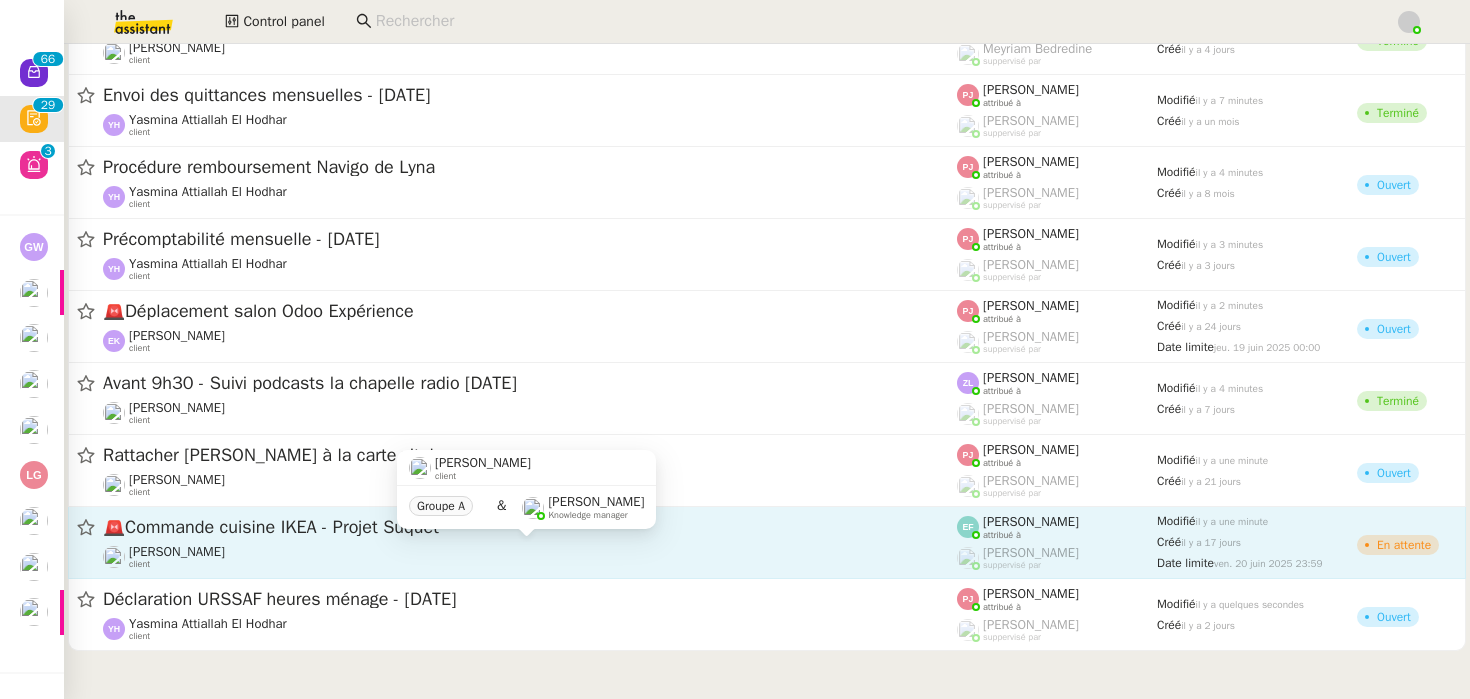click on "Gabrielle Tavernier    client" 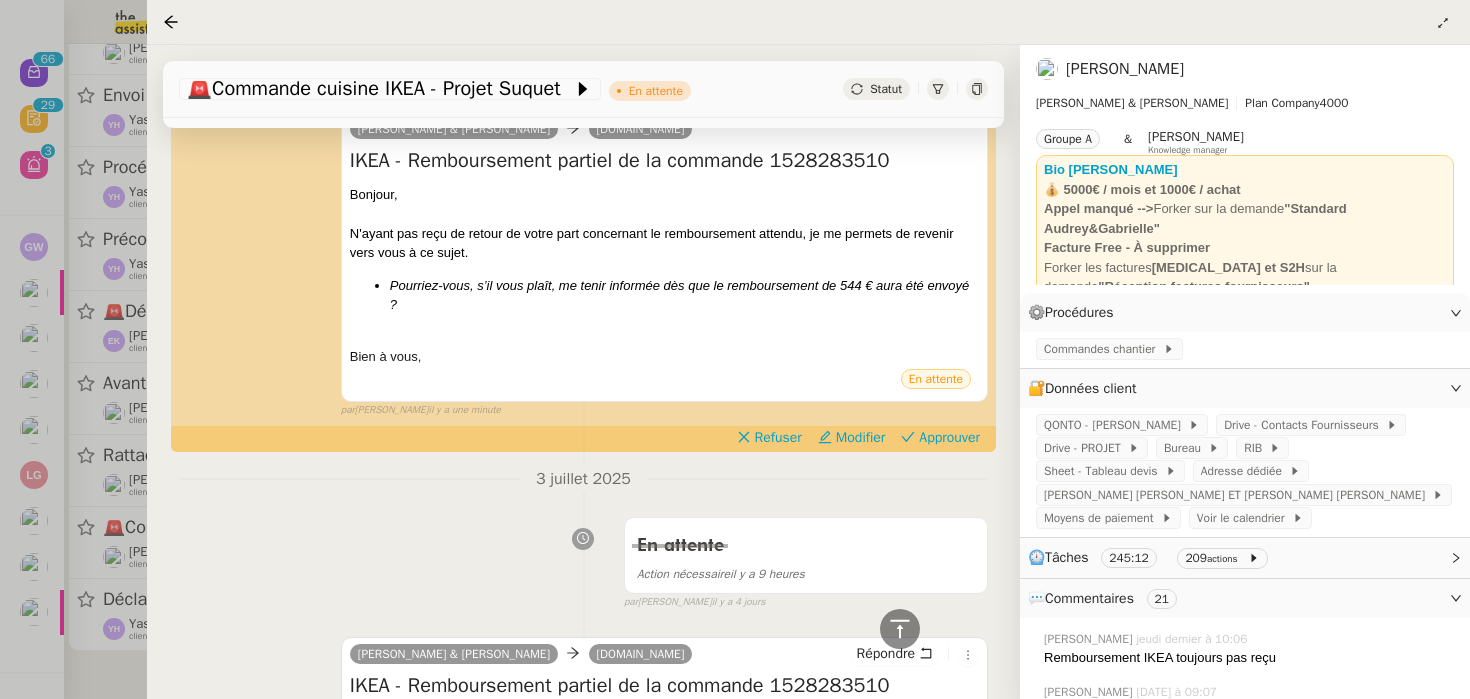 scroll, scrollTop: 426, scrollLeft: 0, axis: vertical 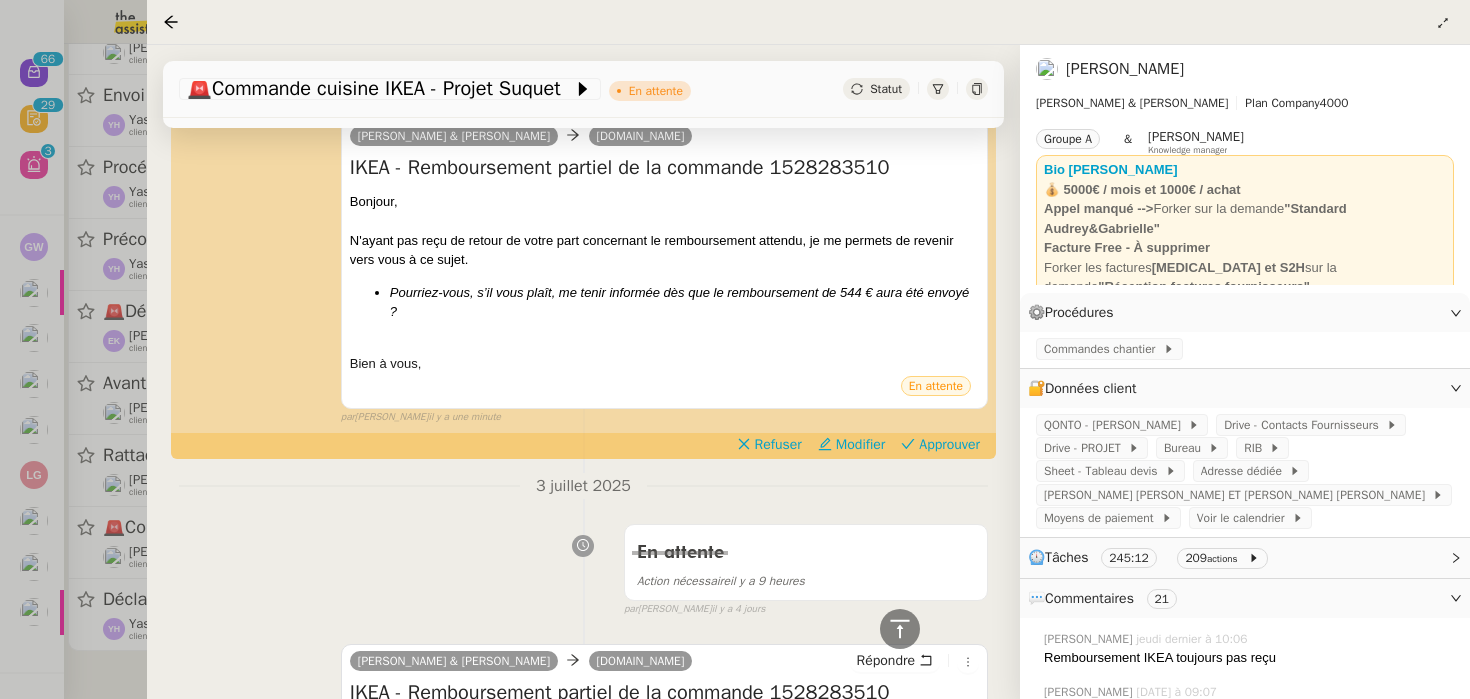 click at bounding box center (735, 349) 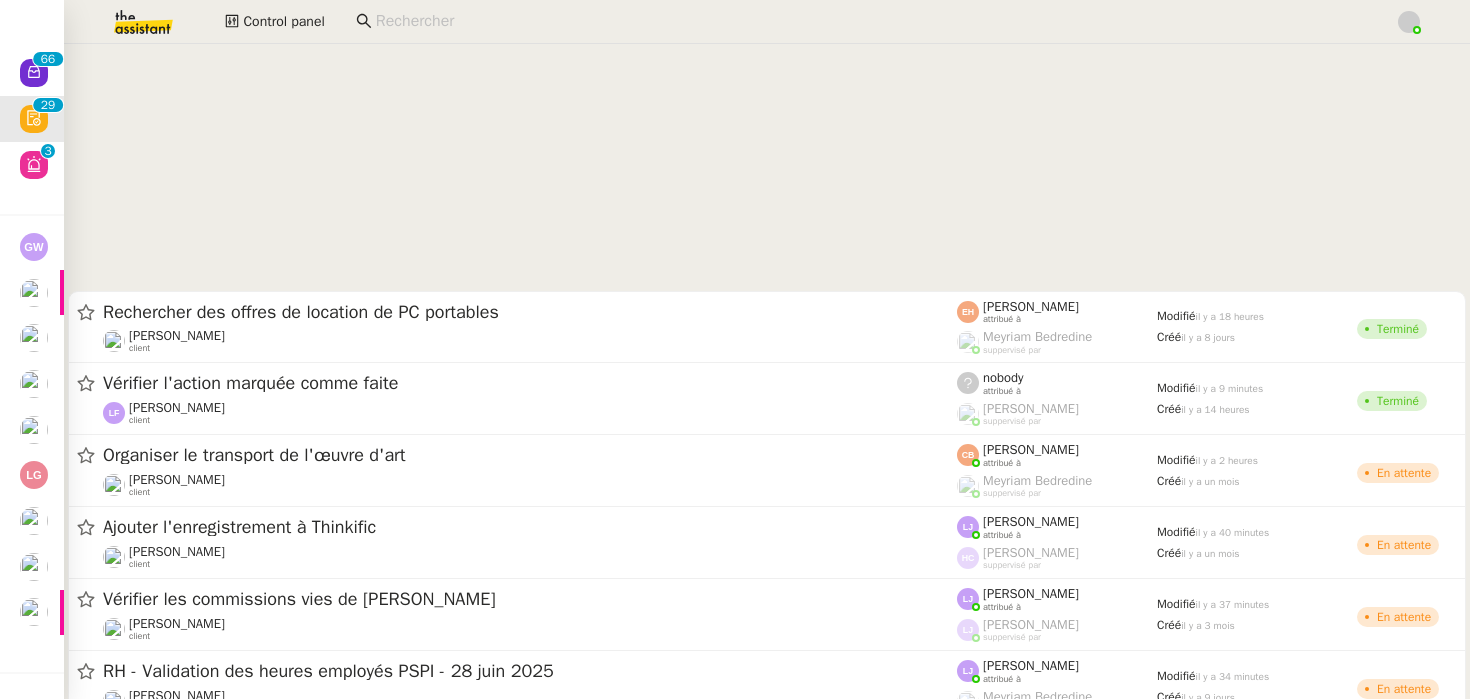 scroll, scrollTop: 0, scrollLeft: 0, axis: both 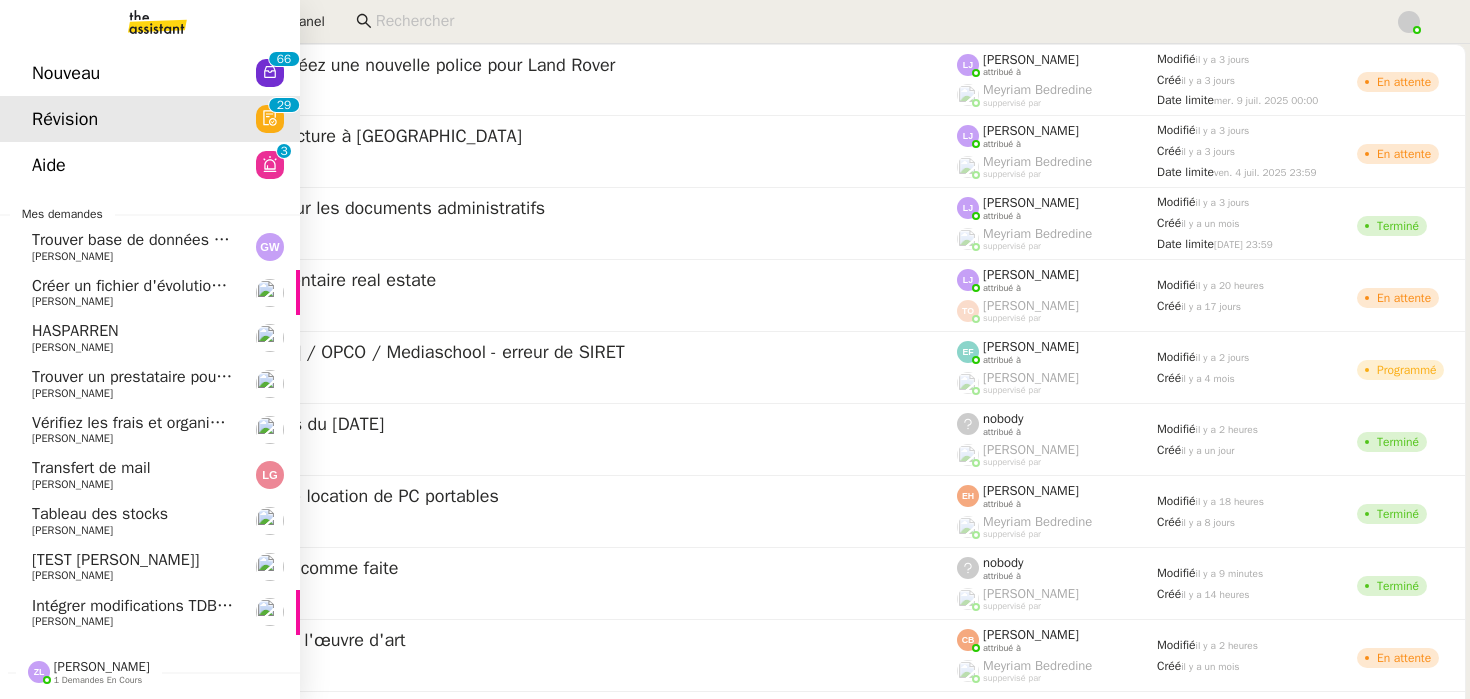 click on "Nouveau" 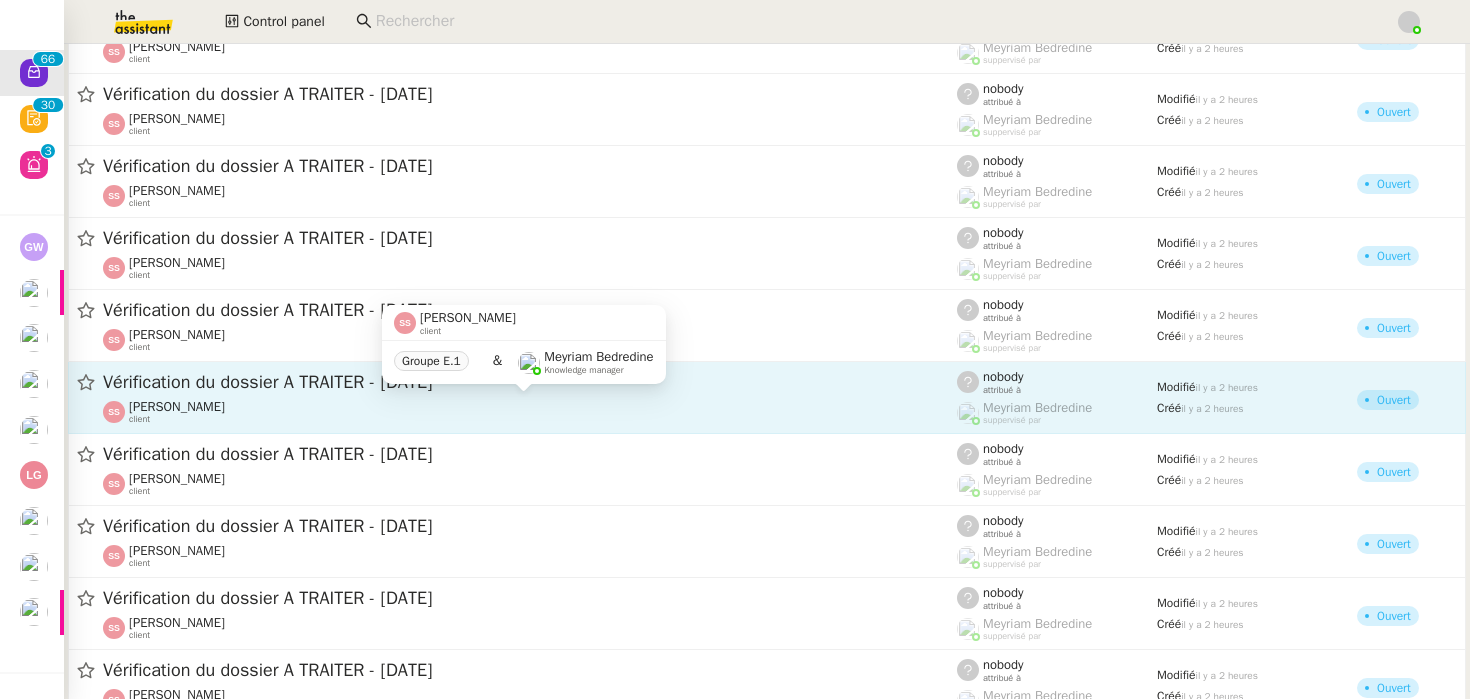 scroll, scrollTop: 4361, scrollLeft: 0, axis: vertical 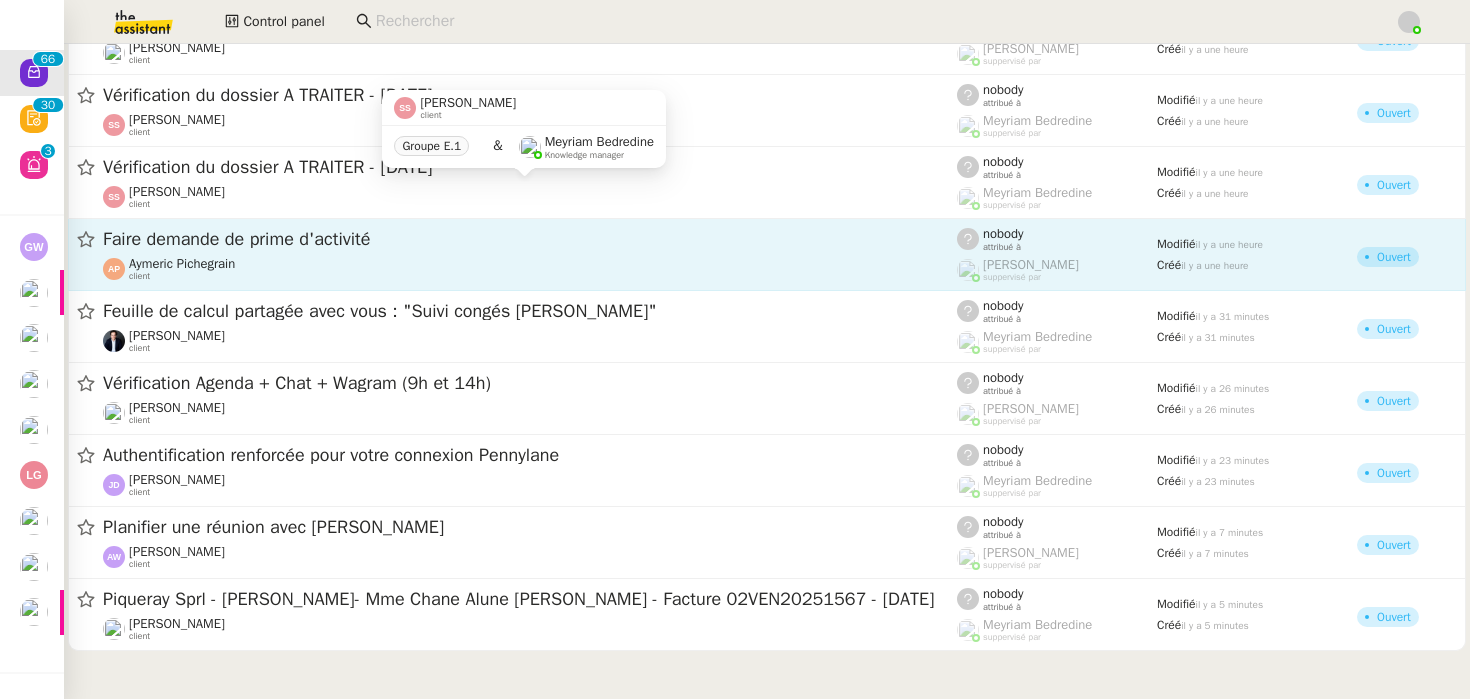 click on "Faire demande de prime d'activité" 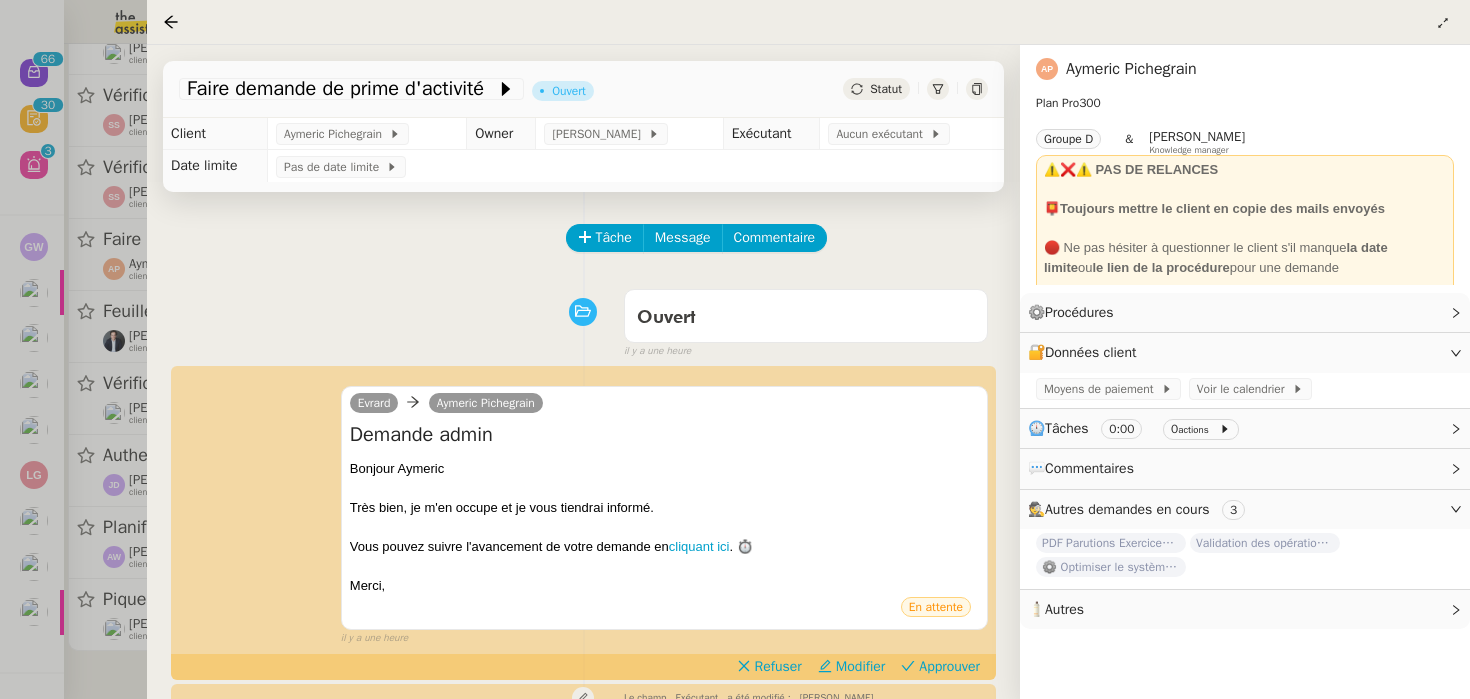 scroll, scrollTop: 350, scrollLeft: 0, axis: vertical 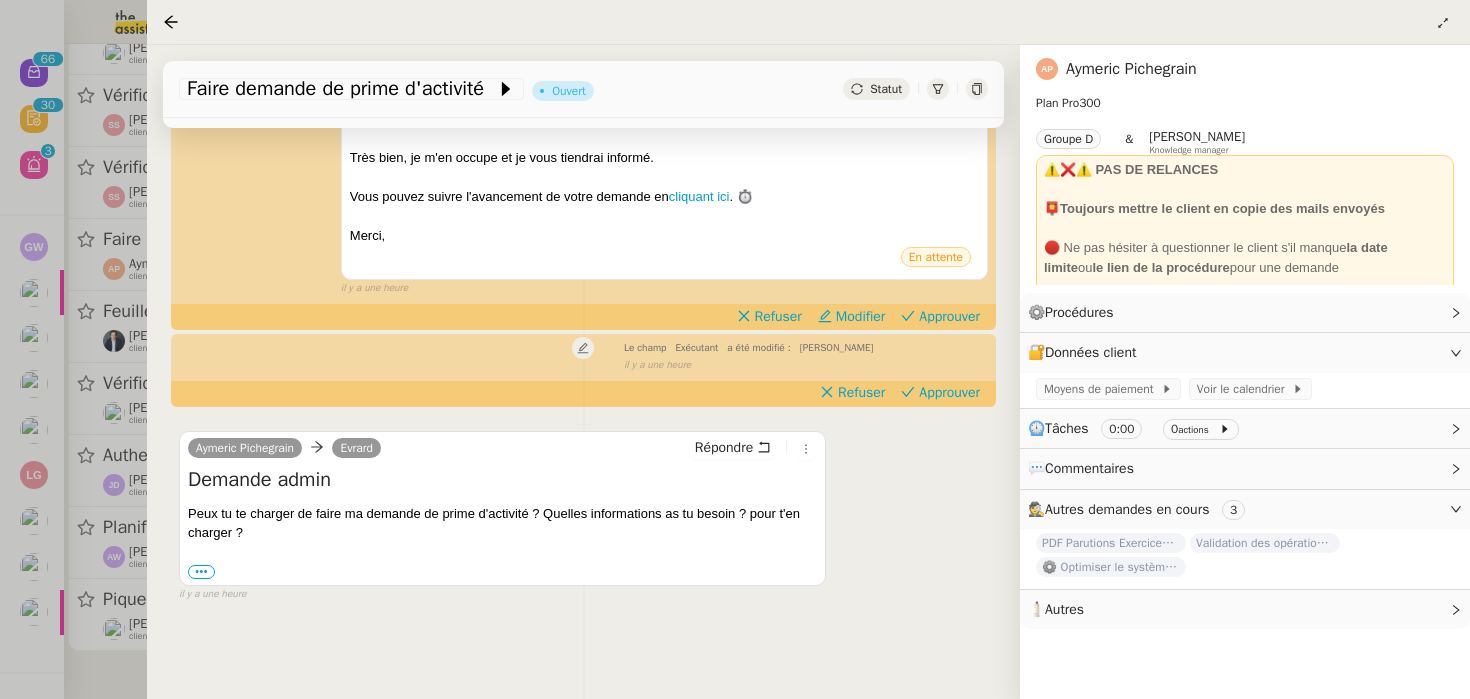click at bounding box center (735, 349) 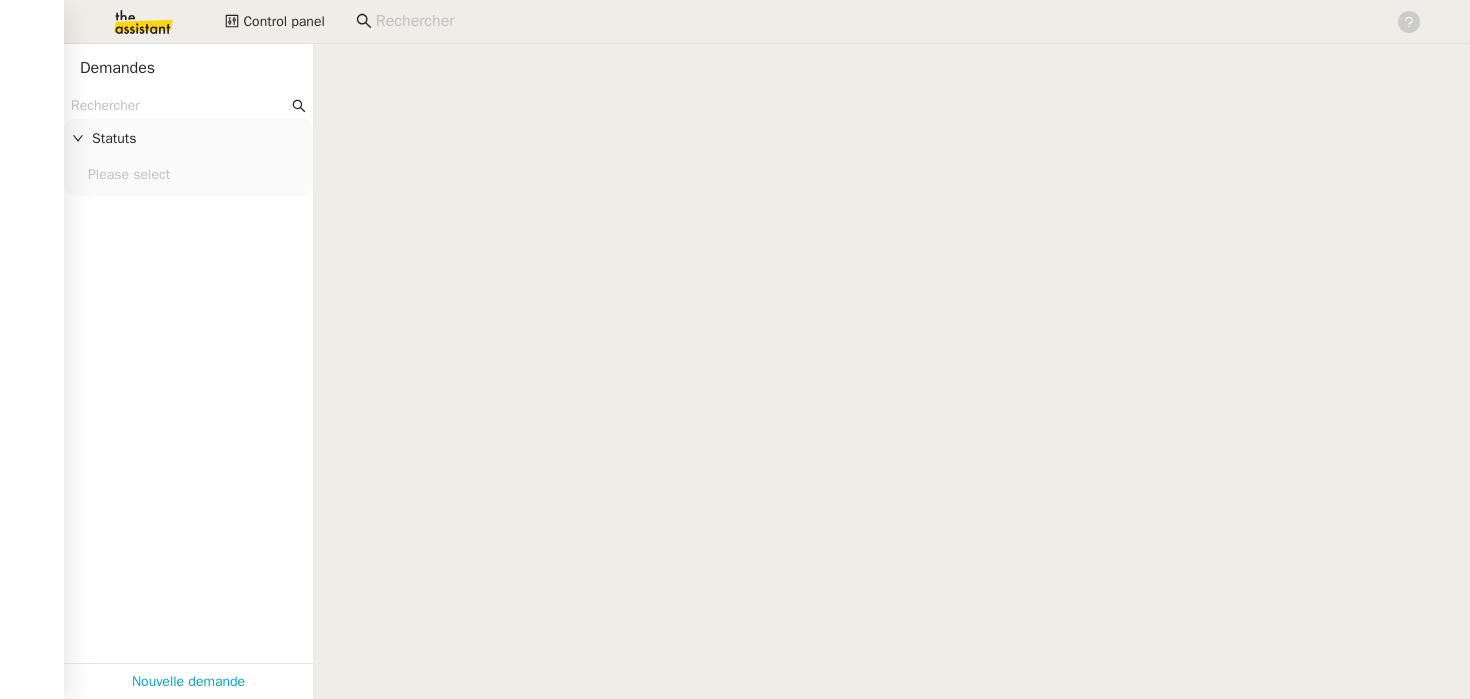 scroll, scrollTop: 0, scrollLeft: 0, axis: both 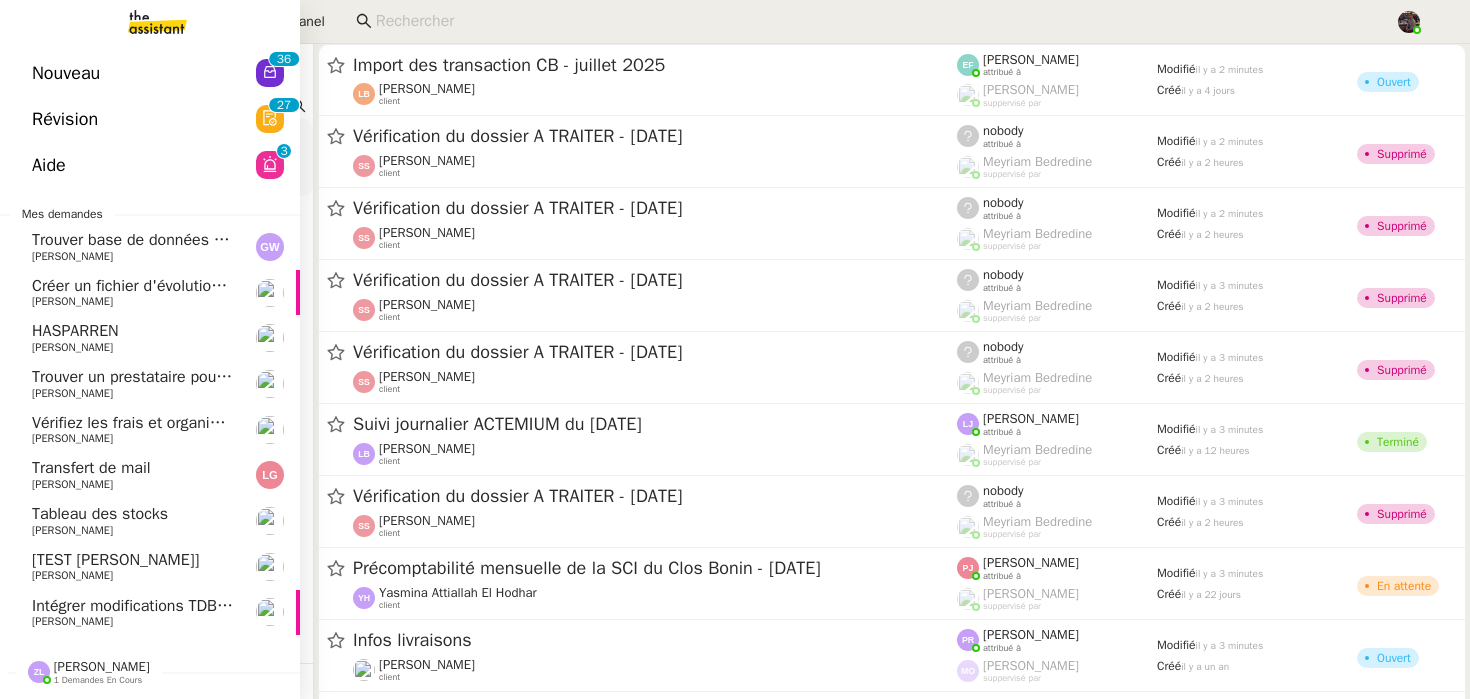 click on "Révision  0   1   2   3   4   5   6   7   8   9   0   1   2   3   4   5   6   7   8   9" 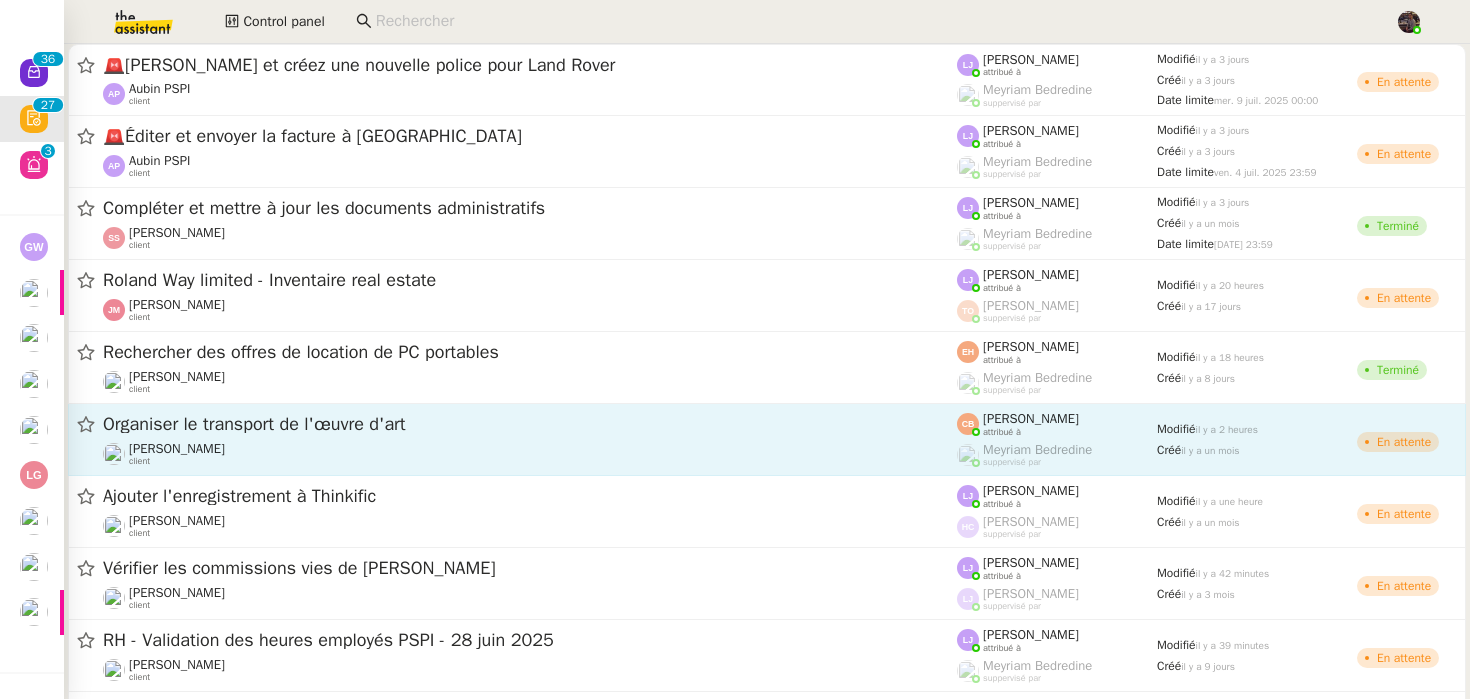 scroll, scrollTop: 1397, scrollLeft: 0, axis: vertical 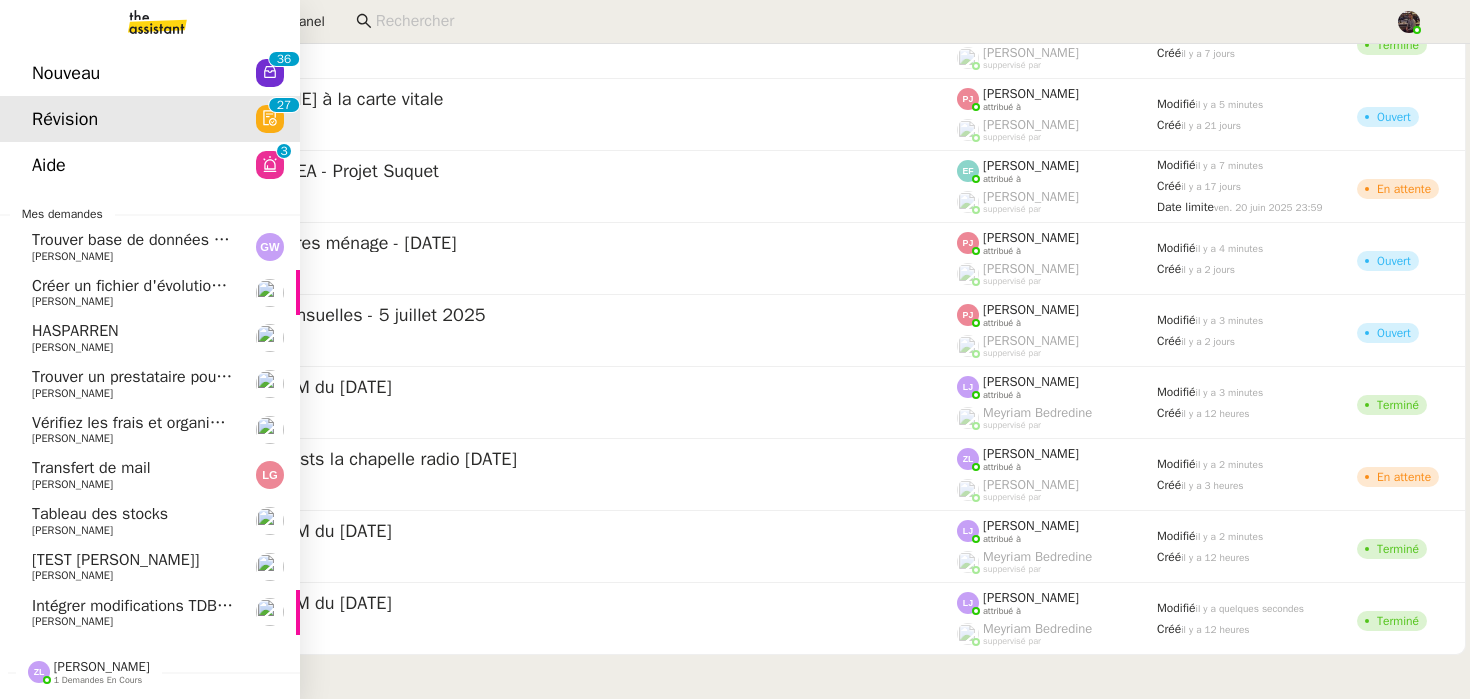 click on "Nouveau" 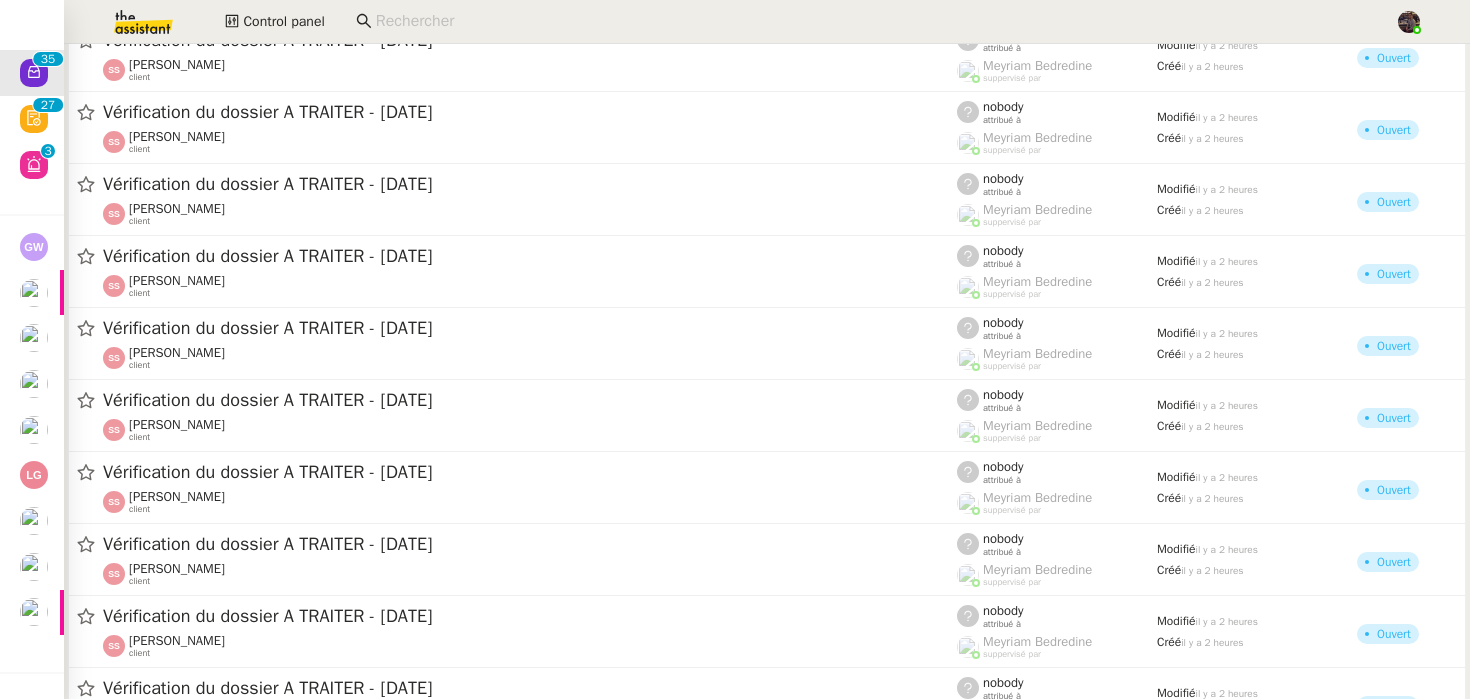 scroll, scrollTop: 0, scrollLeft: 0, axis: both 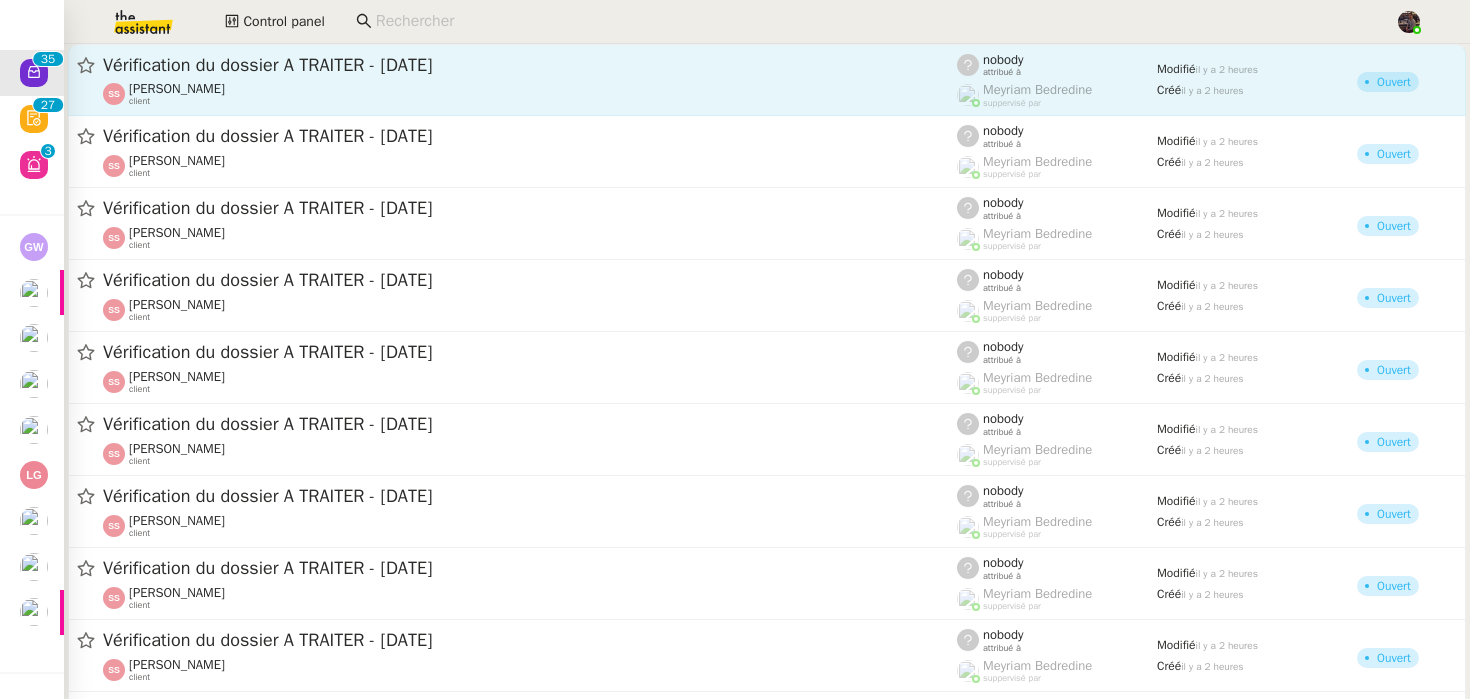 click on "Vérification du dossier A TRAITER - [DATE]" 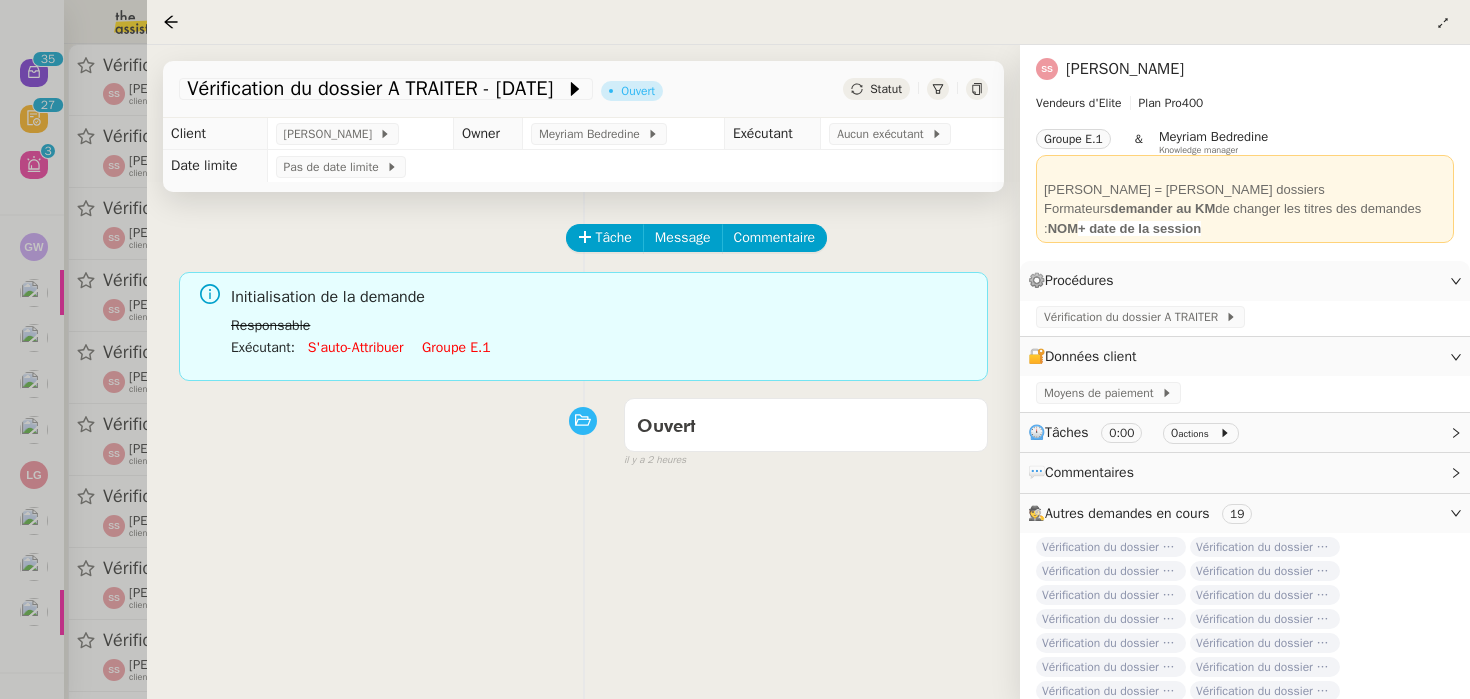click at bounding box center (735, 349) 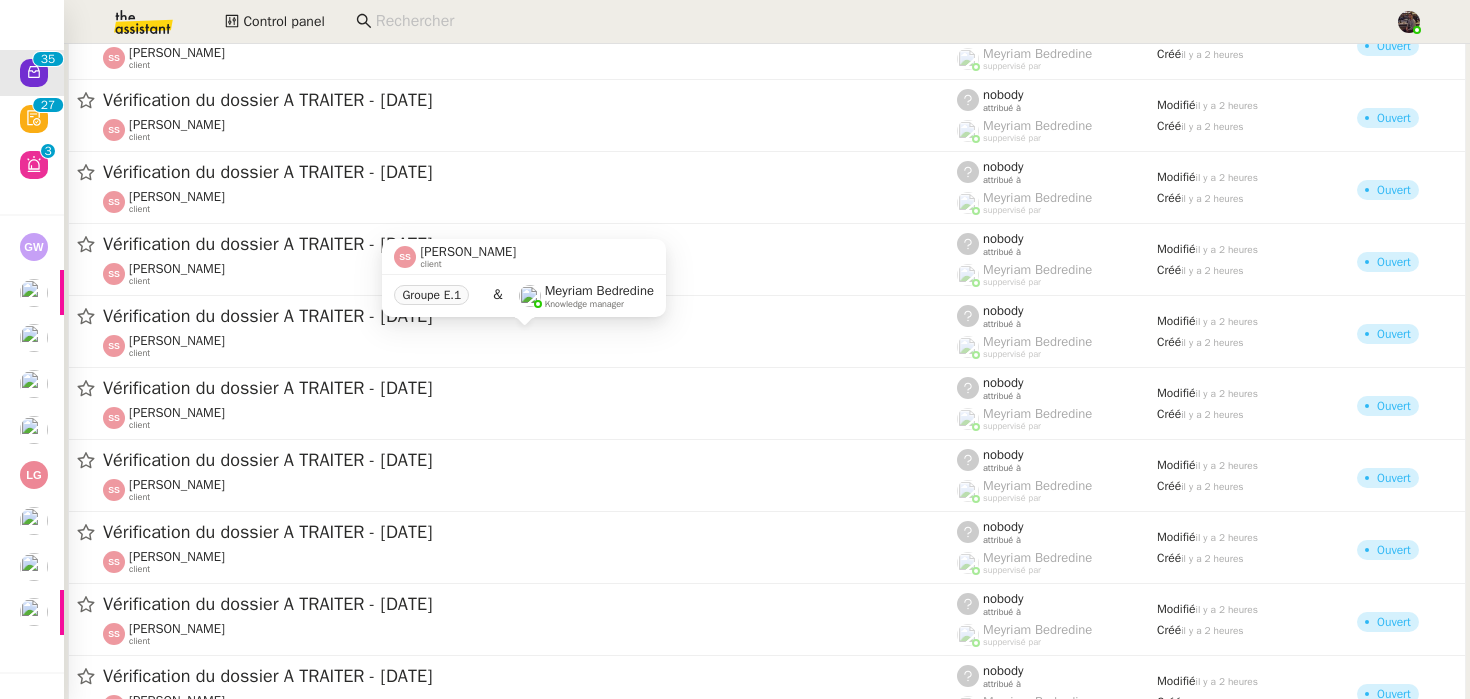 scroll, scrollTop: 2005, scrollLeft: 0, axis: vertical 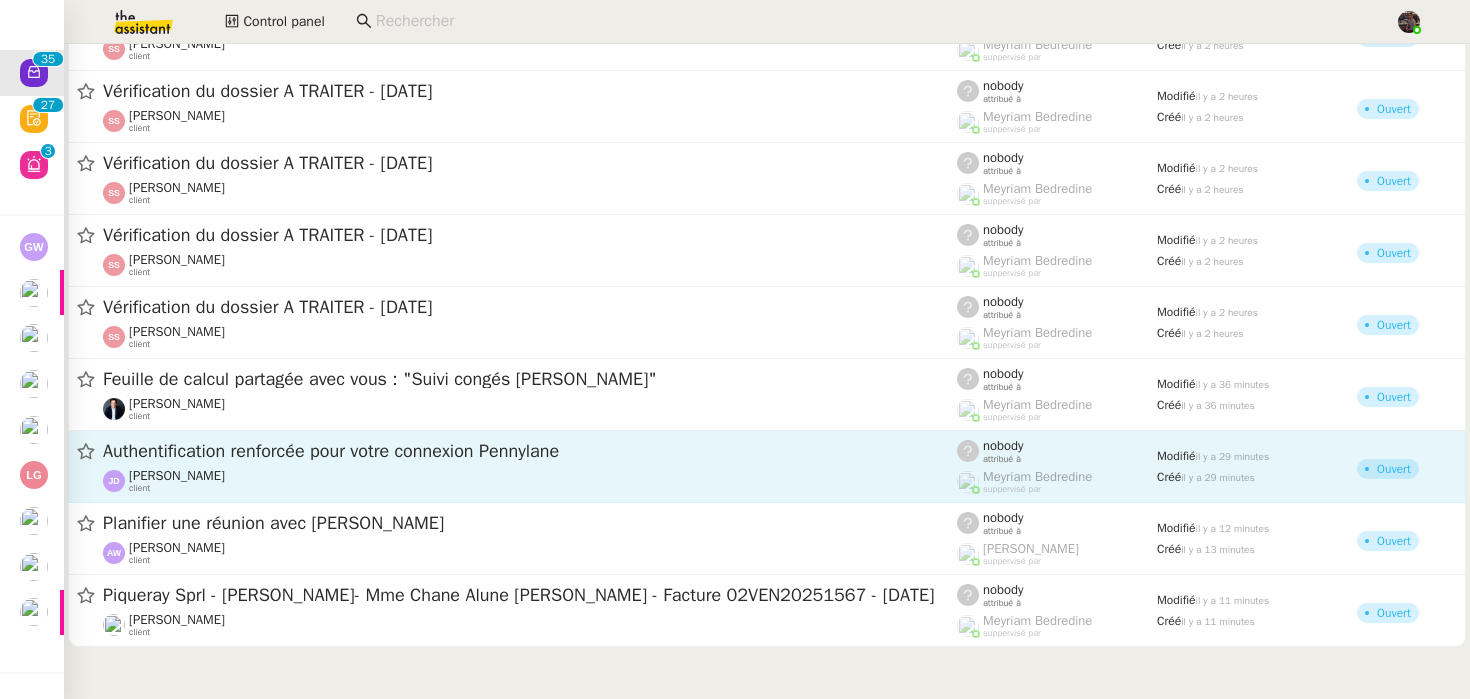 click on "Authentification renforcée pour votre connexion Pennylane" 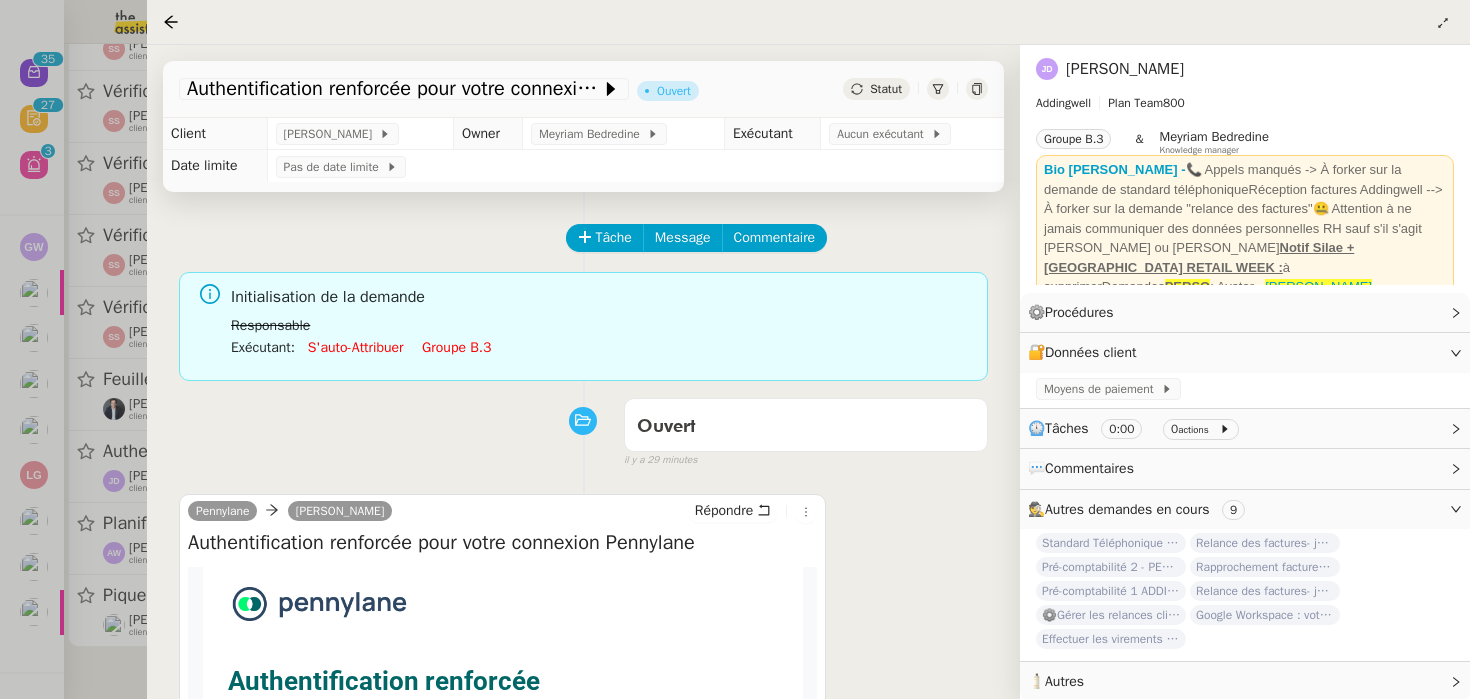 click at bounding box center (735, 349) 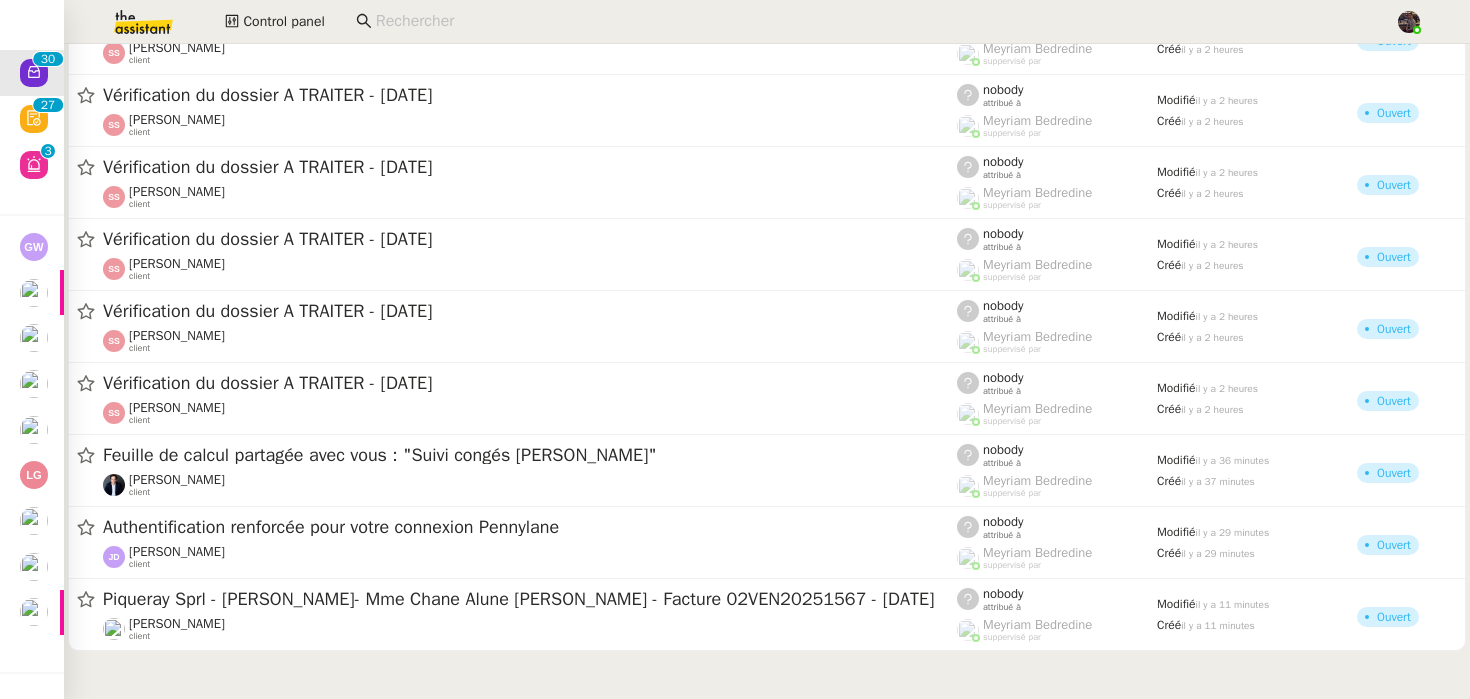 scroll, scrollTop: 1625, scrollLeft: 0, axis: vertical 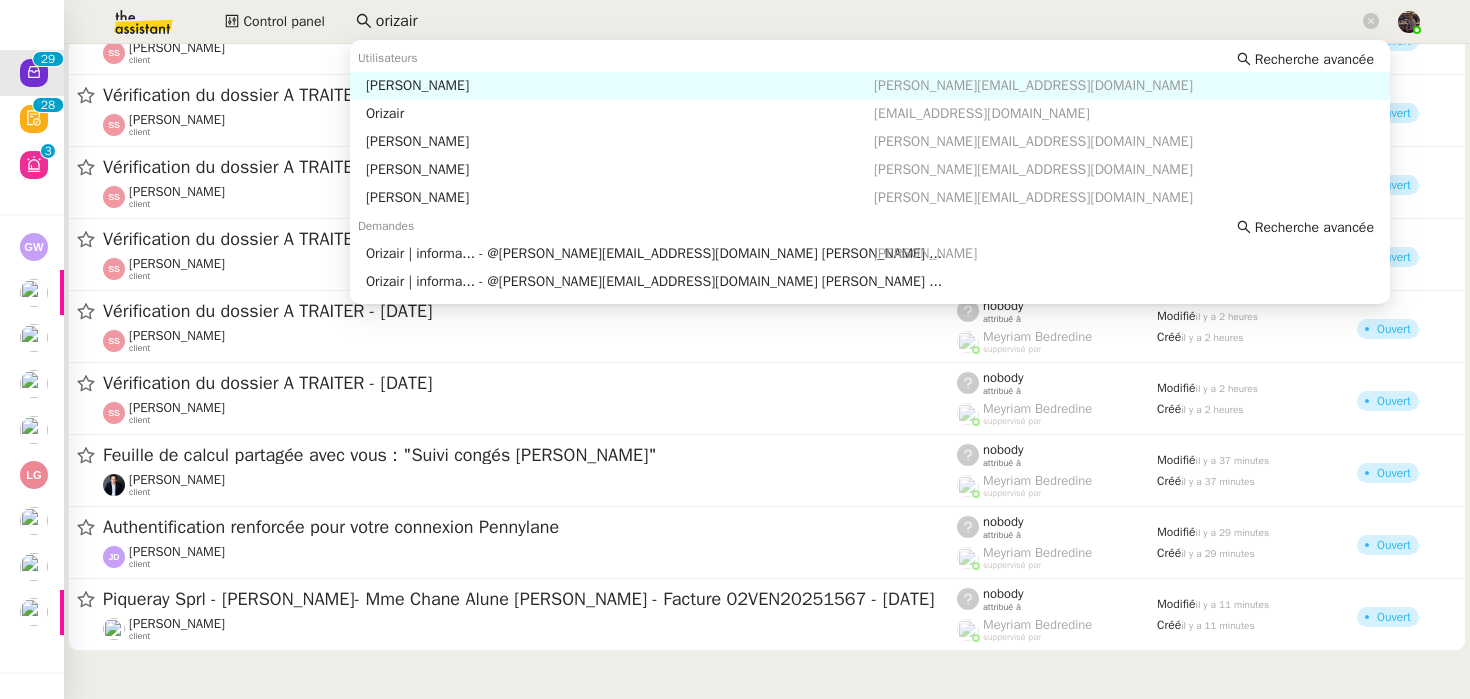 click on "[PERSON_NAME]" at bounding box center (620, 86) 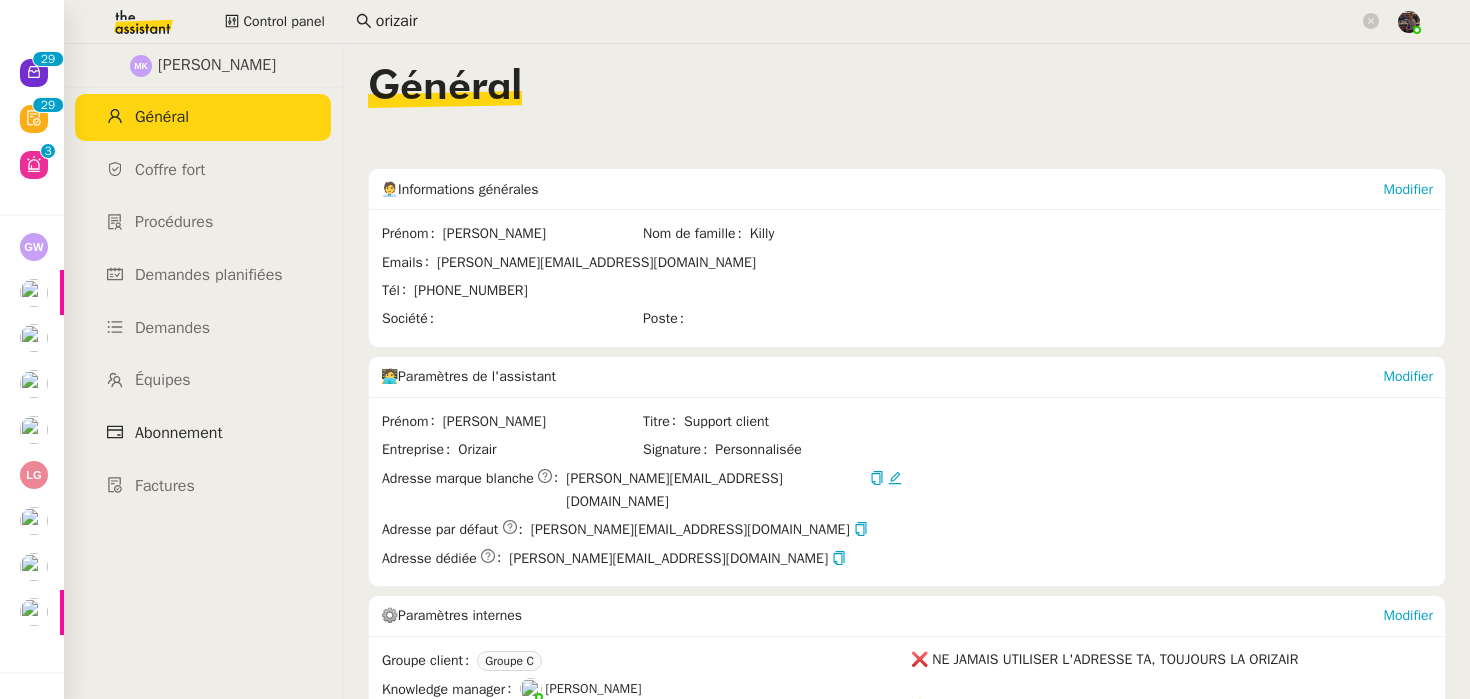 click on "Abonnement" 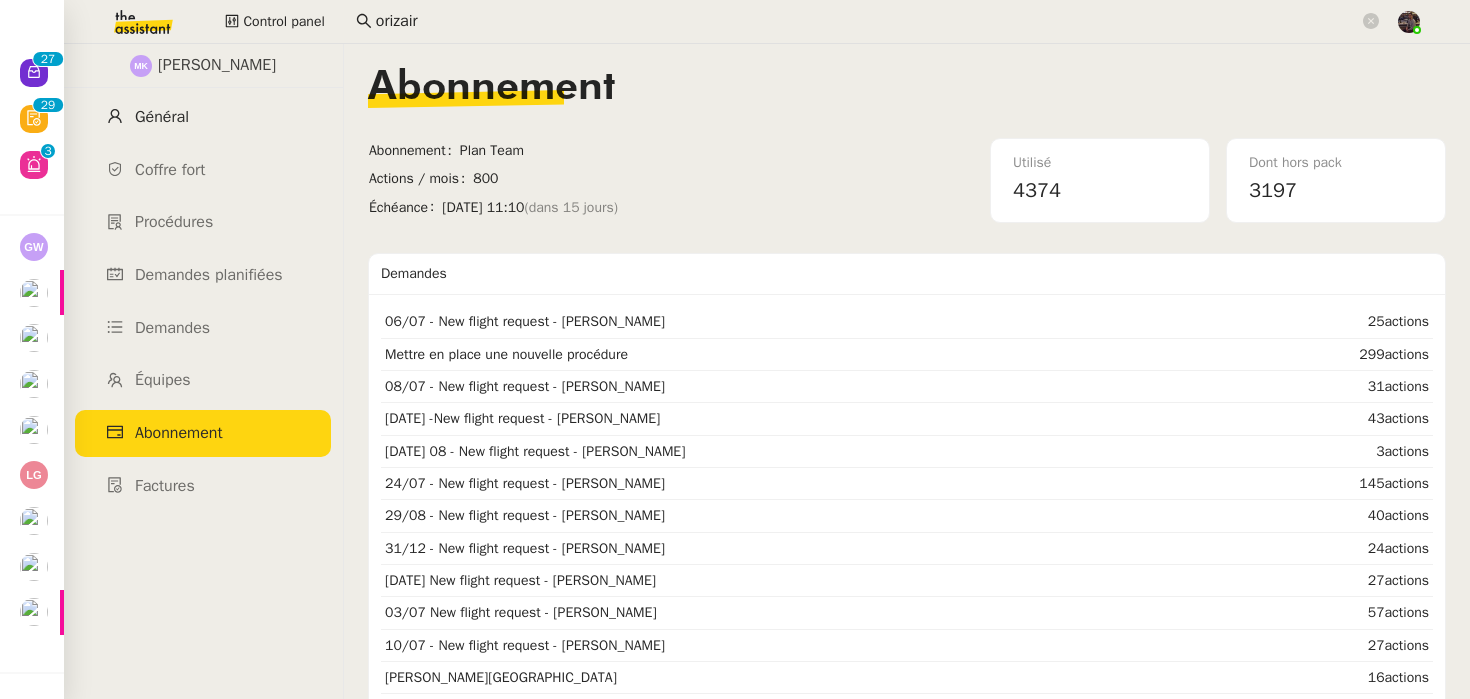 click on "Général" 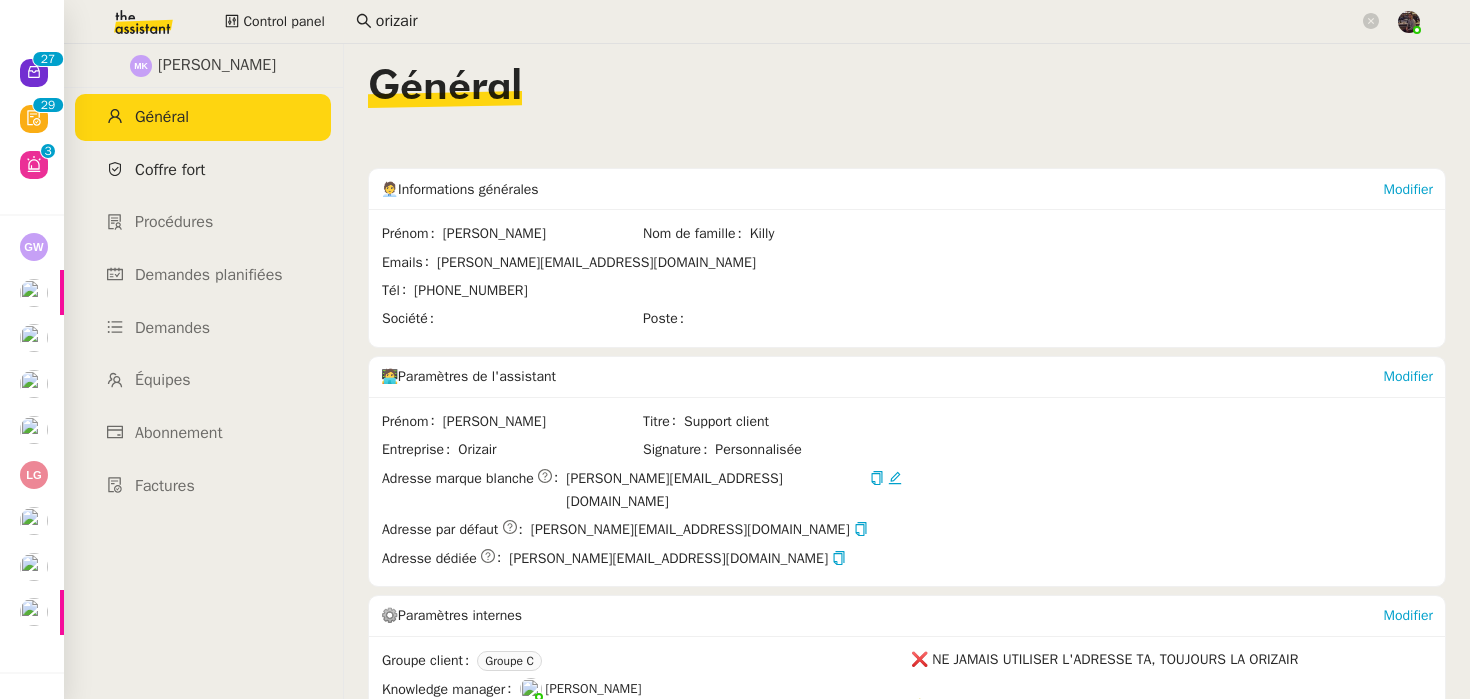 click on "Coffre fort" 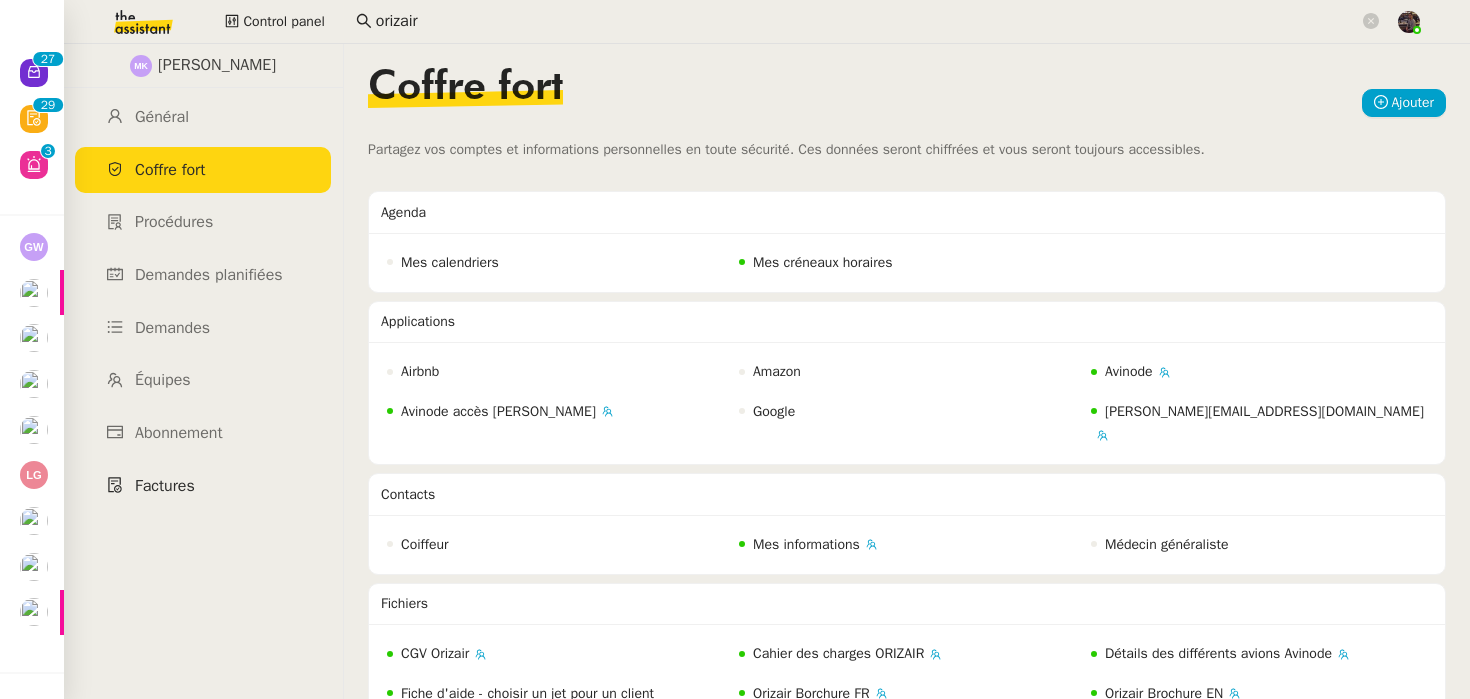 scroll, scrollTop: 158, scrollLeft: 0, axis: vertical 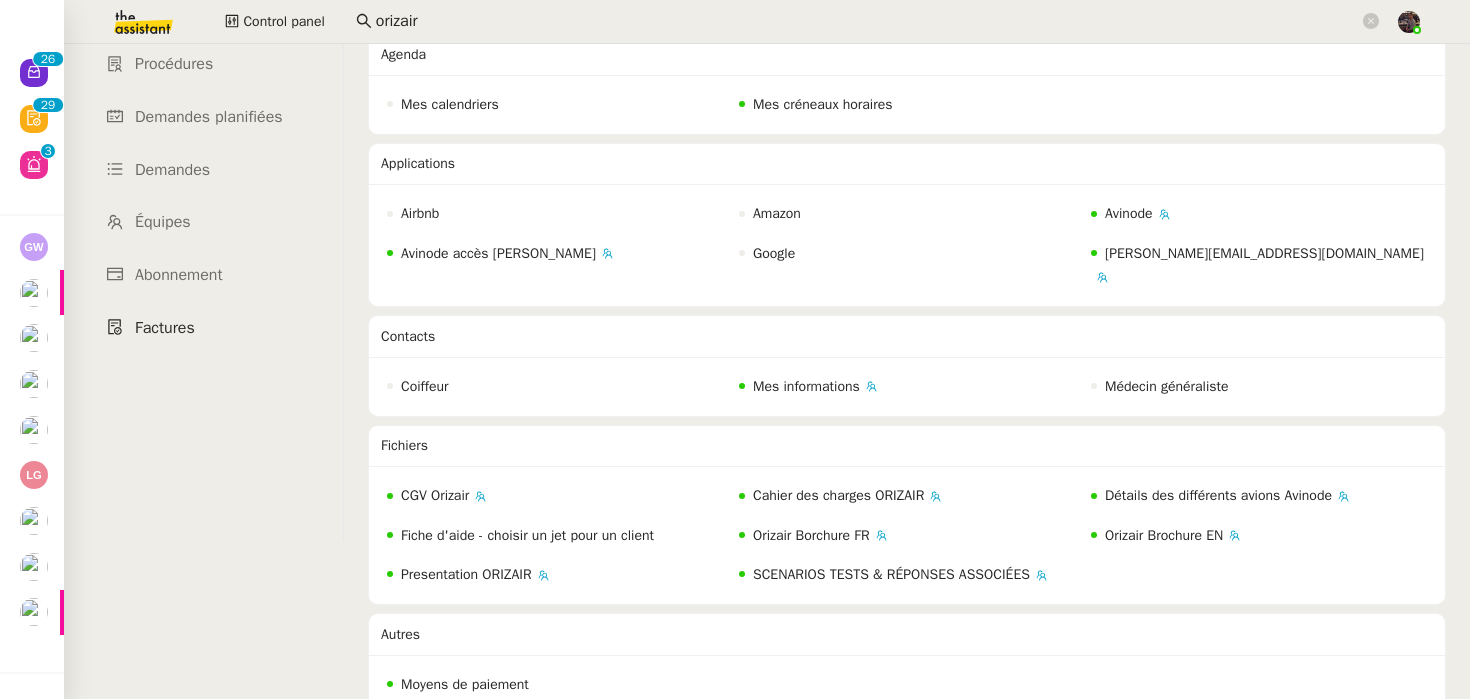click on "Factures" 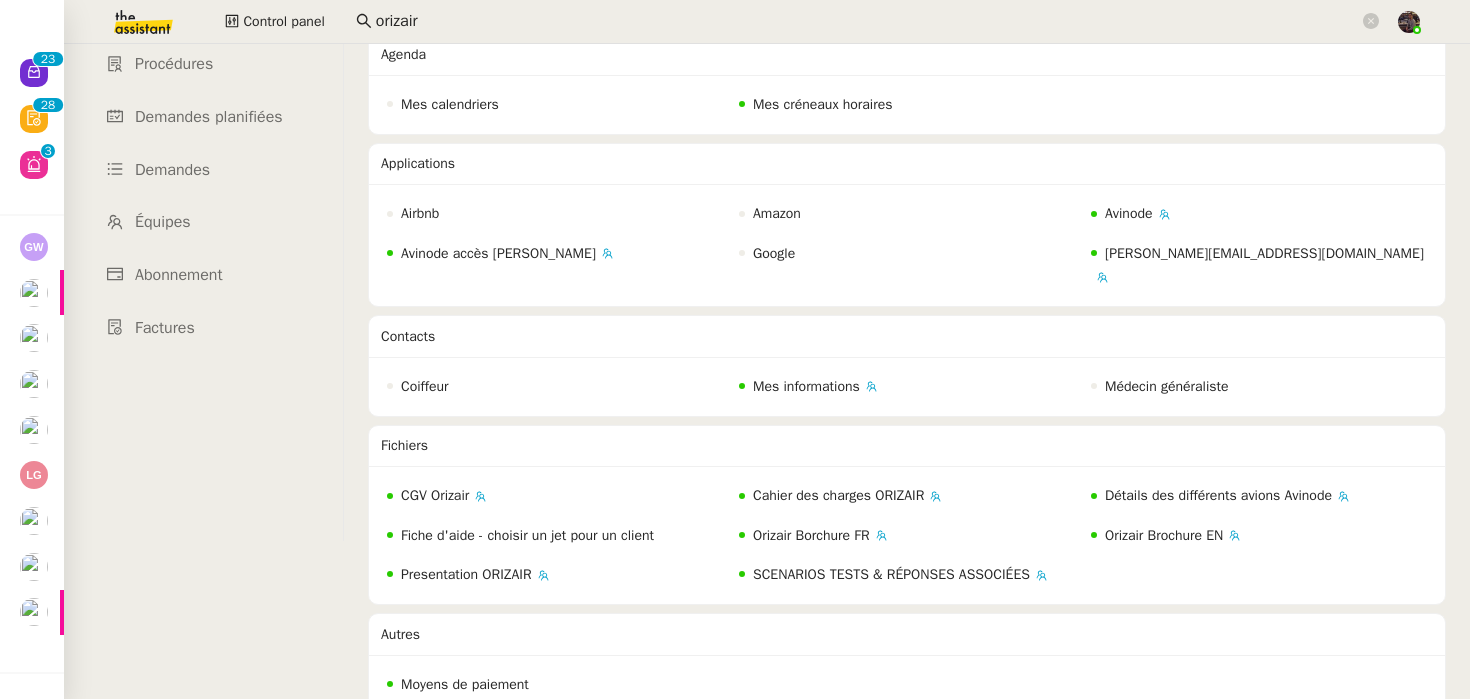 scroll, scrollTop: 0, scrollLeft: 0, axis: both 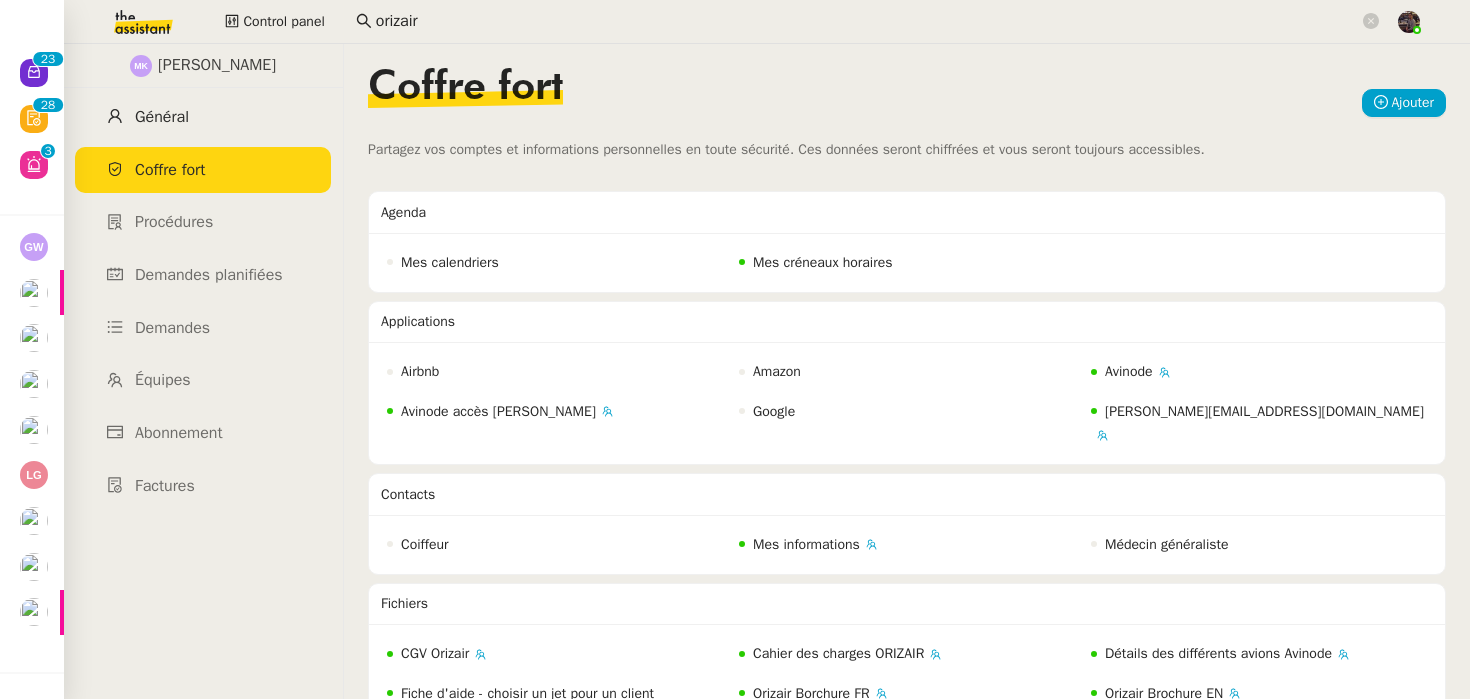 click on "Général" 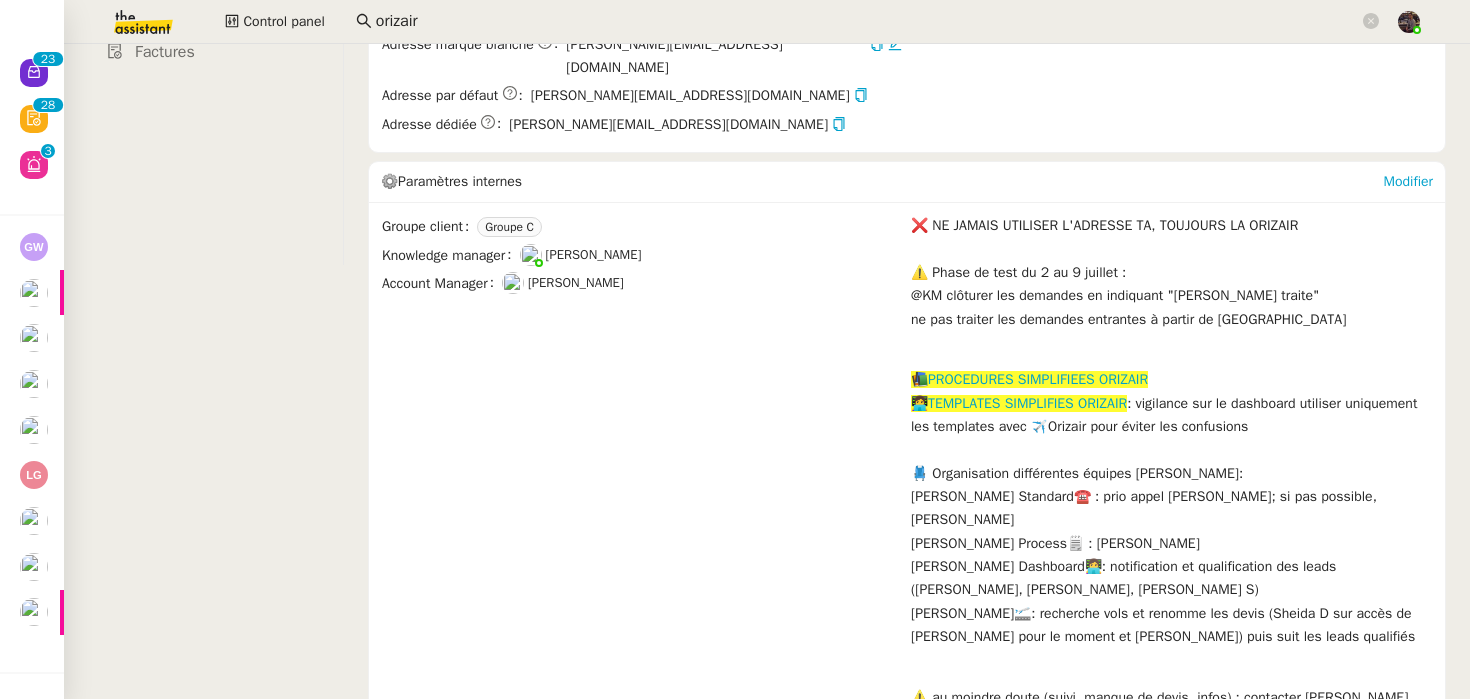 scroll, scrollTop: 839, scrollLeft: 0, axis: vertical 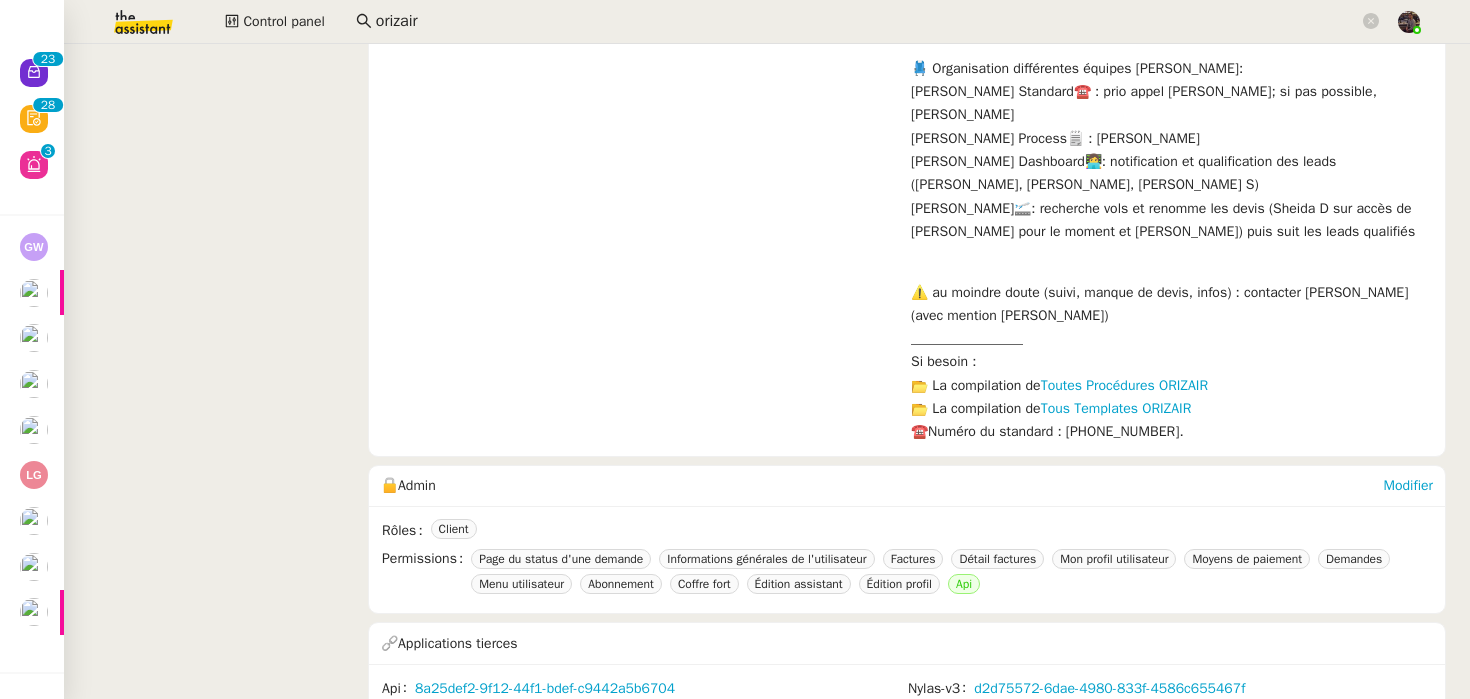 click on "cus_Rk6AsLAXT0iEGp" 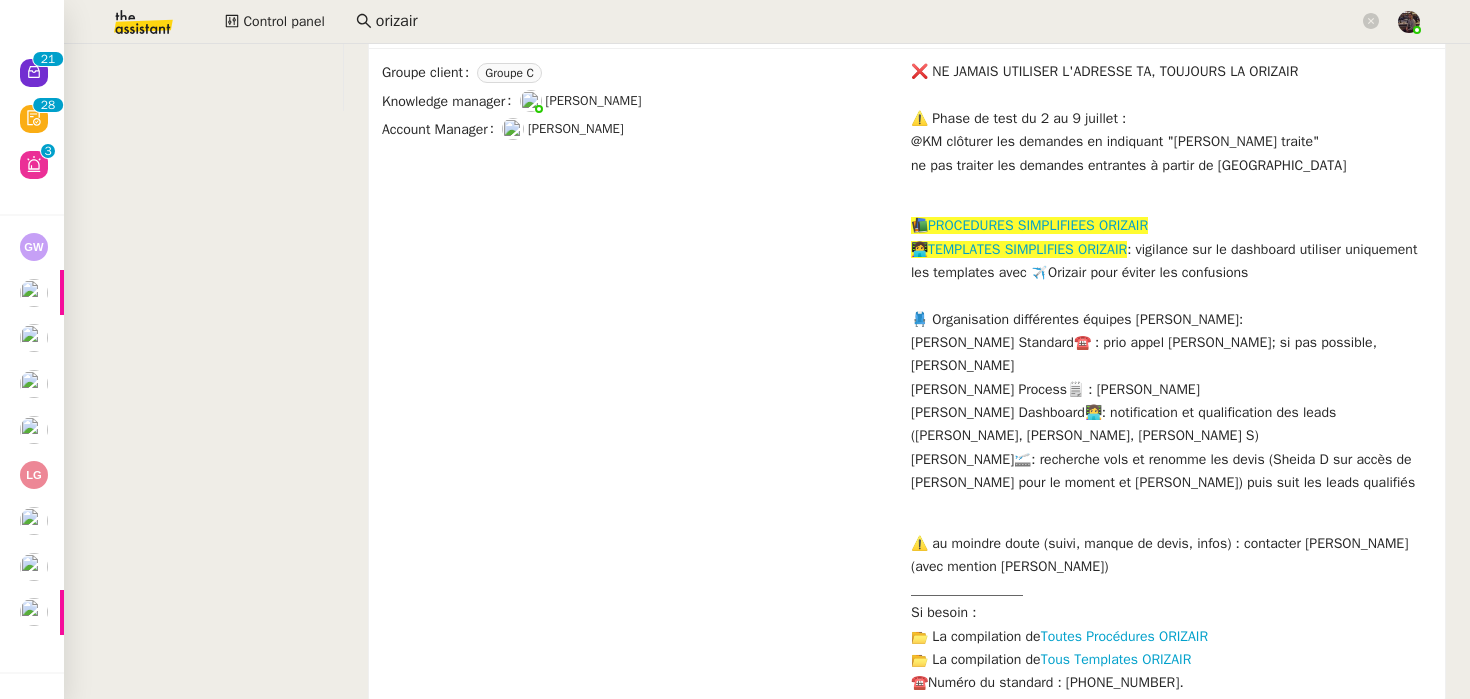 scroll, scrollTop: 616, scrollLeft: 0, axis: vertical 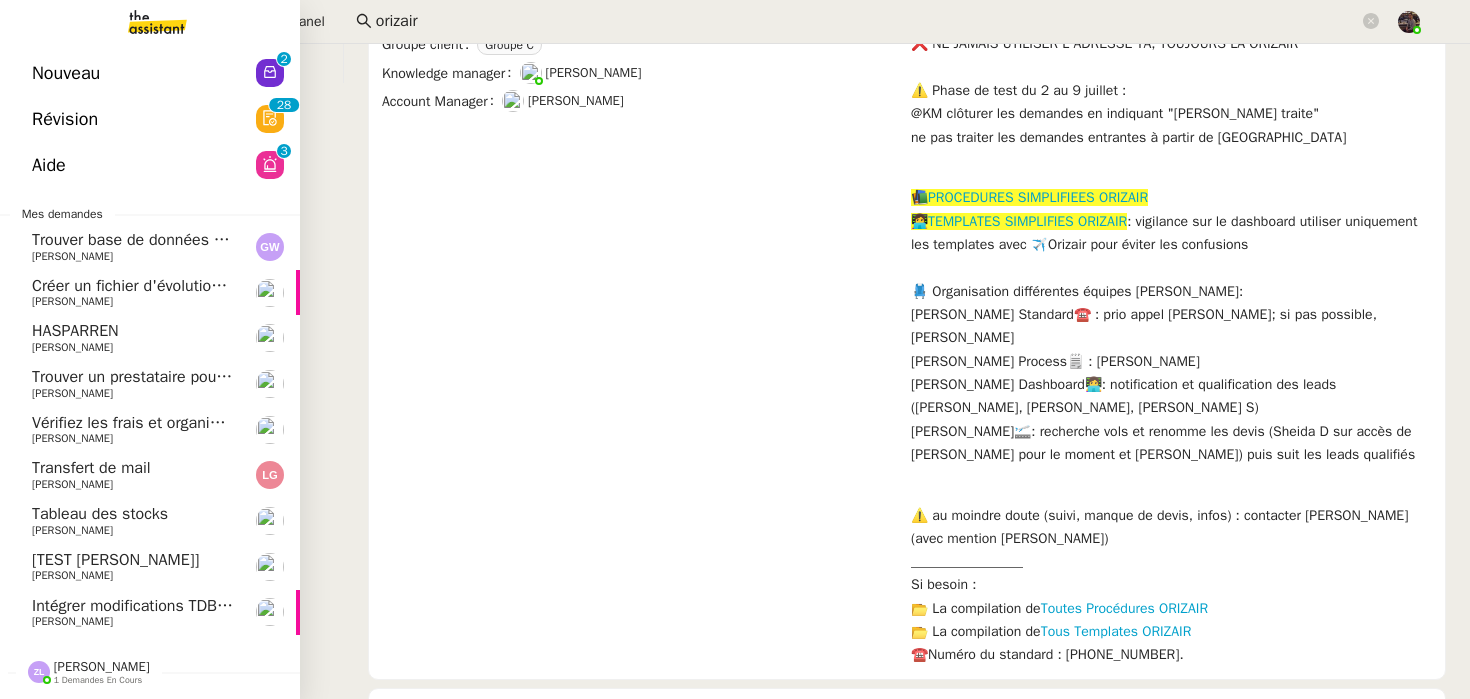 click on "Intégrer modifications TDB Juin 2025" 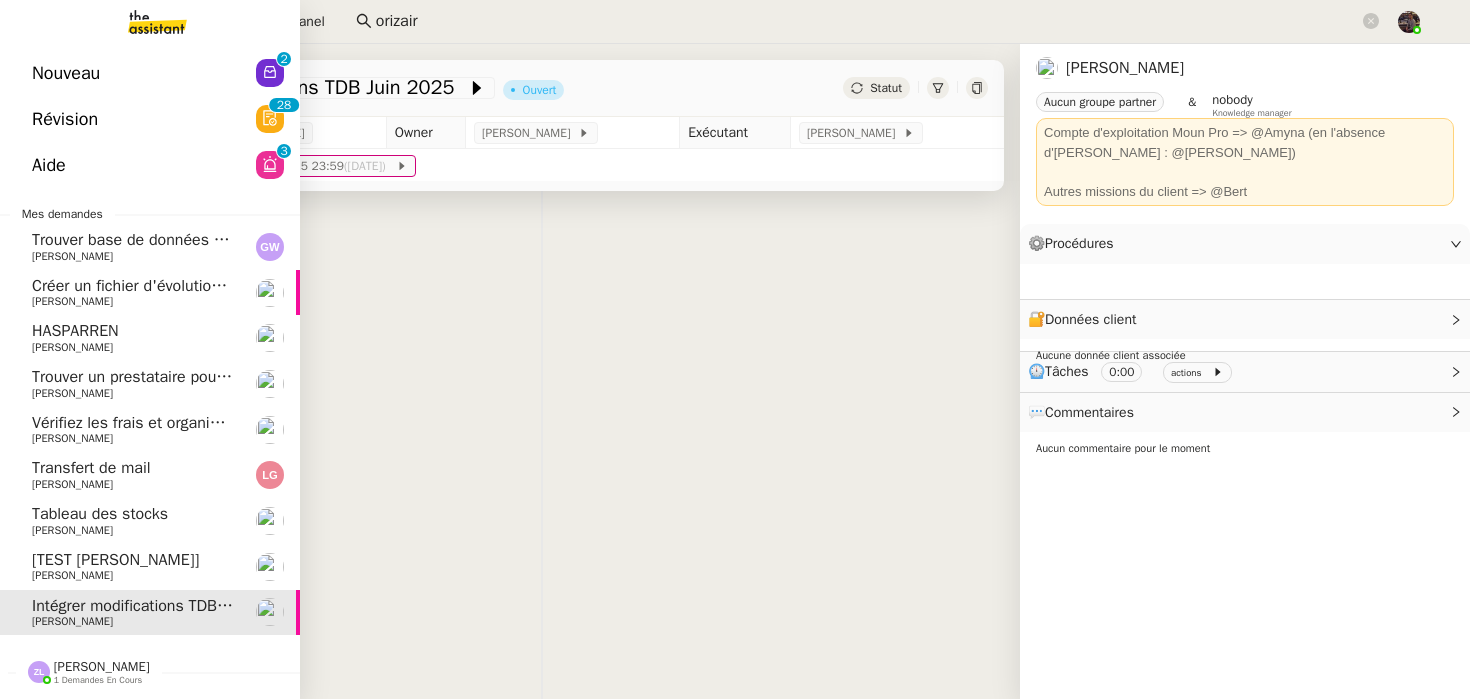 click on "[TEST [PERSON_NAME]]" 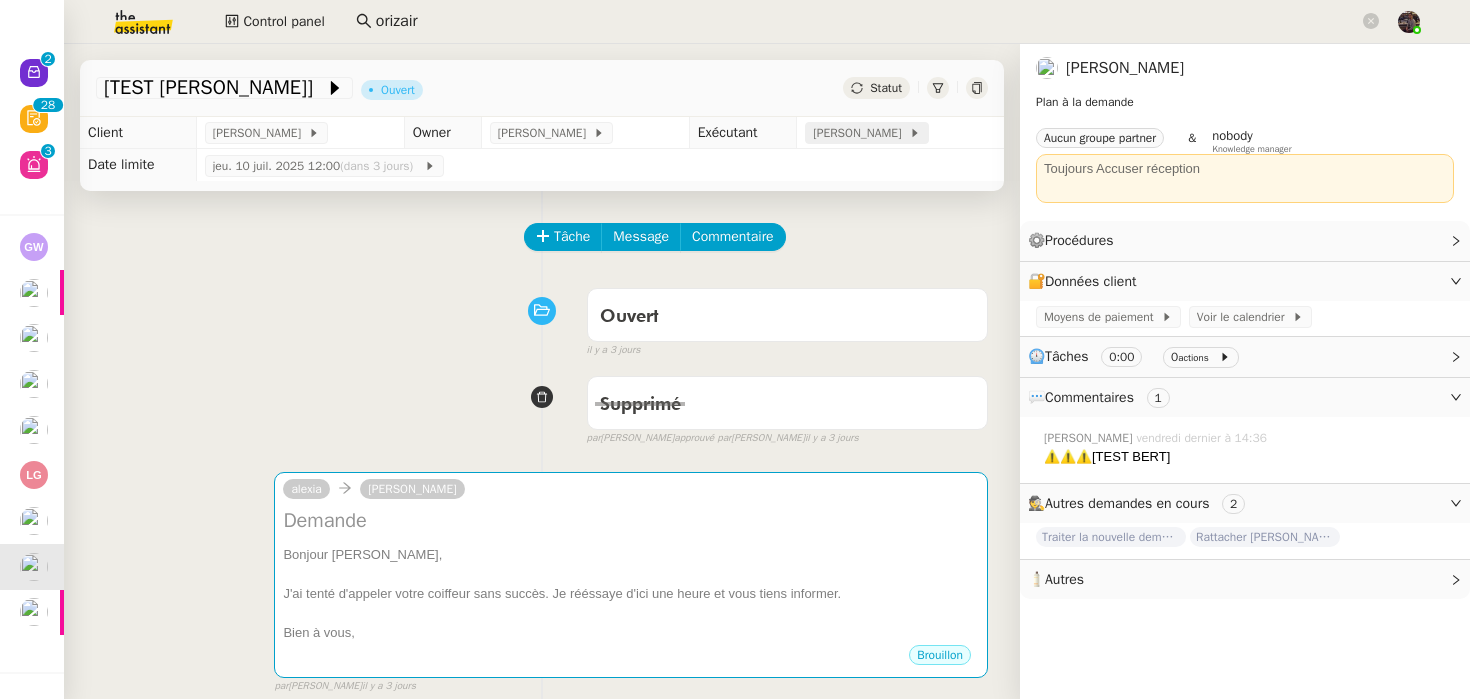 click 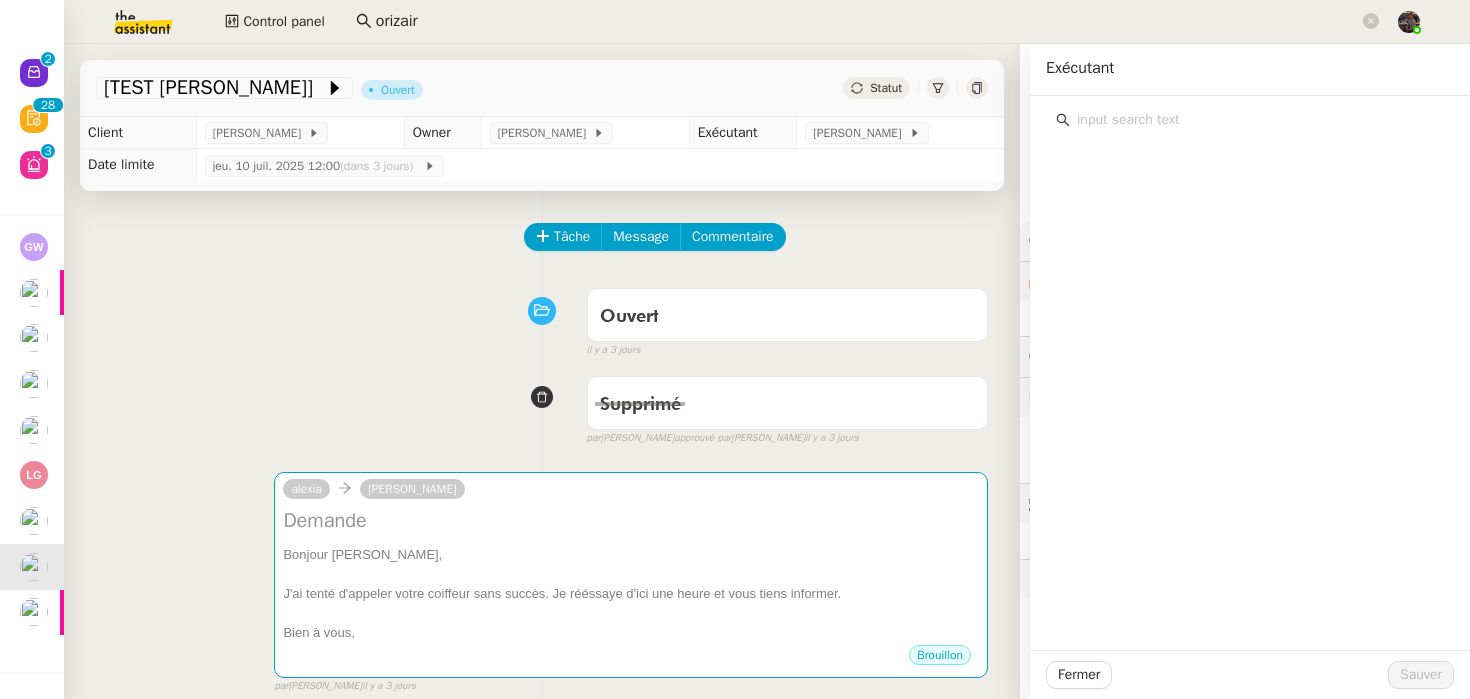 click on "[TEST [PERSON_NAME]]         [PERSON_NAME]" 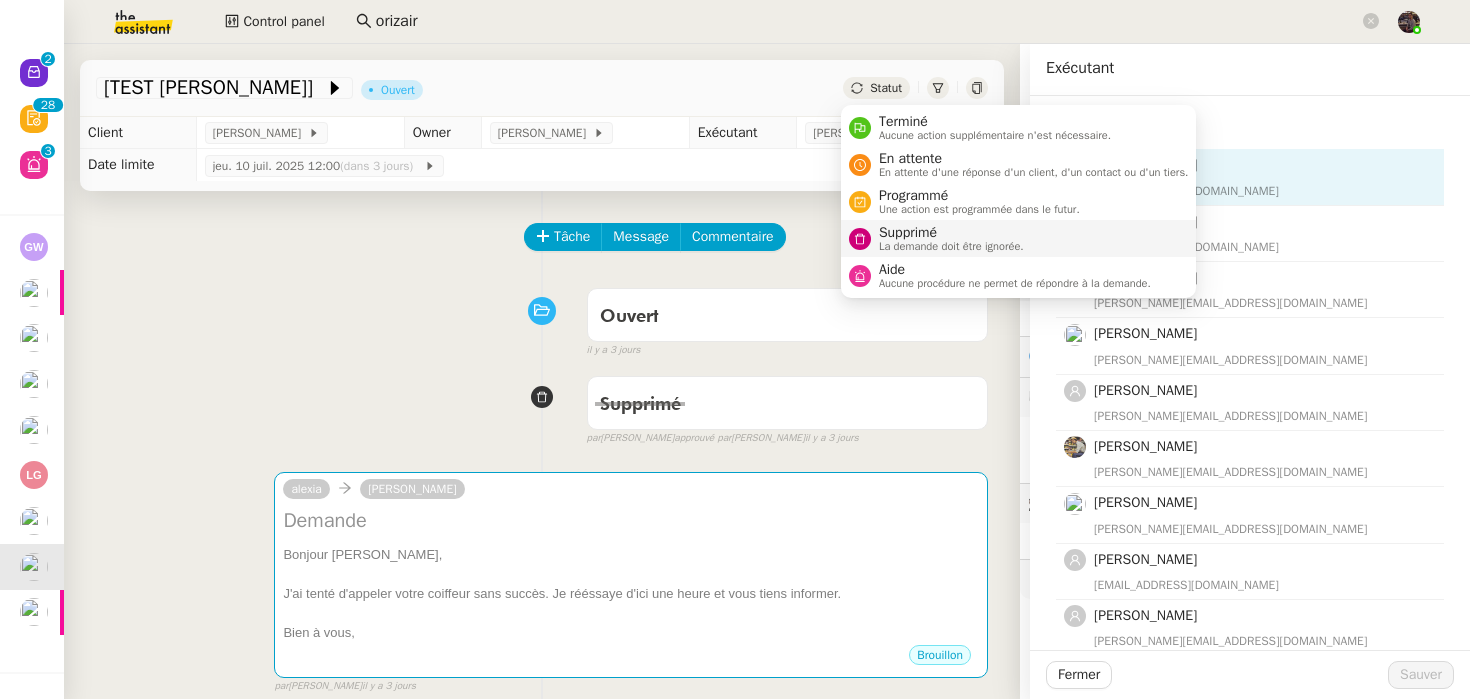 click on "La demande doit être ignorée." at bounding box center (951, 246) 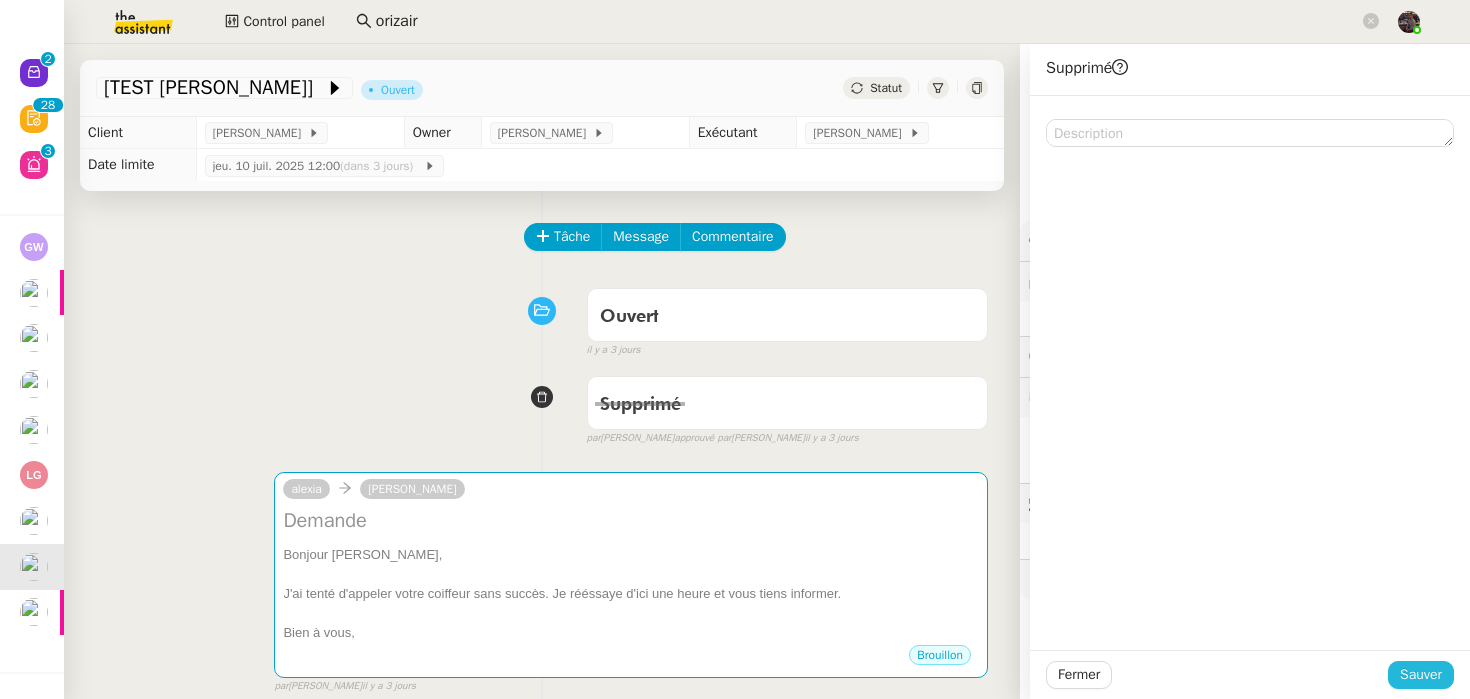 click on "Sauver" 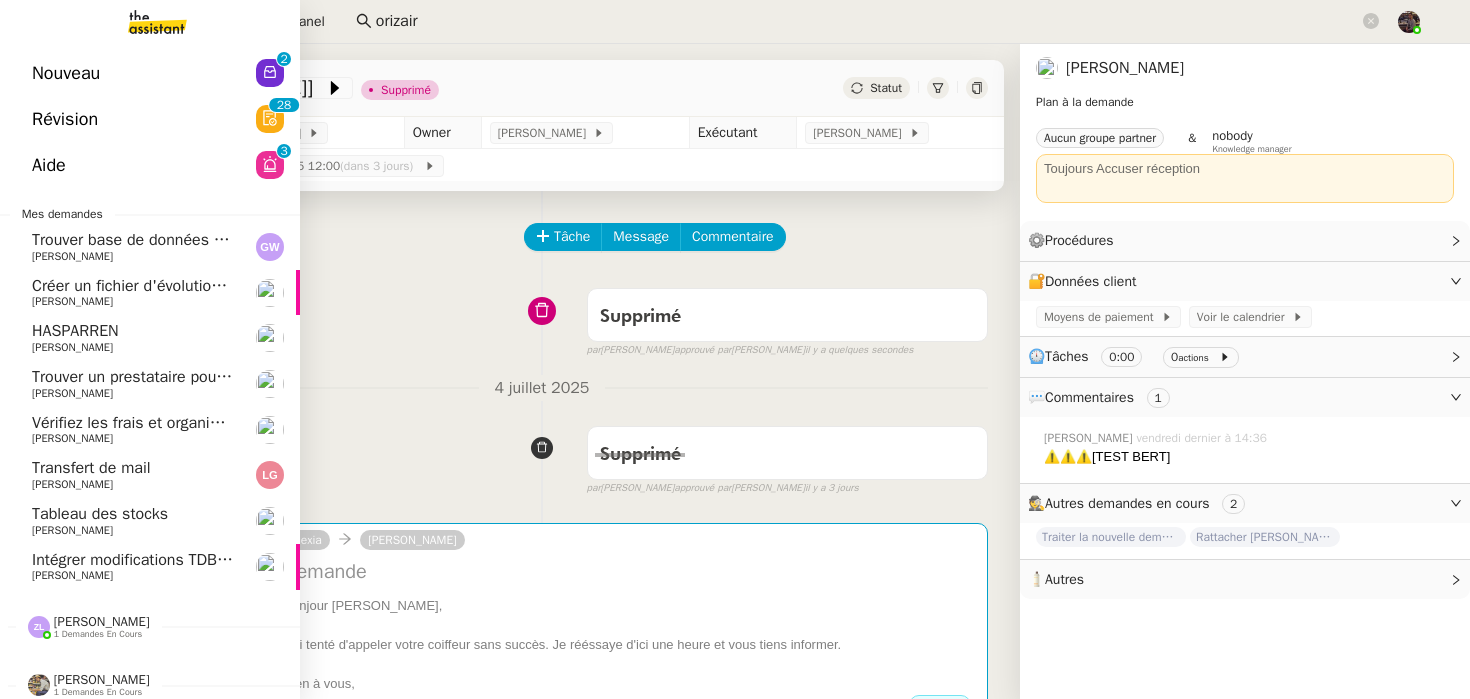 click on "Transfert de mail" 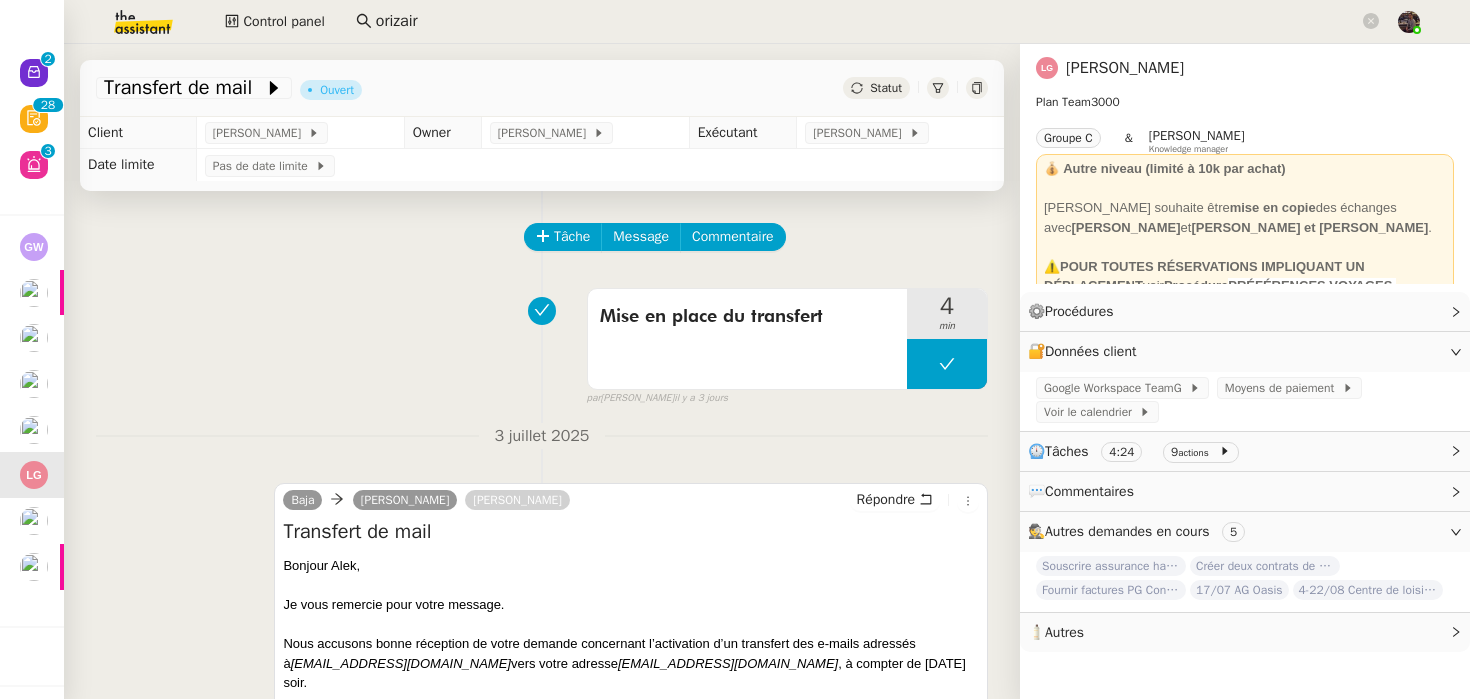 click on "Mise en place du transfert     4 min false par   [PERSON_NAME]   [DATE]" at bounding box center (542, 343) 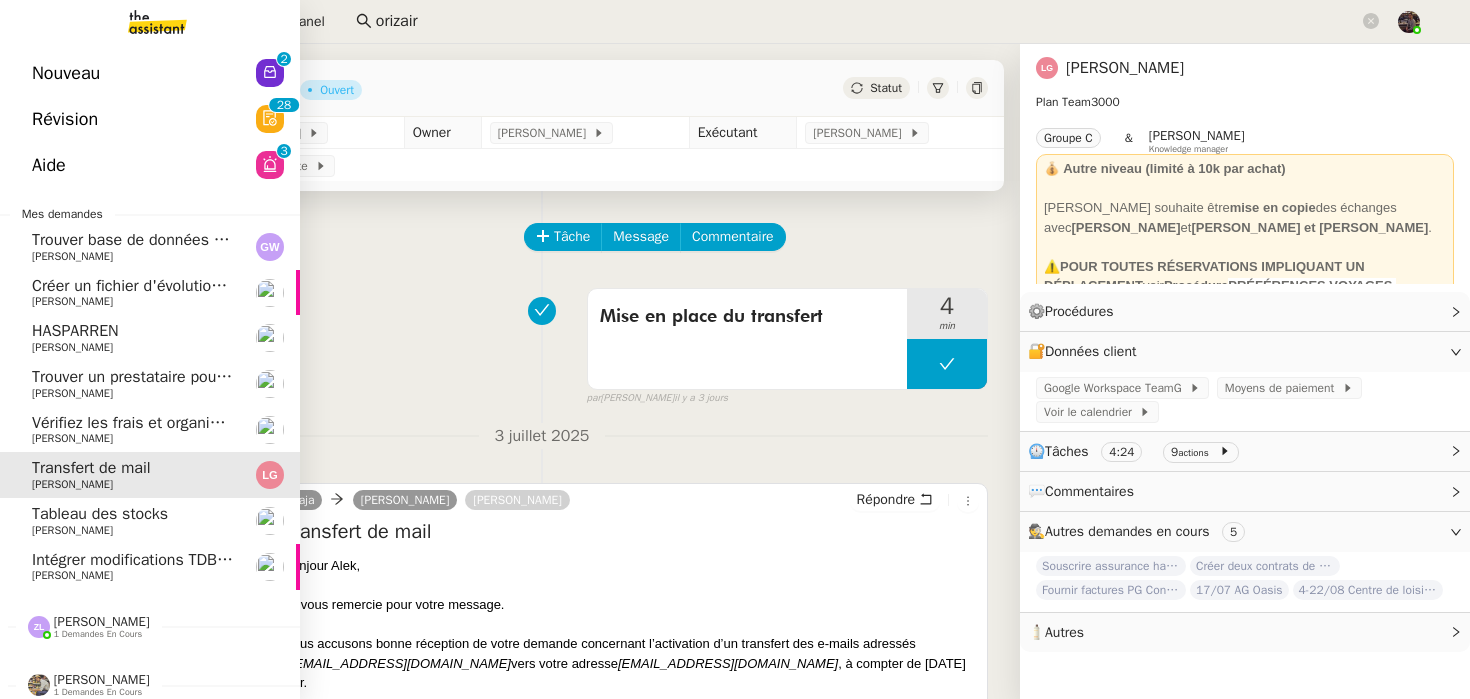 click on "Nouveau  0   1   2   3   4   5   6   7   8   9" 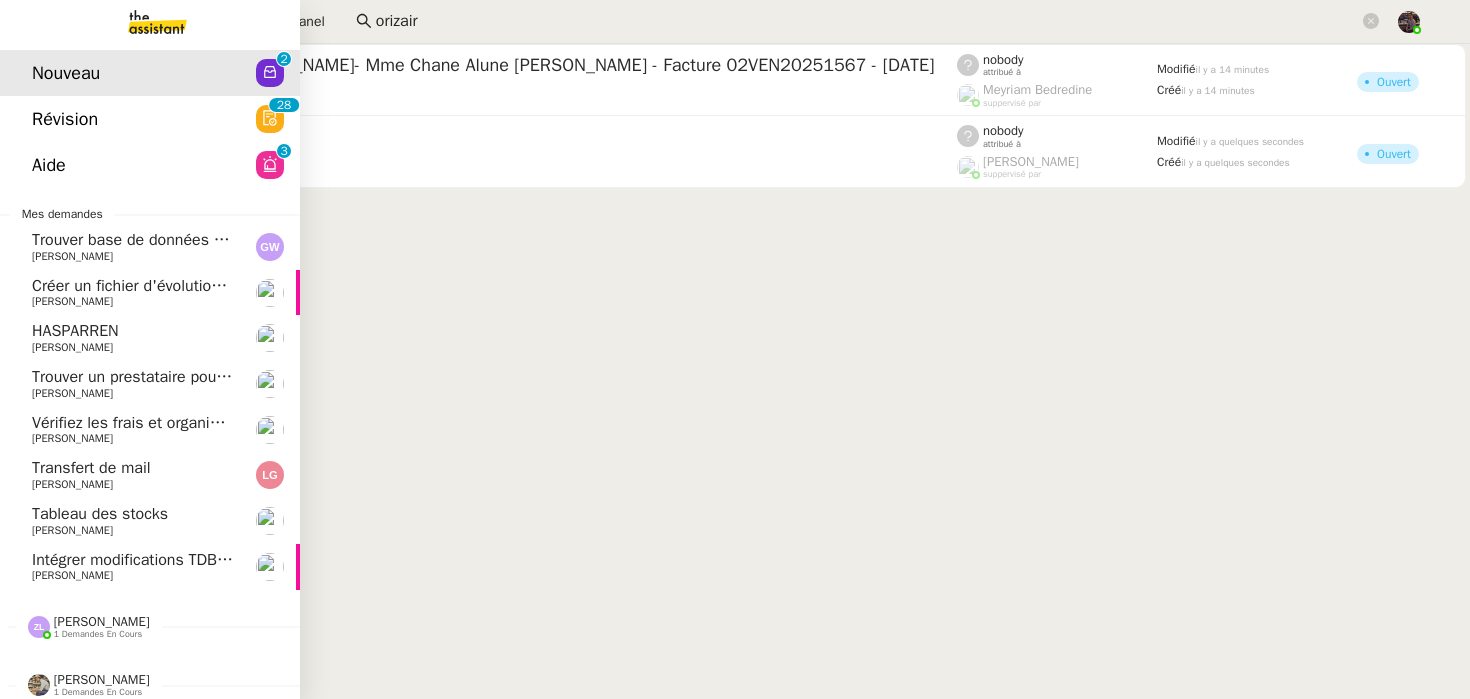 click on "[PERSON_NAME]" 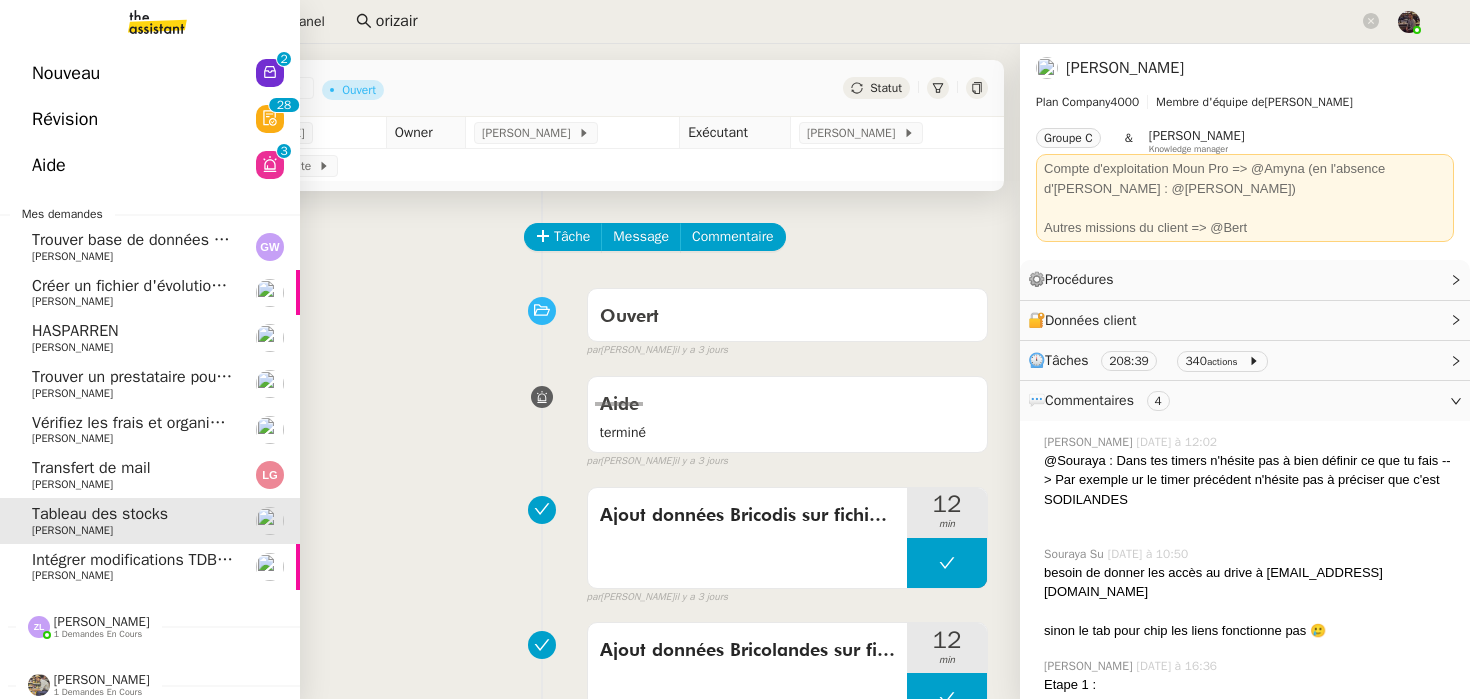 click on "Révision  0   1   2   3   4   5   6   7   8   9   0   1   2   3   4   5   6   7   8   9" 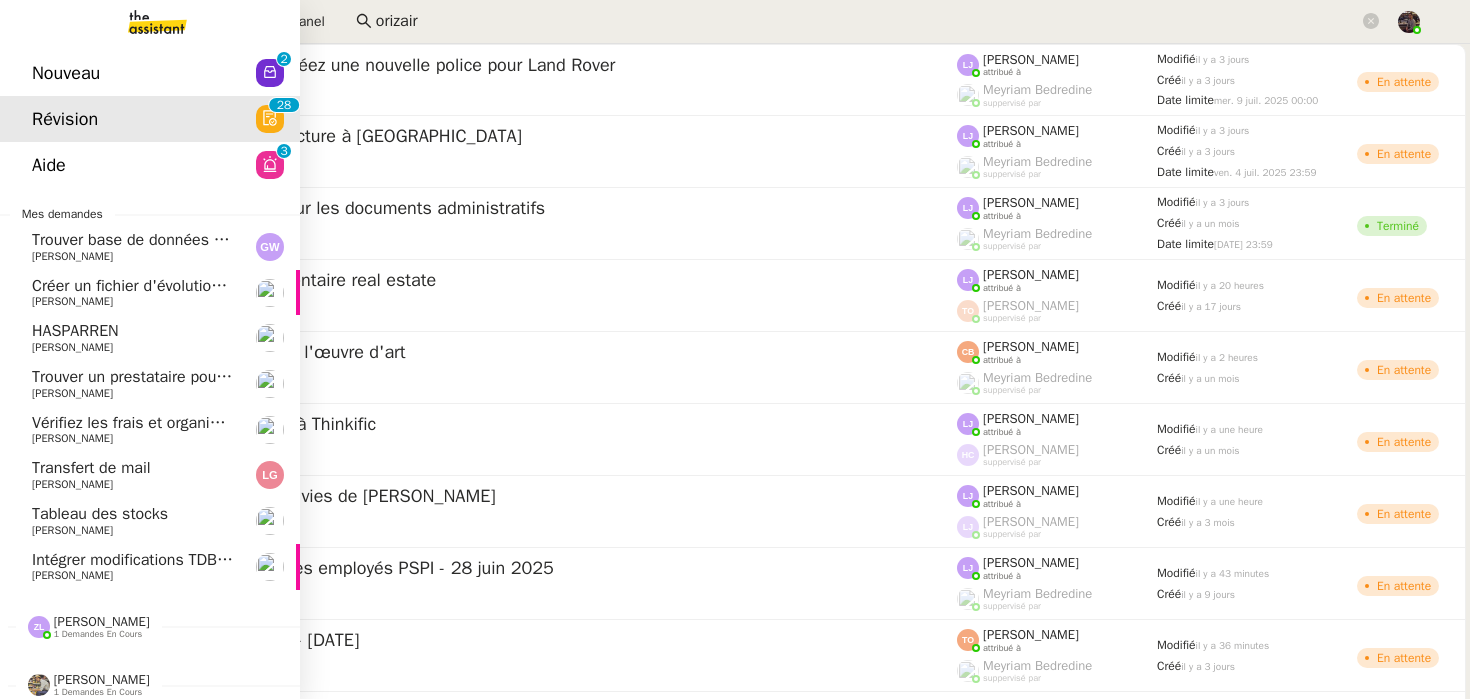 click on "Nouveau  0   1   2   3   4   5   6   7   8   9" 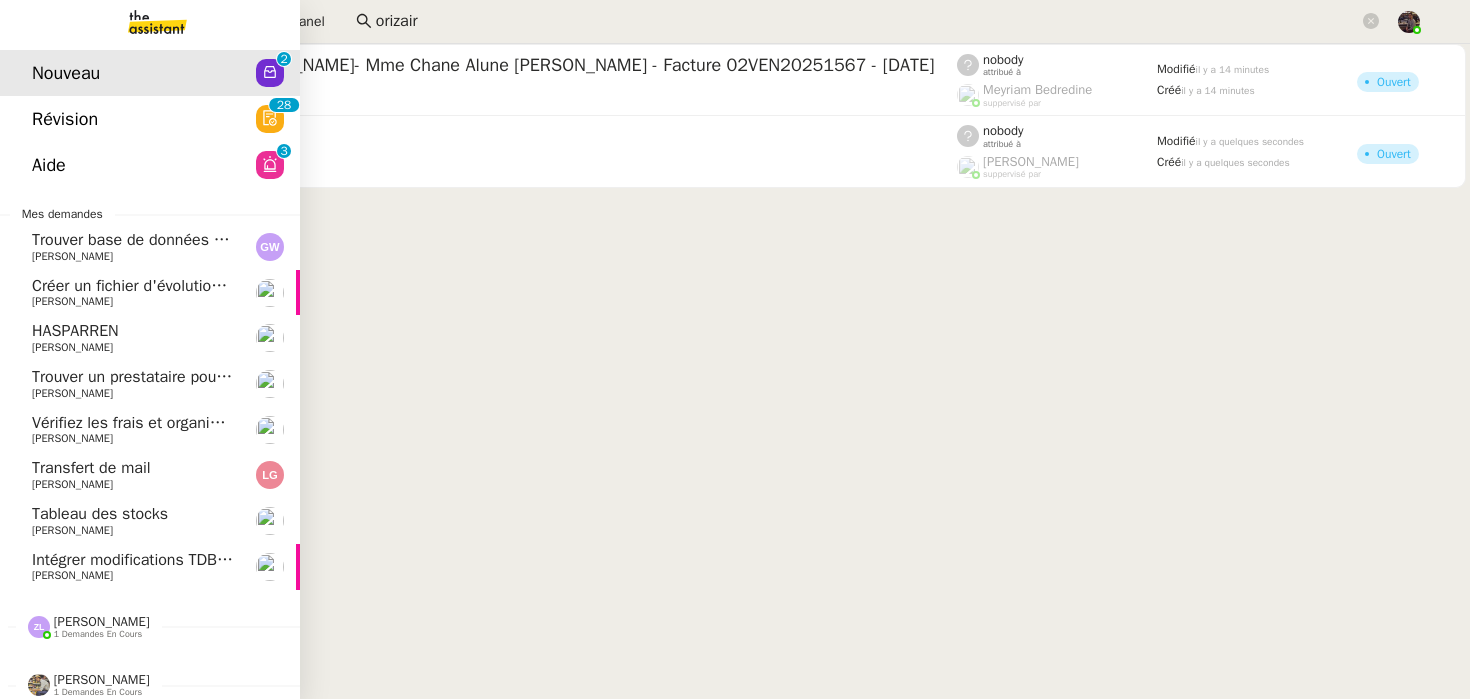 click on "Tableau des stocks" 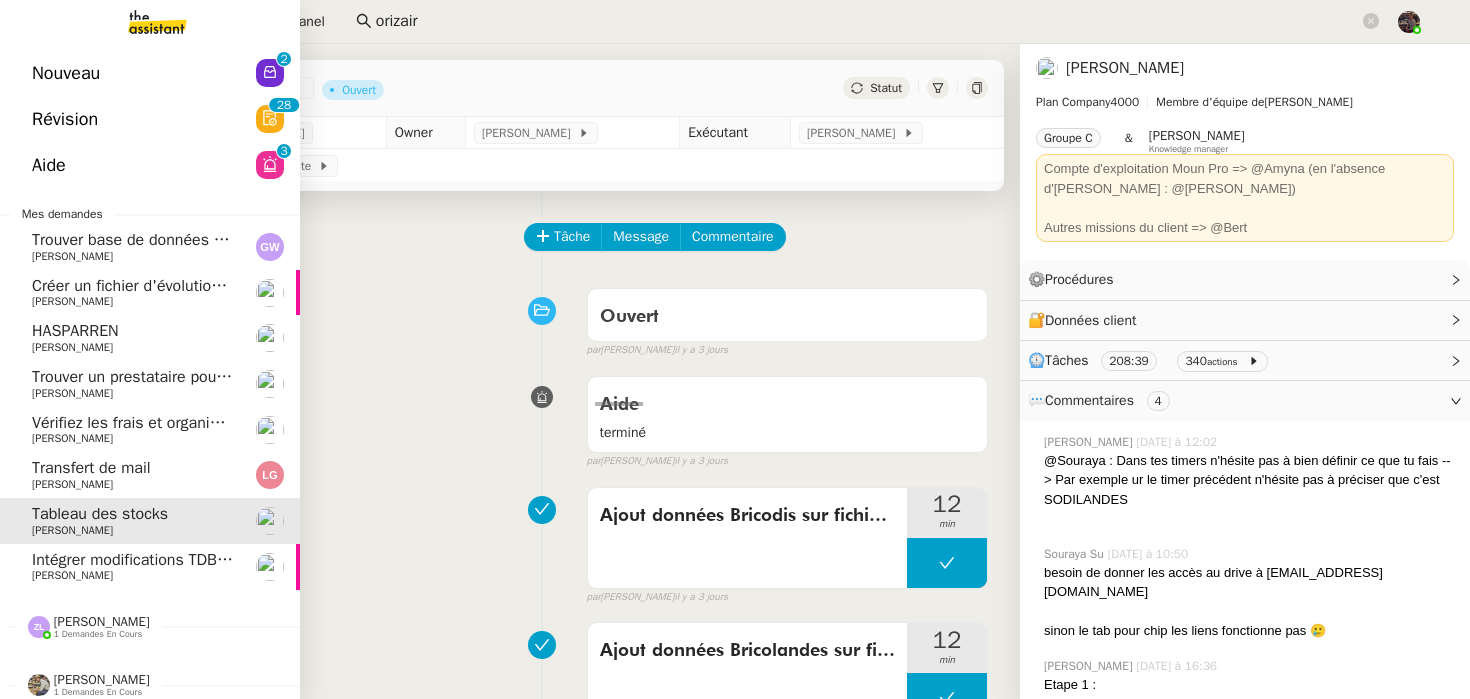 click on "Transfert de mail" 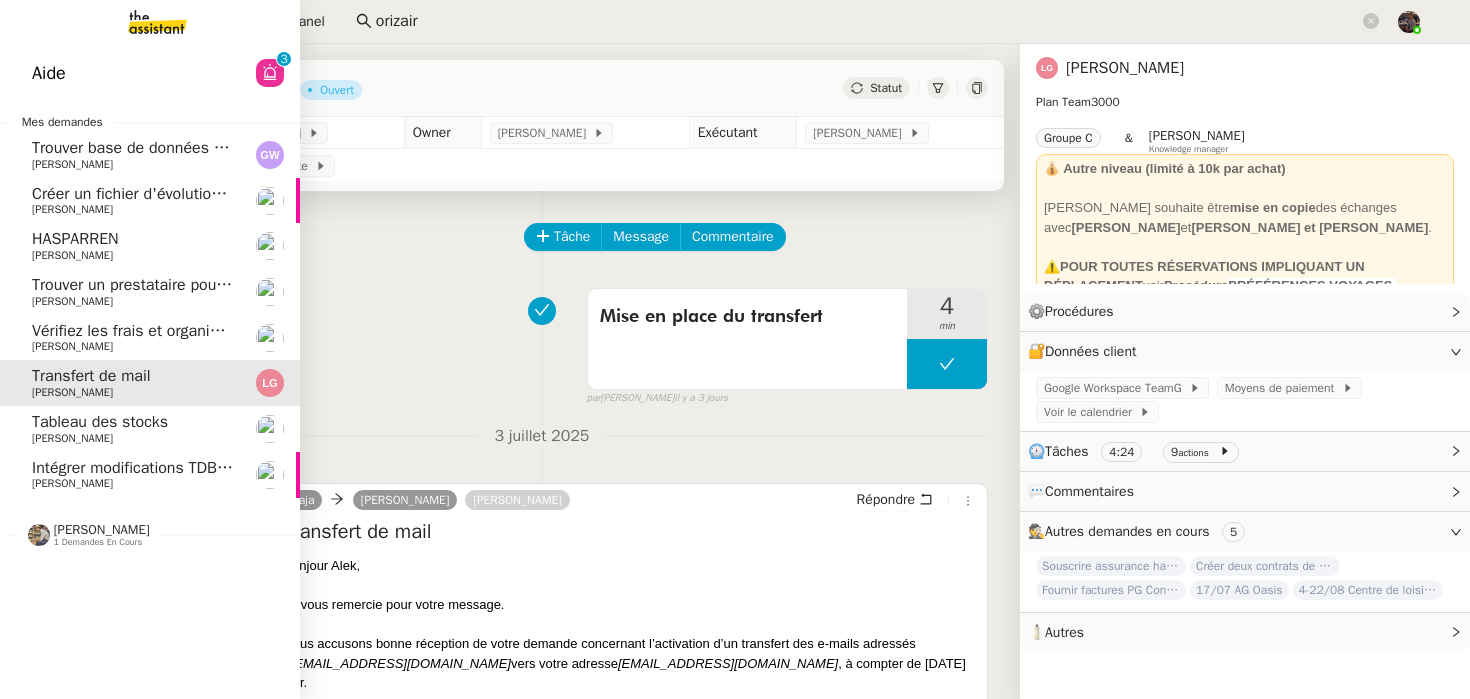 click on "Trouver un prestataire pour automatisation comptable    [PERSON_NAME]" 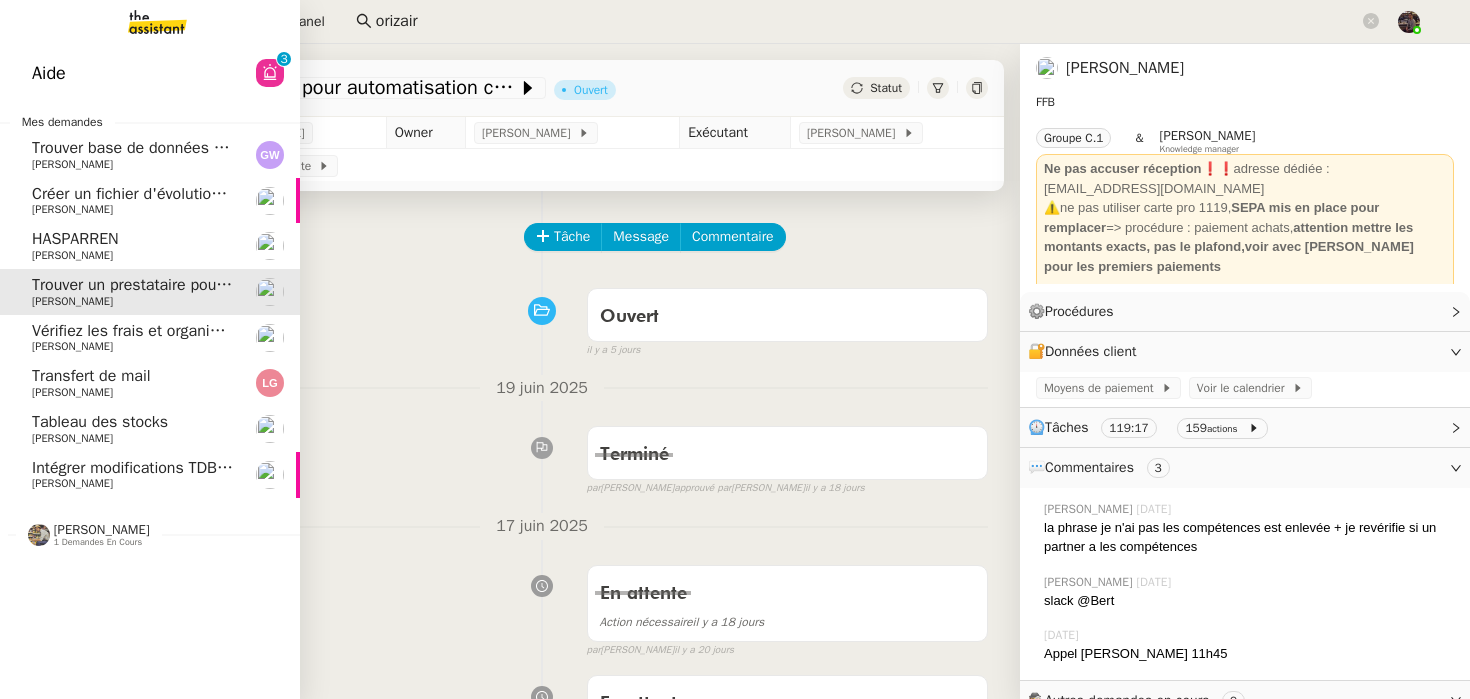 click on "Vérifiez les frais et organisez les dossiers Blikk" 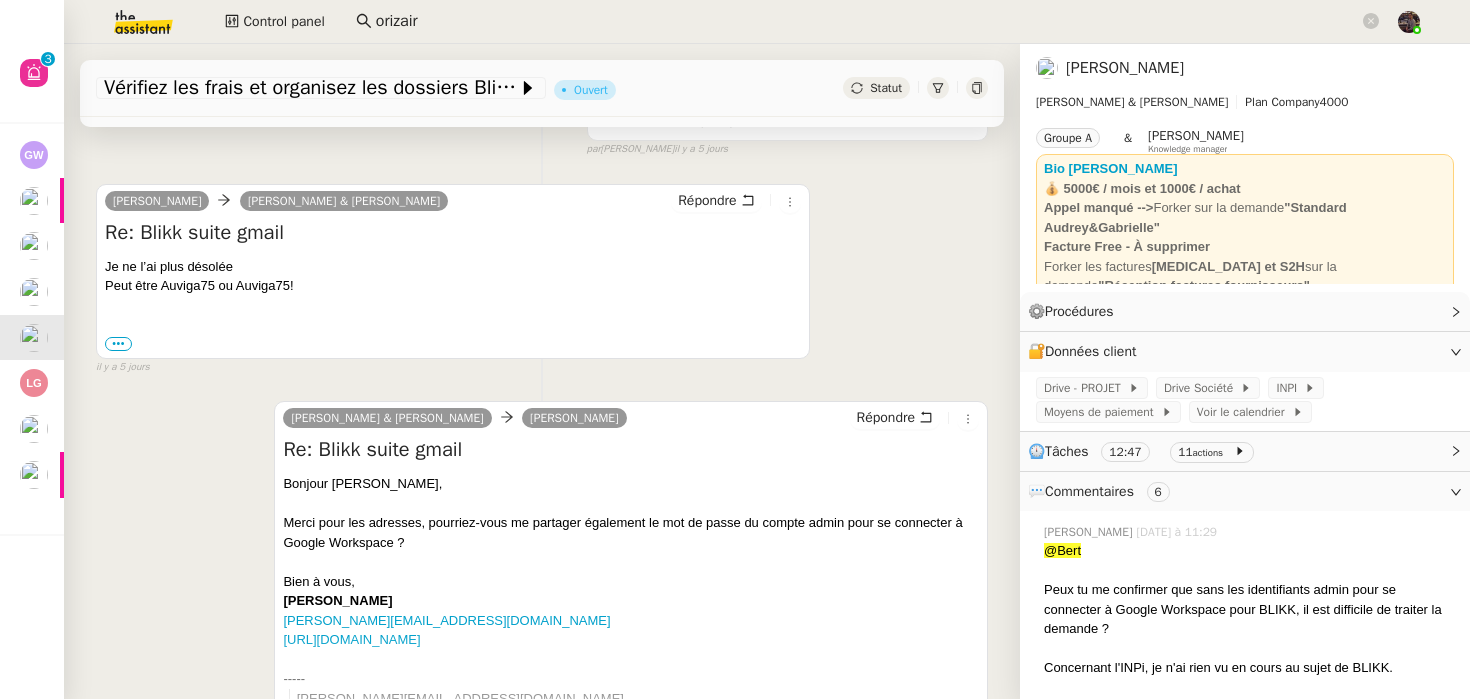 scroll, scrollTop: 494, scrollLeft: 0, axis: vertical 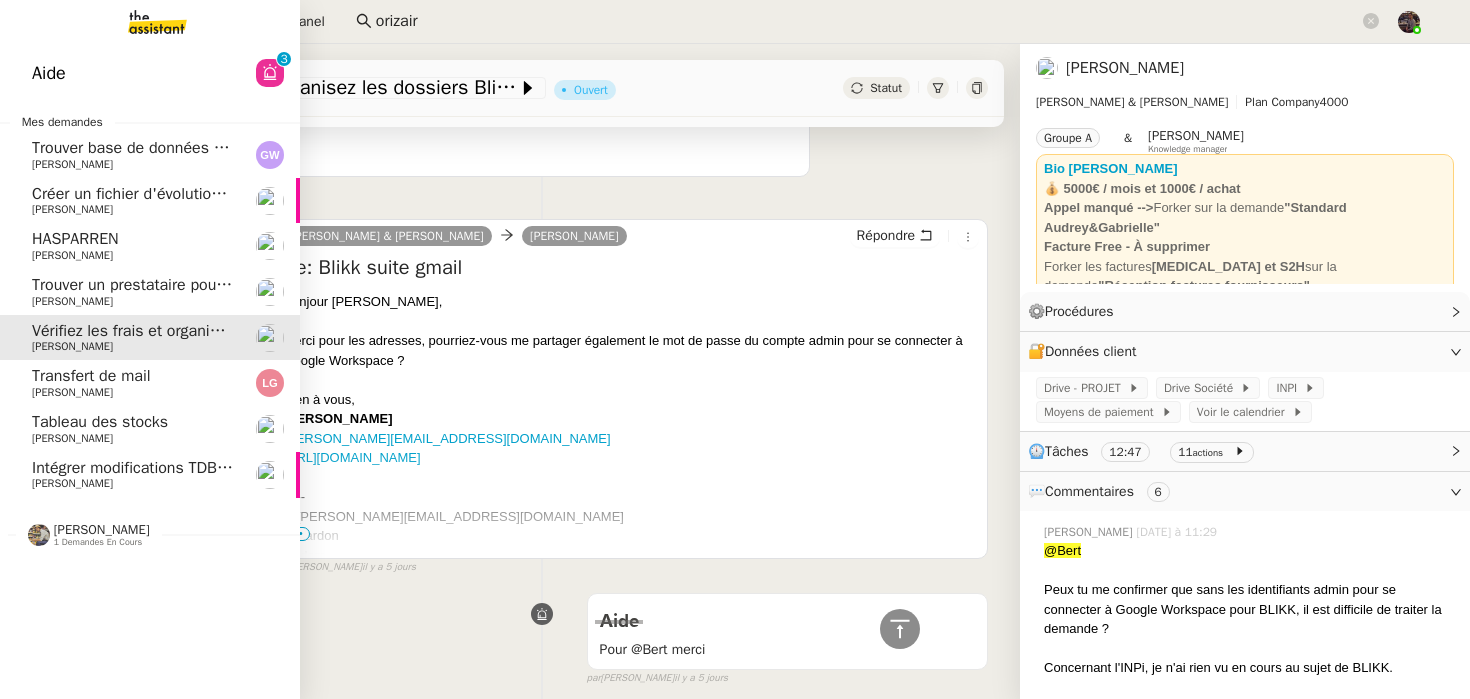 click on "HASPARREN" 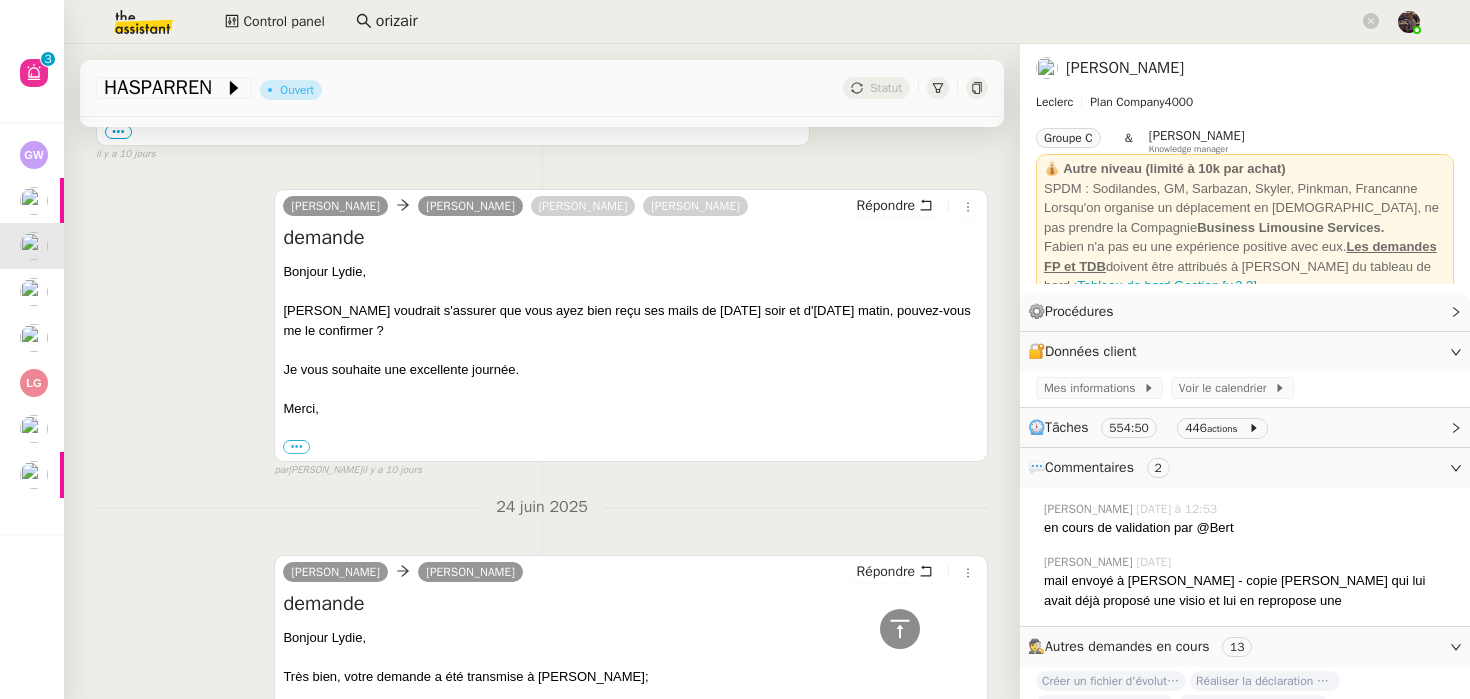 scroll, scrollTop: 0, scrollLeft: 0, axis: both 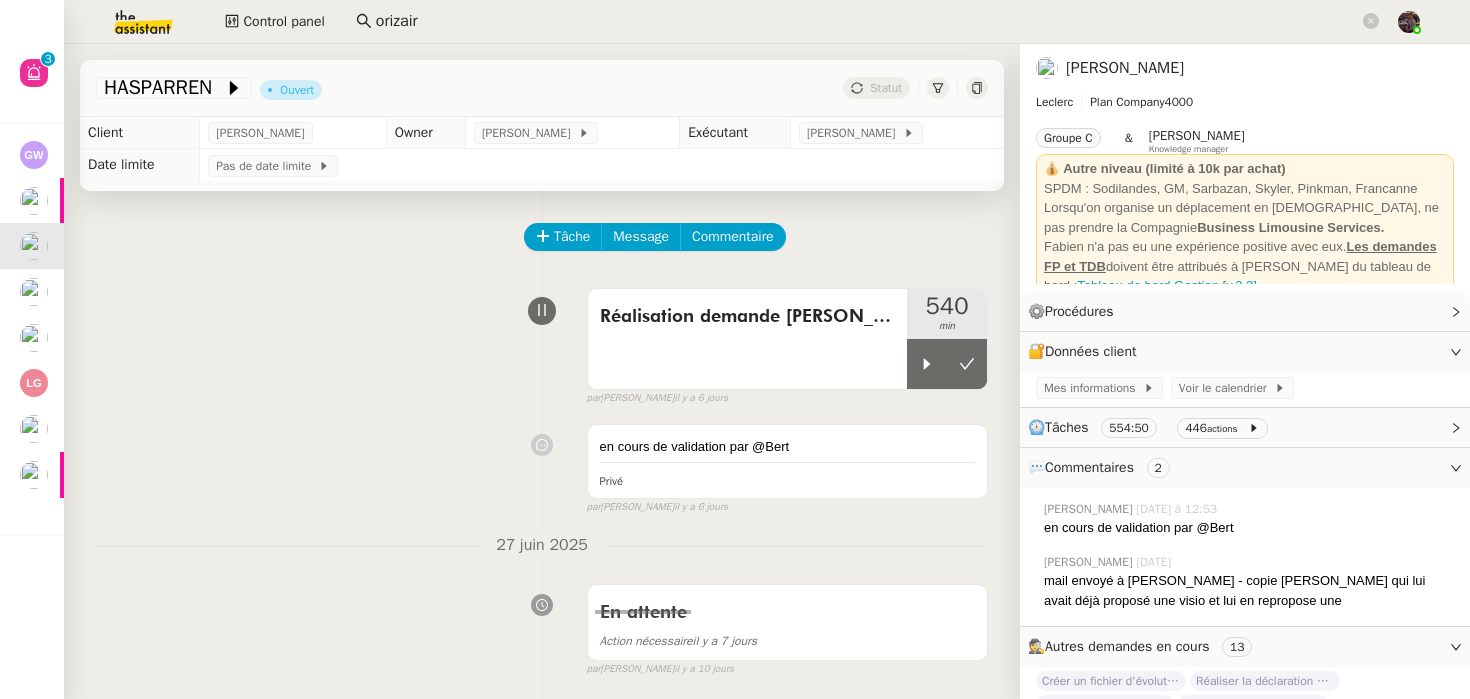 click on "en cours de validation par @[PERSON_NAME] false par   [PERSON_NAME].   [DATE]" at bounding box center [542, 465] 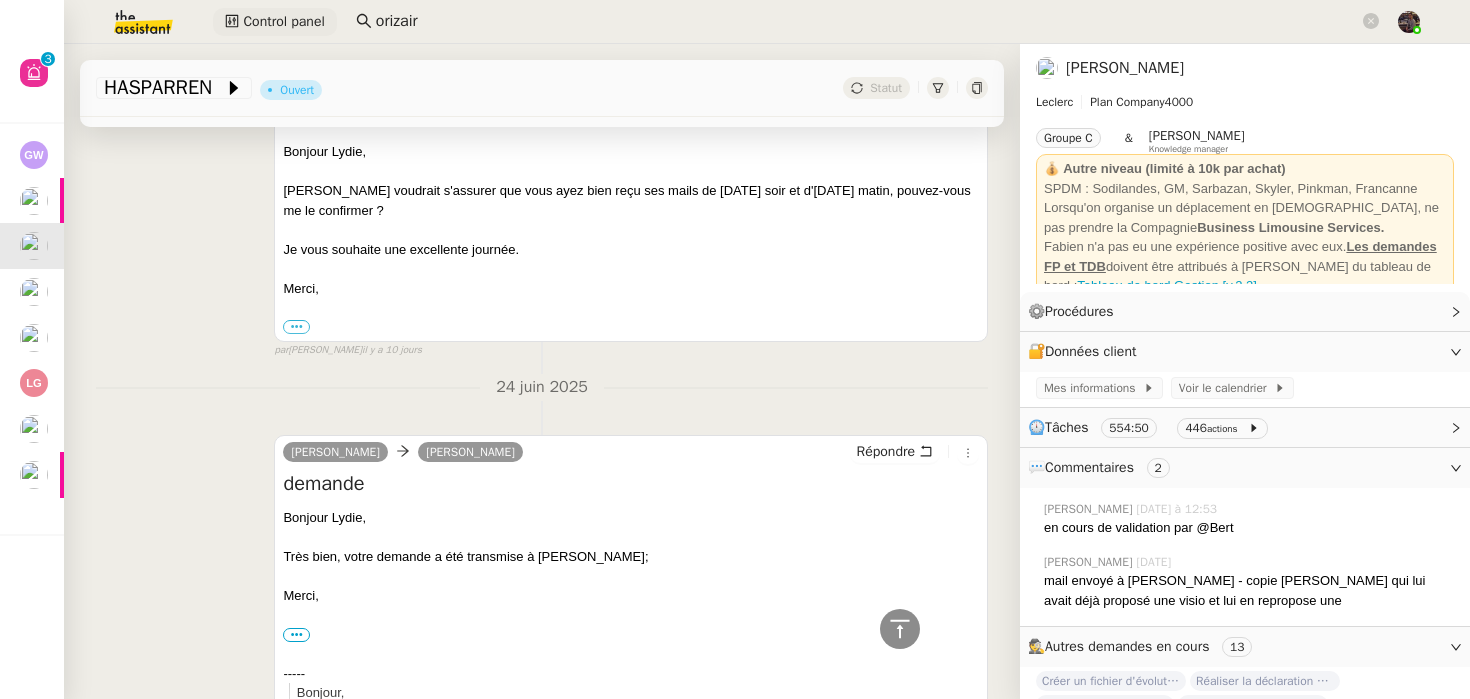 click on "Control panel" 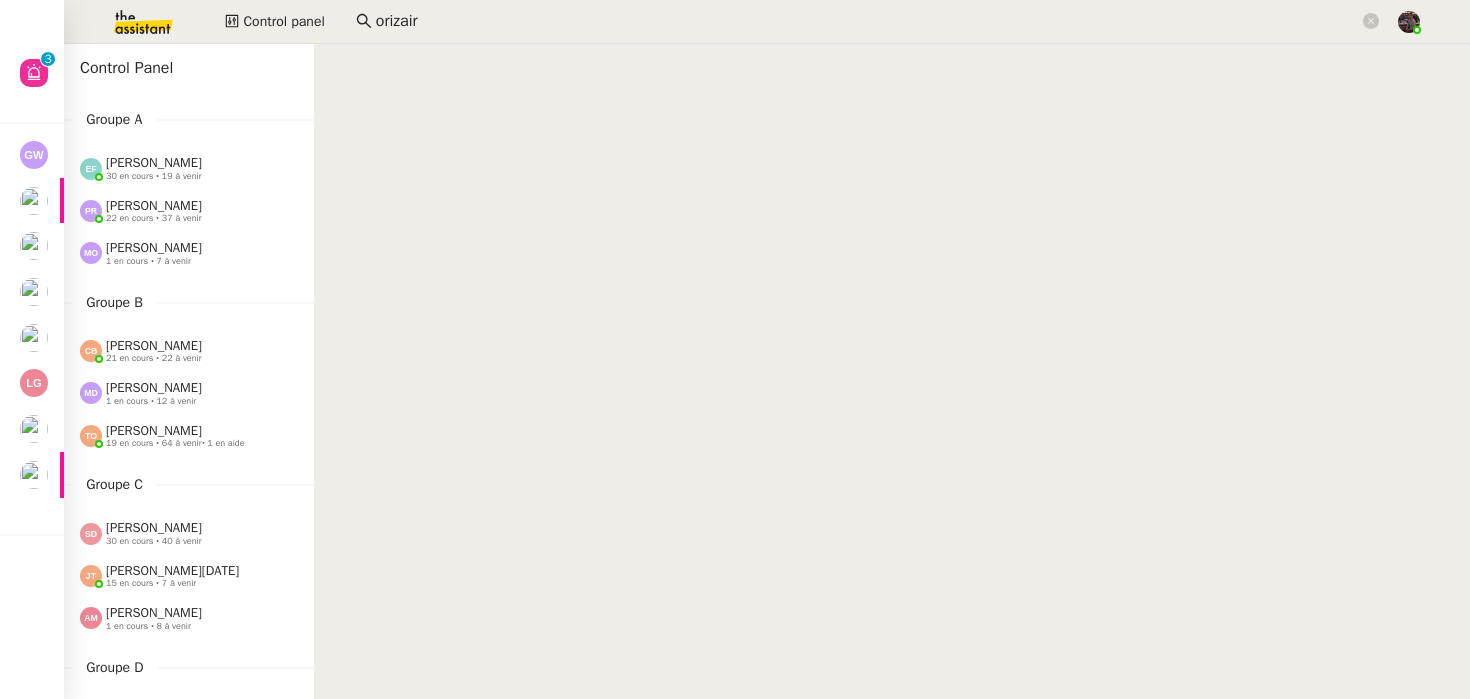 click on "orizair" 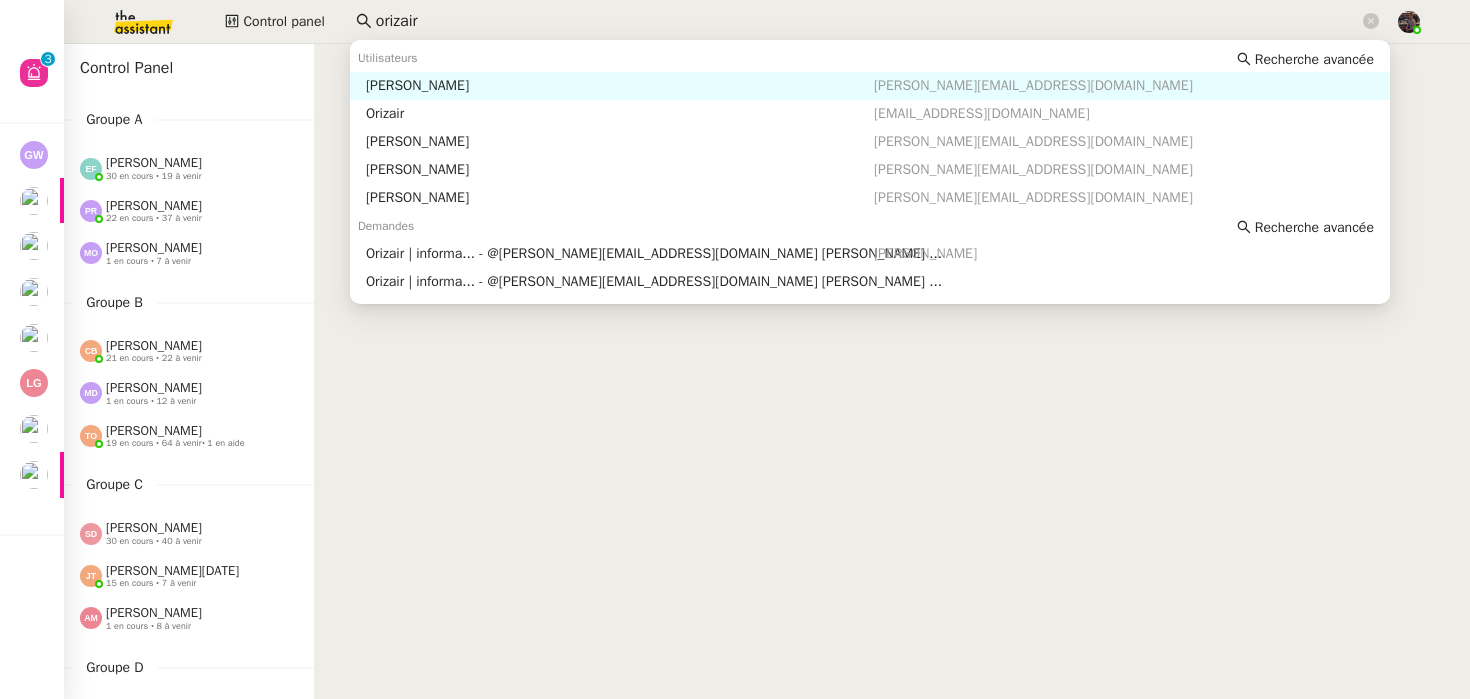 click on "orizair" 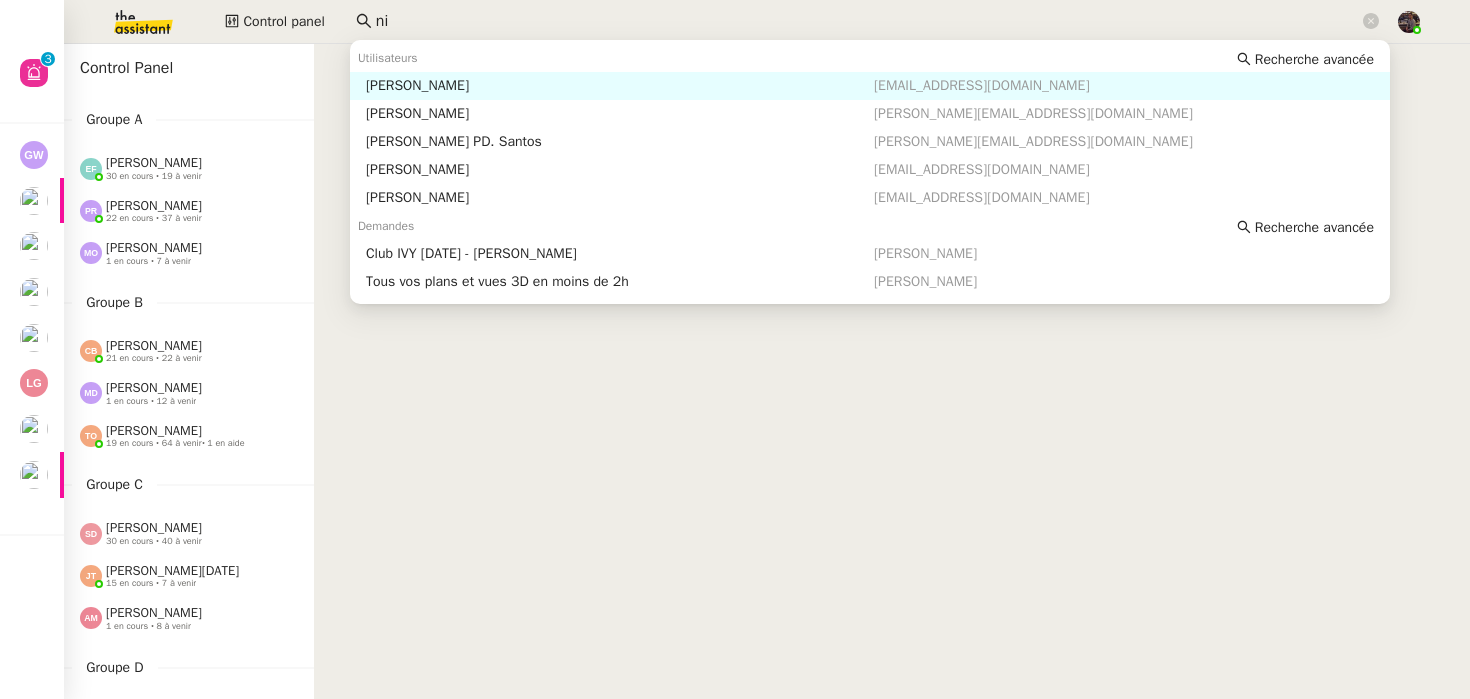 type on "ni" 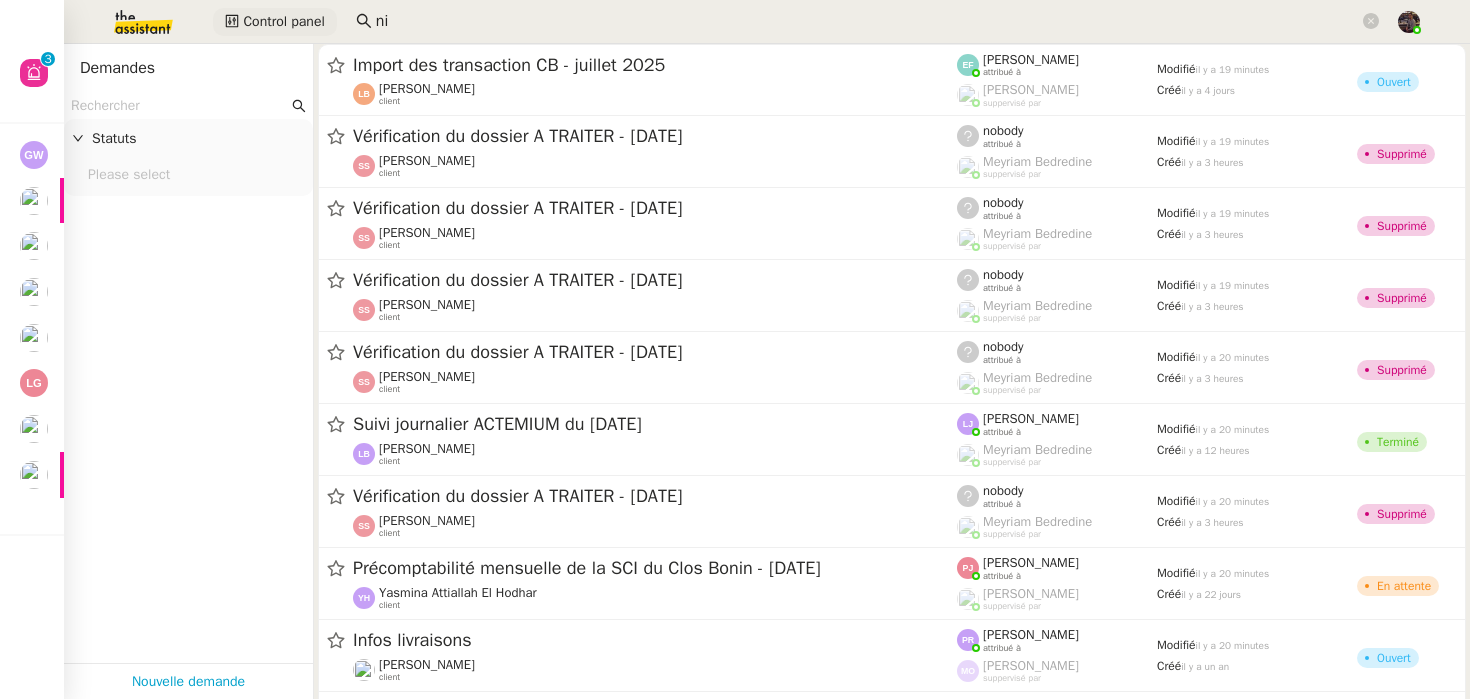 click on "Control panel" 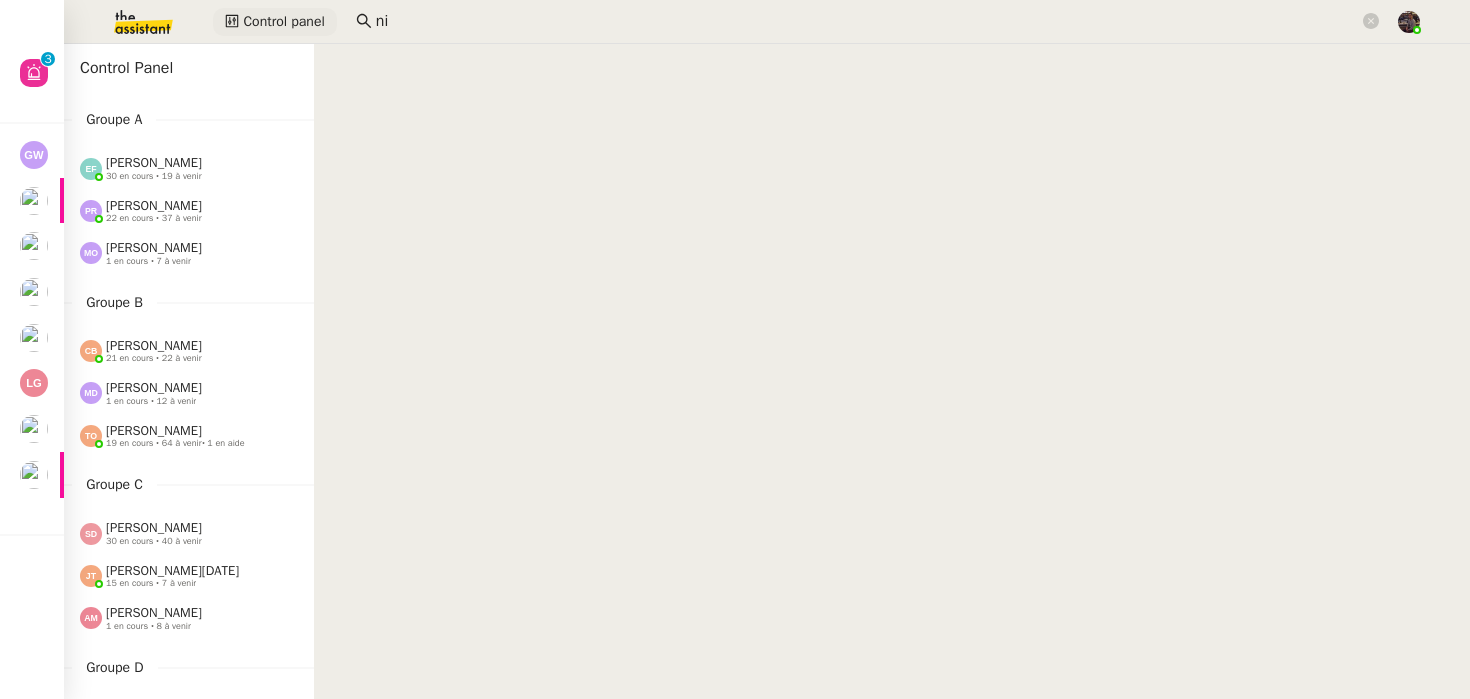 scroll, scrollTop: 938, scrollLeft: 0, axis: vertical 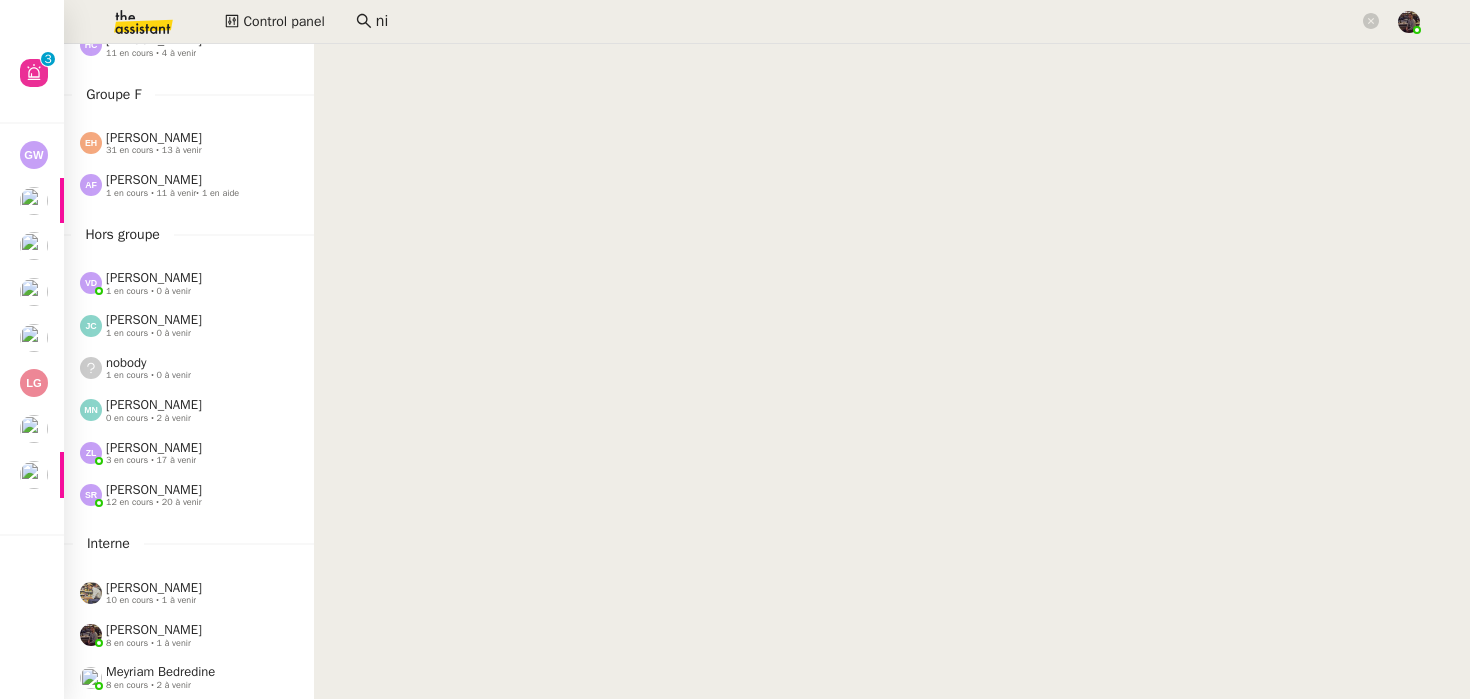 click on "nobody     1 en cours • 0 à venir" 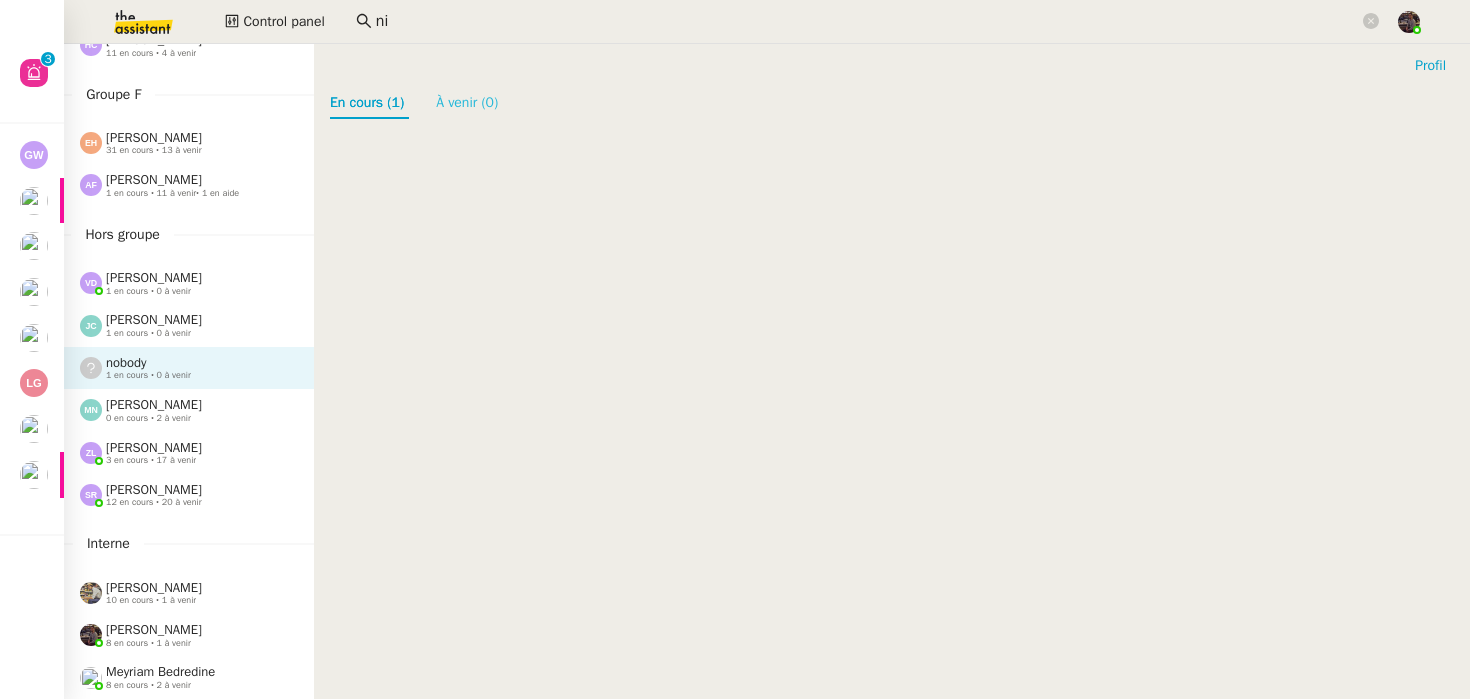click on "À venir (0)" at bounding box center [467, 102] 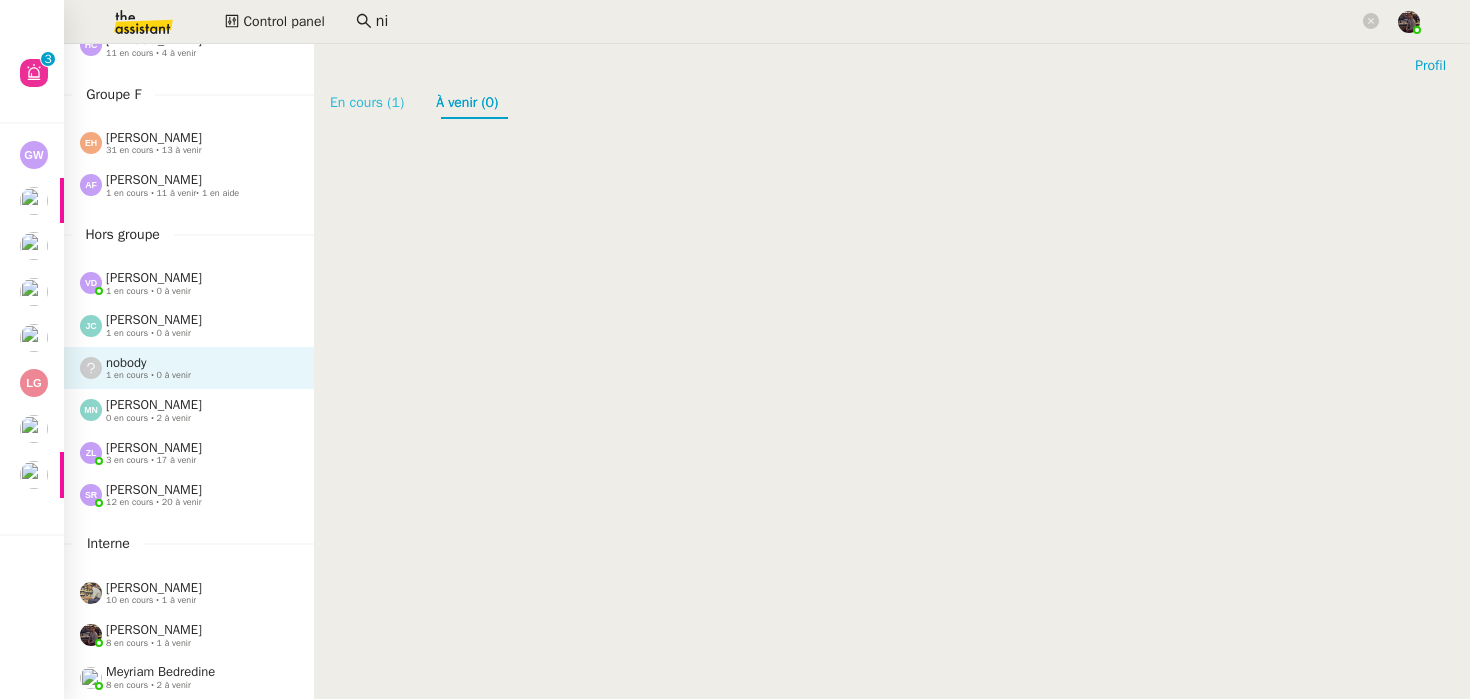 click on "En cours (1)" at bounding box center (367, 102) 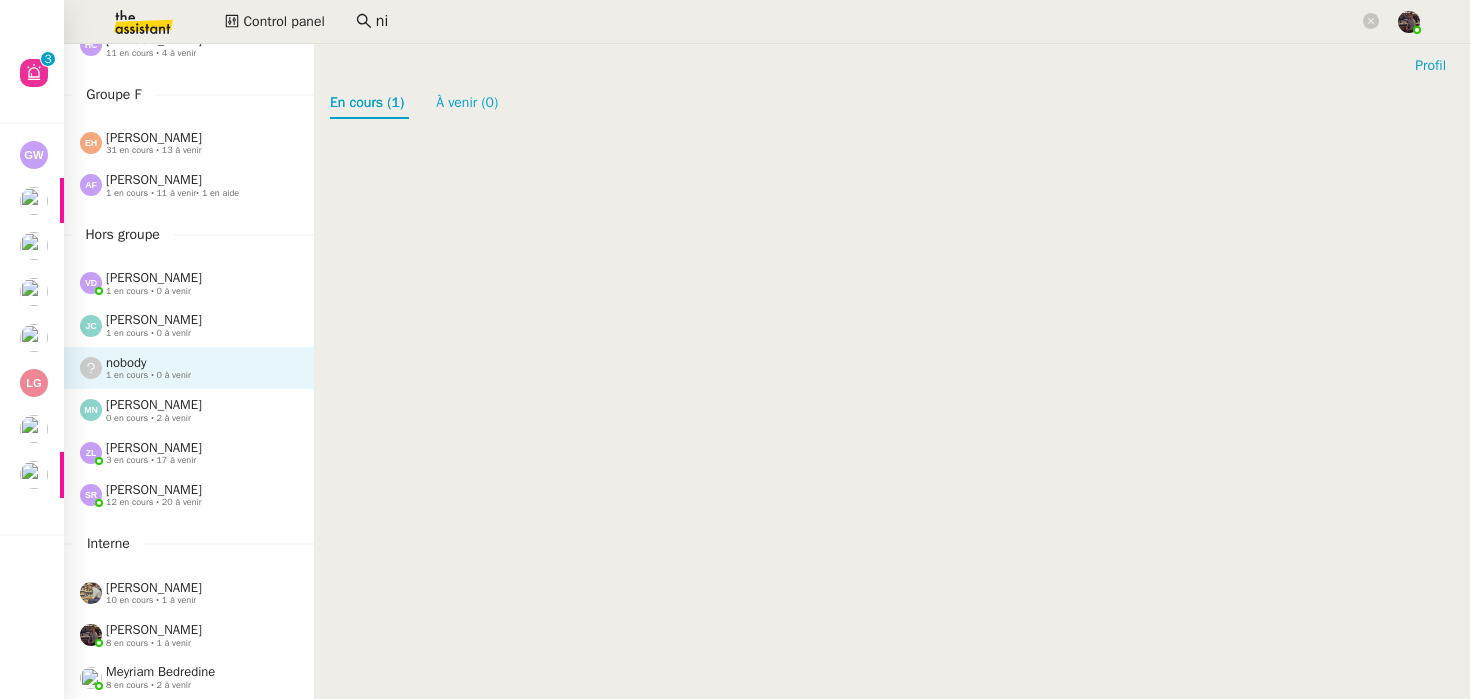 click 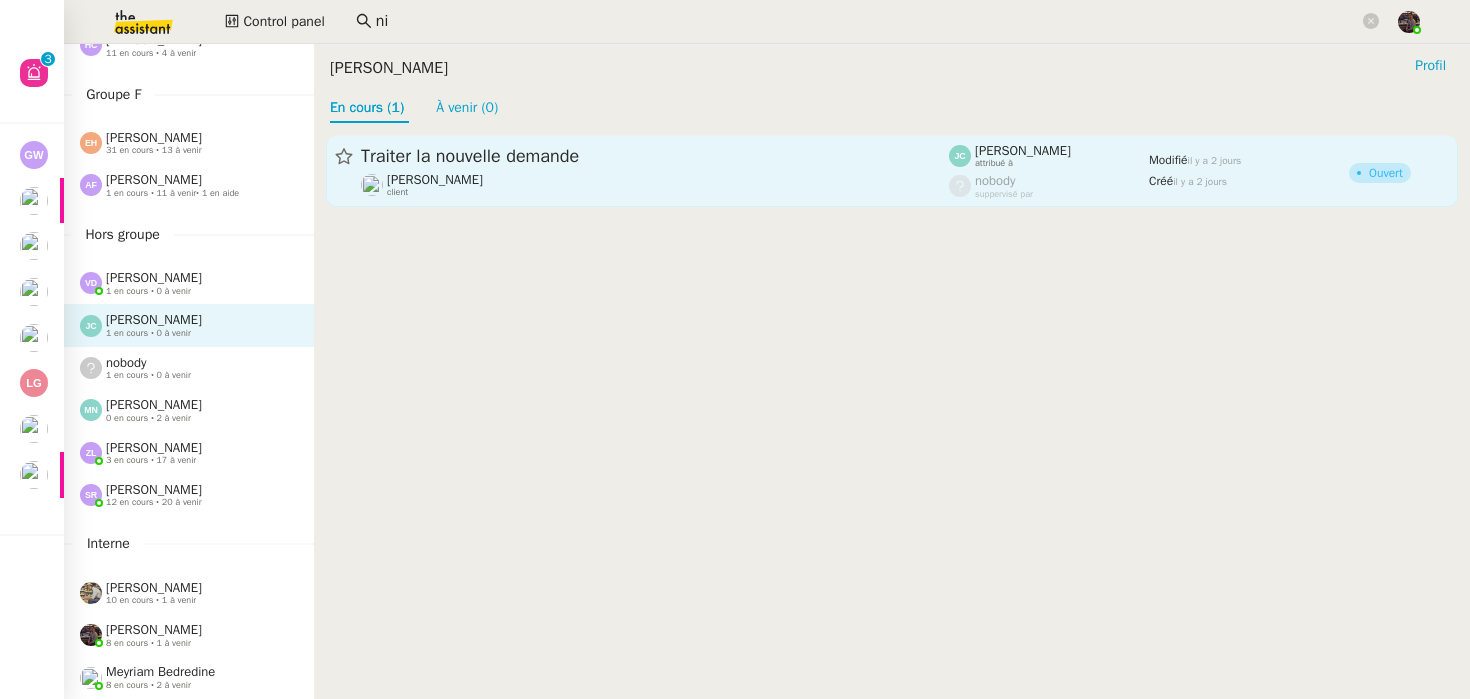 click on "Traiter la nouvelle demande" 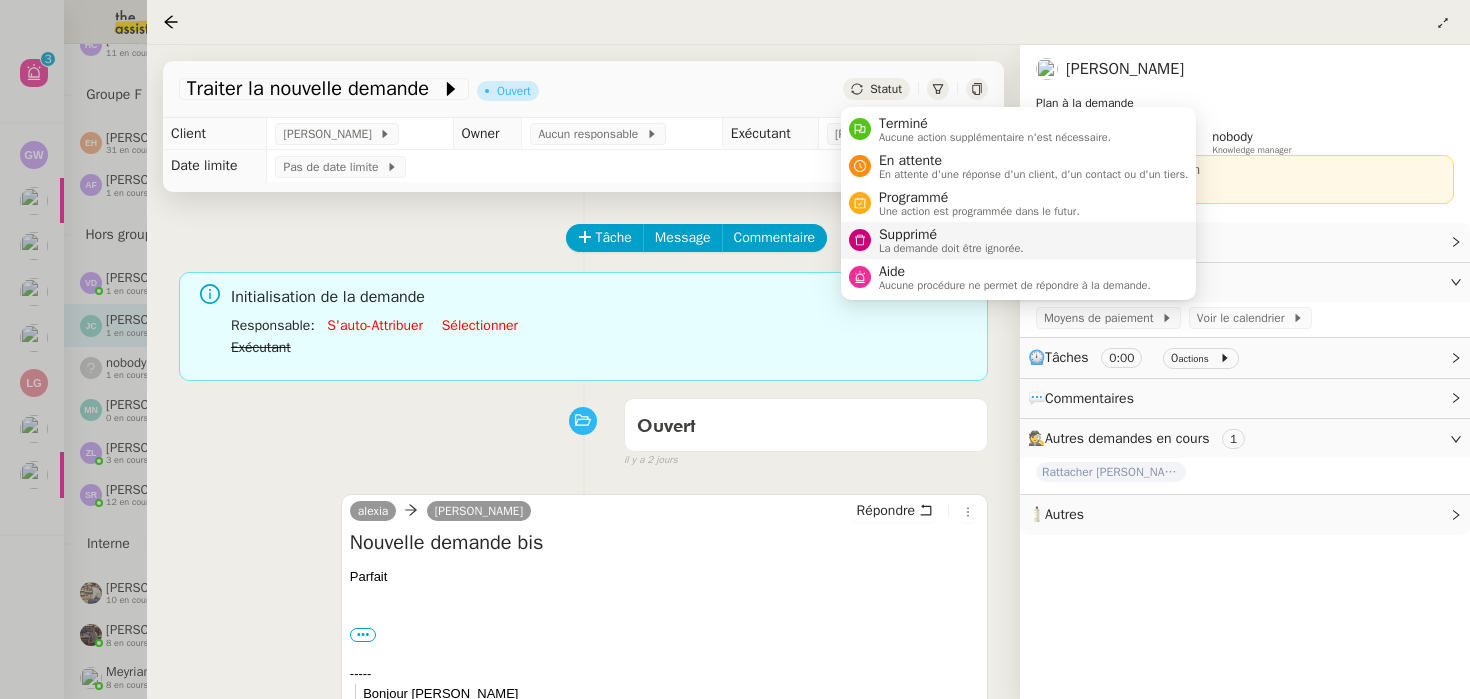 click on "La demande doit être ignorée." at bounding box center [951, 248] 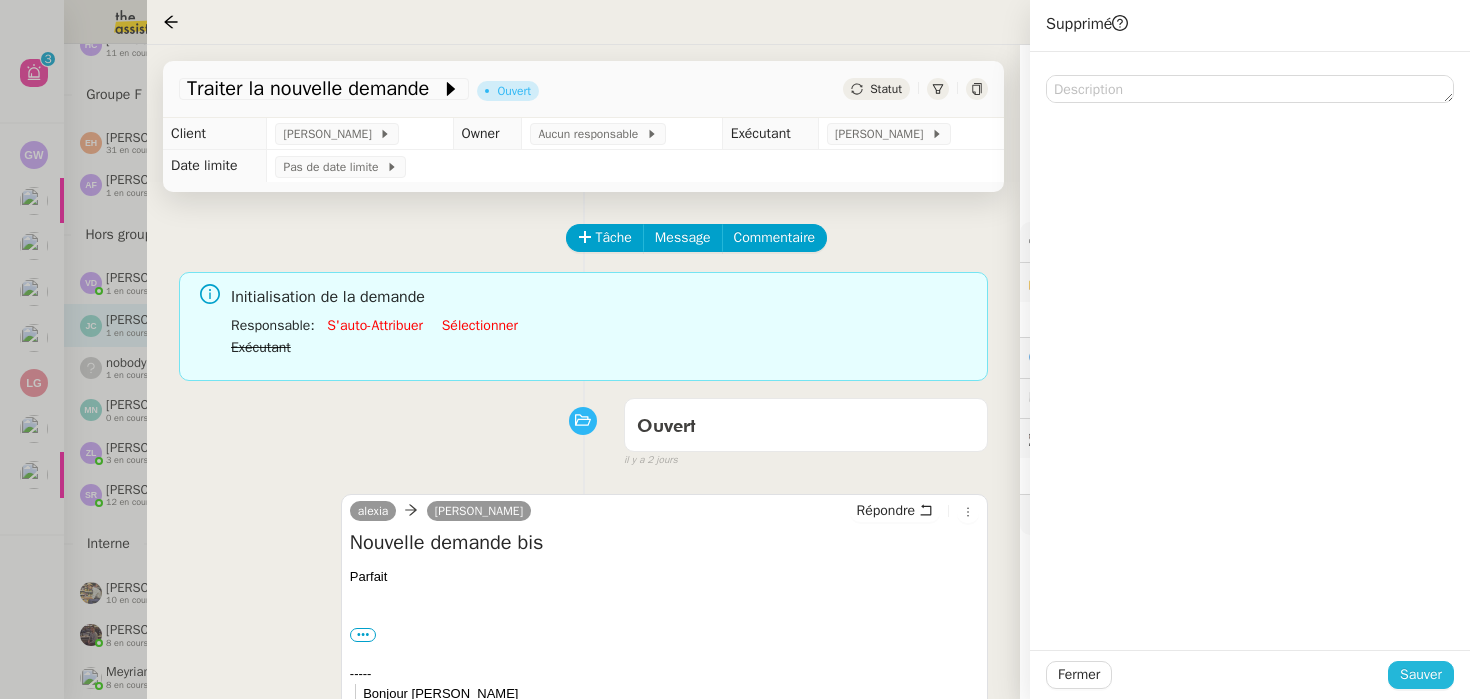 click on "Sauver" 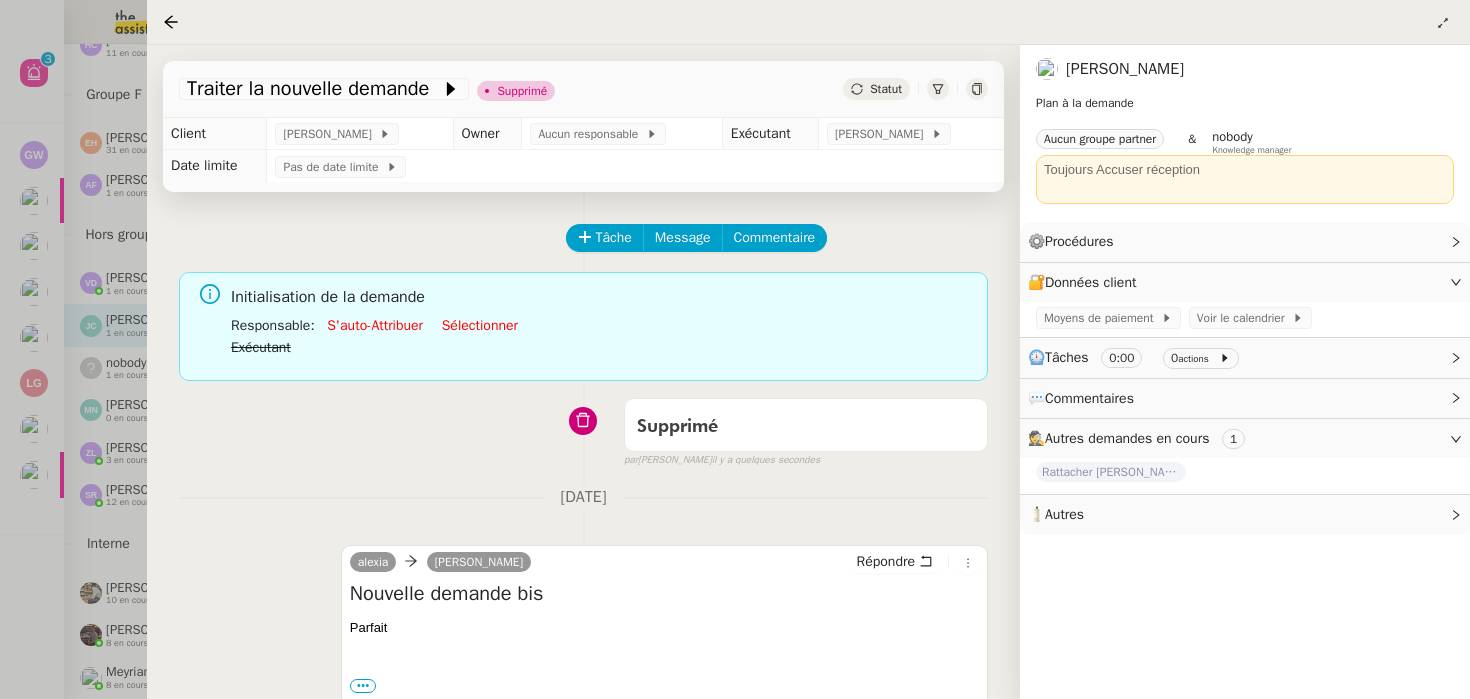 scroll, scrollTop: 895, scrollLeft: 0, axis: vertical 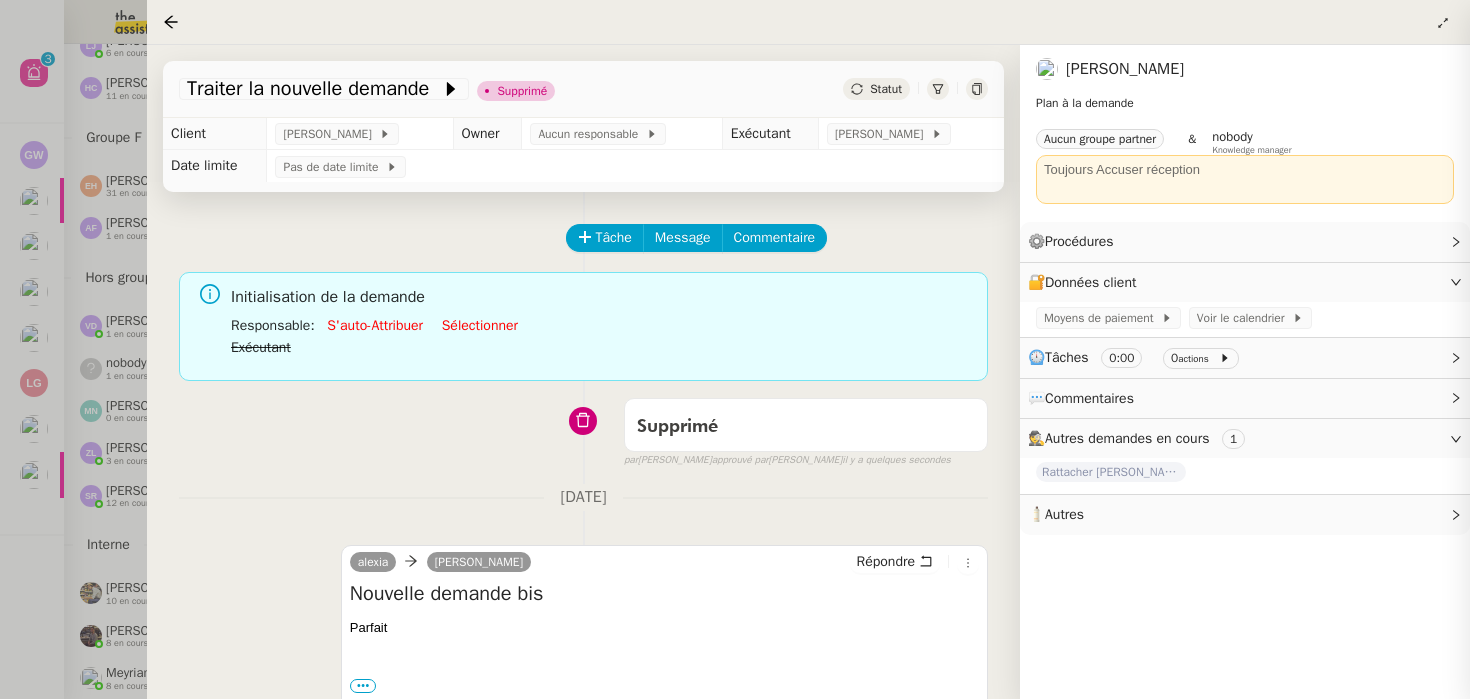 click at bounding box center (735, 349) 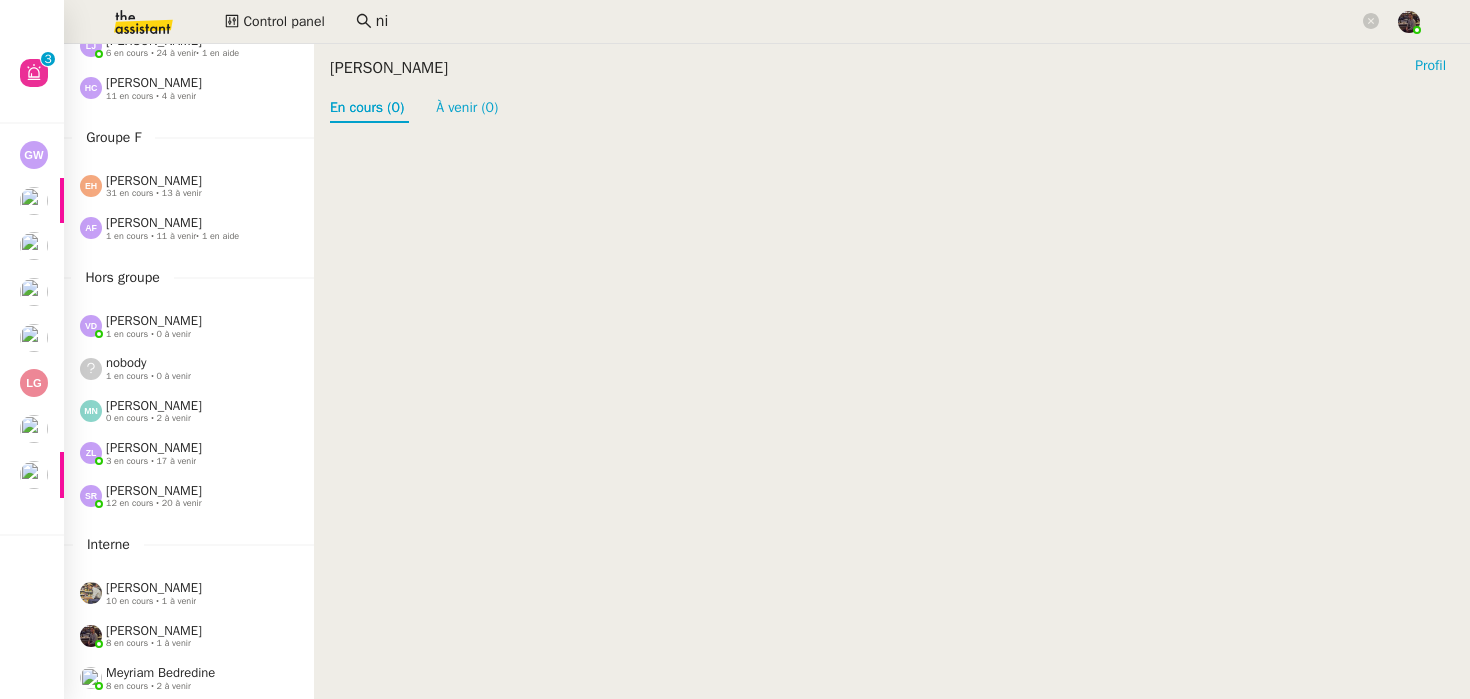 click on "[PERSON_NAME]     3 en cours • 17 à venir" 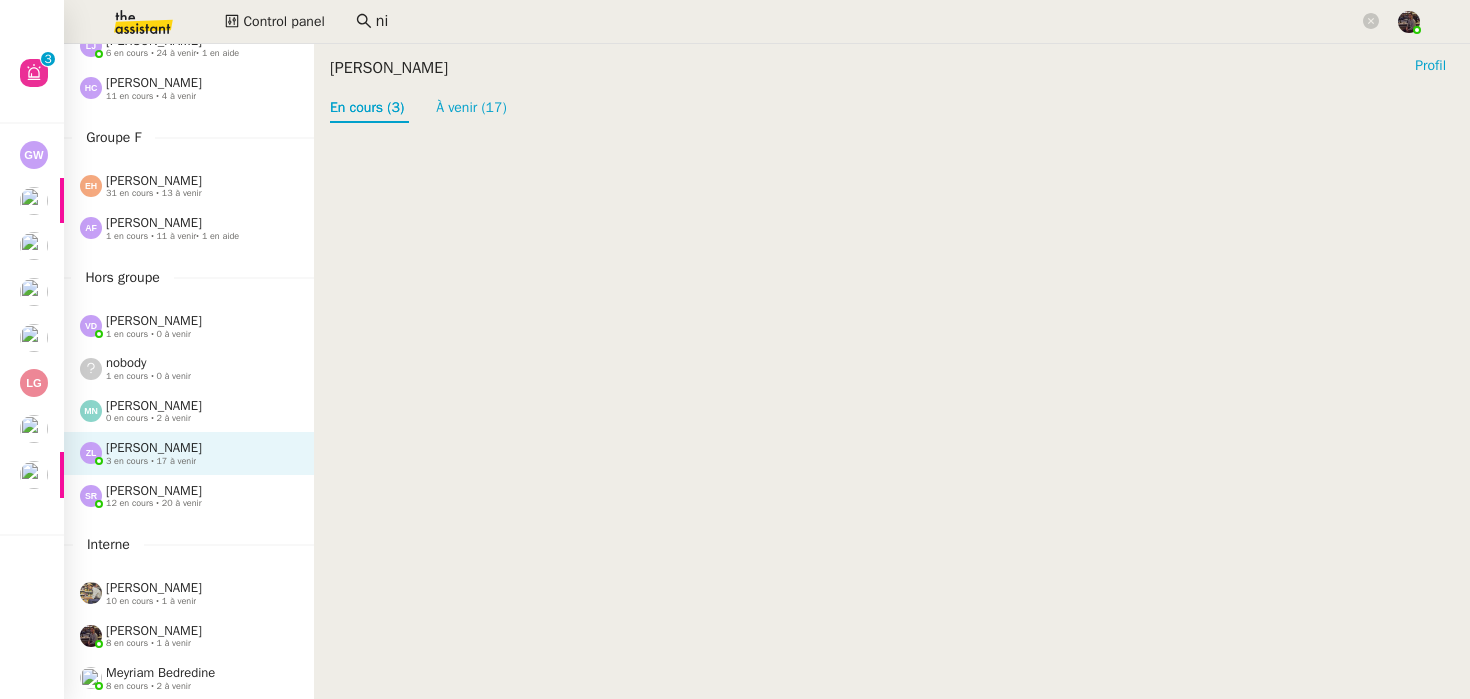 click on "1 en cours • 0 à venir" 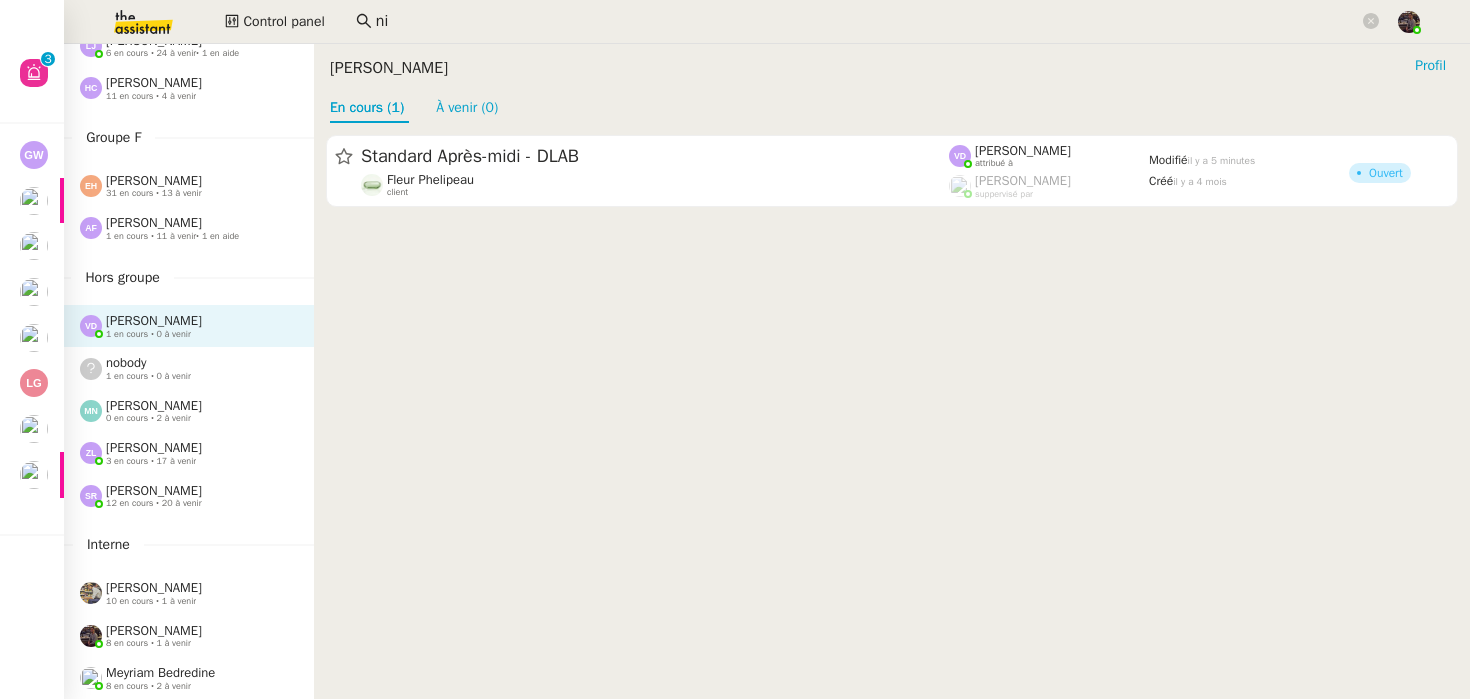 click on "[PERSON_NAME]" 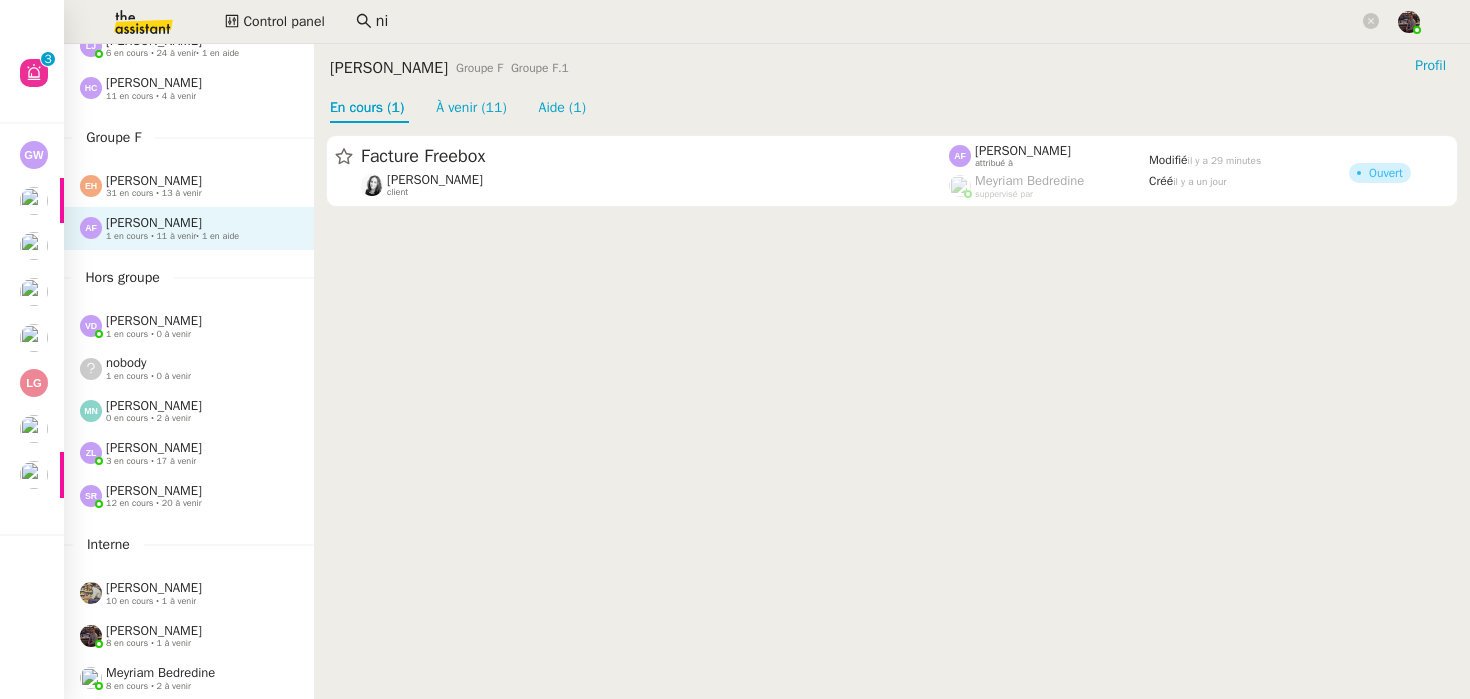 click on "[PERSON_NAME]" 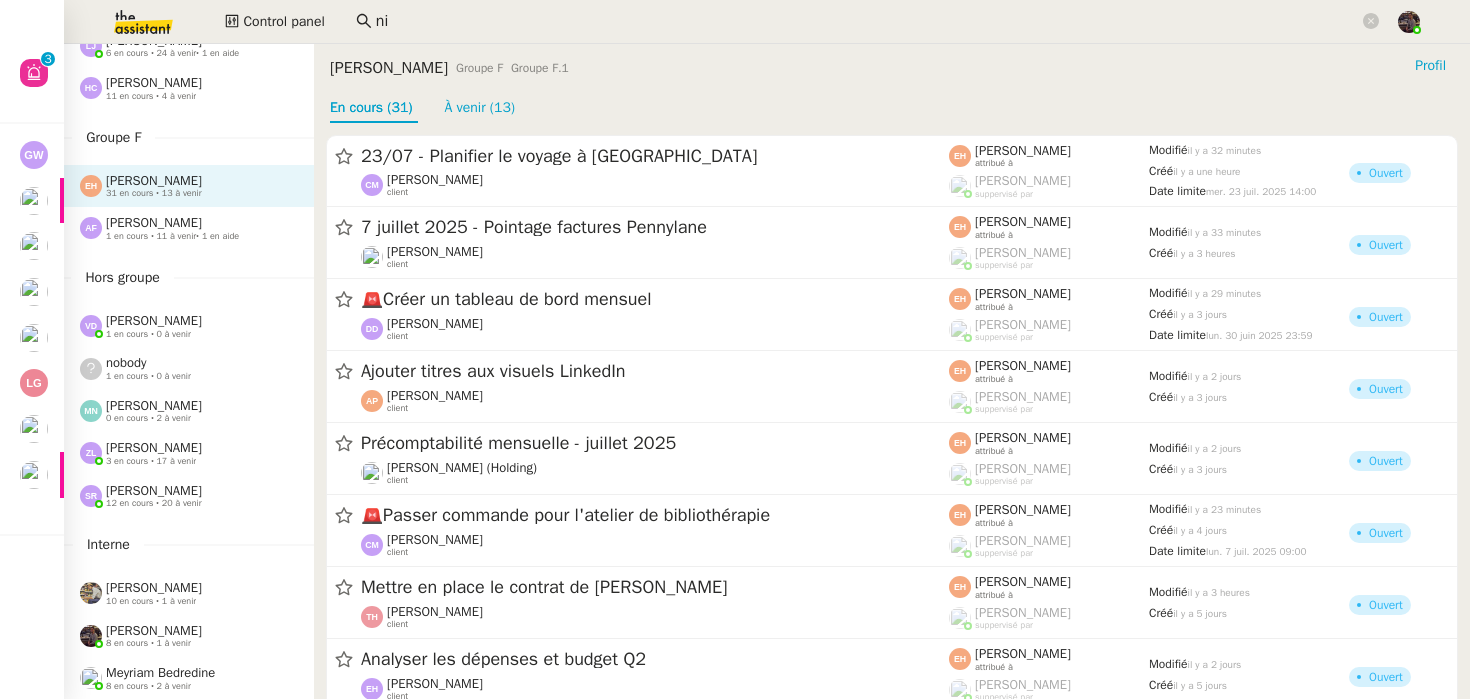 scroll, scrollTop: 0, scrollLeft: 0, axis: both 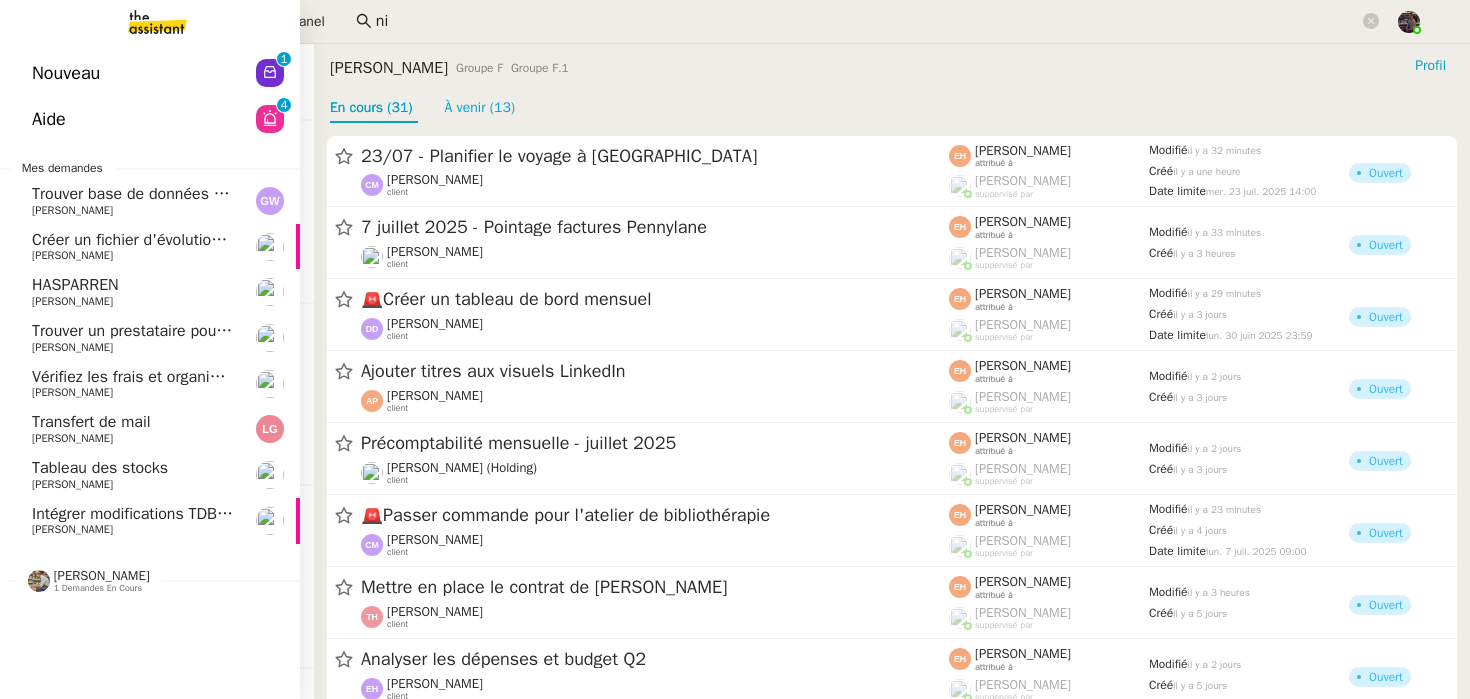 click on "Aide  0   1   2   3   4   5   6   7   8   9" 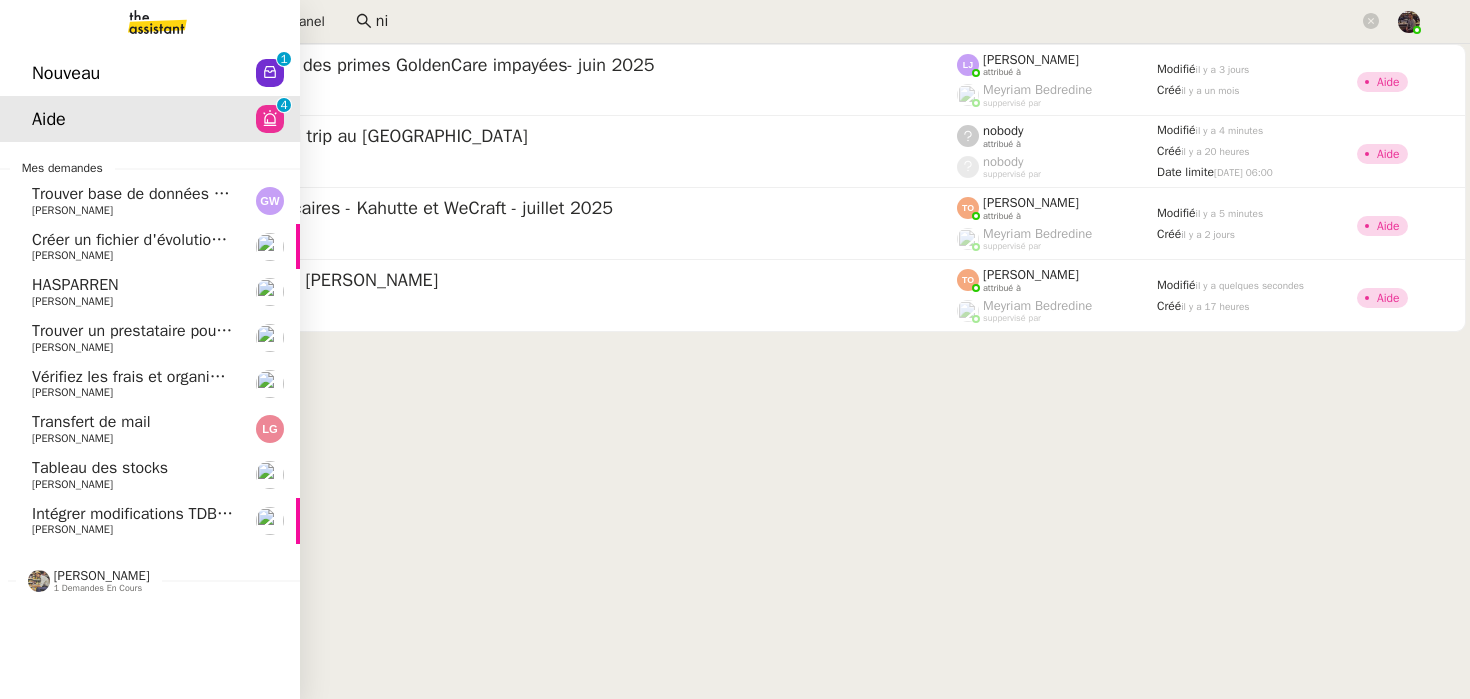 click on "Nouveau  0   1   2   3   4   5   6   7   8   9" 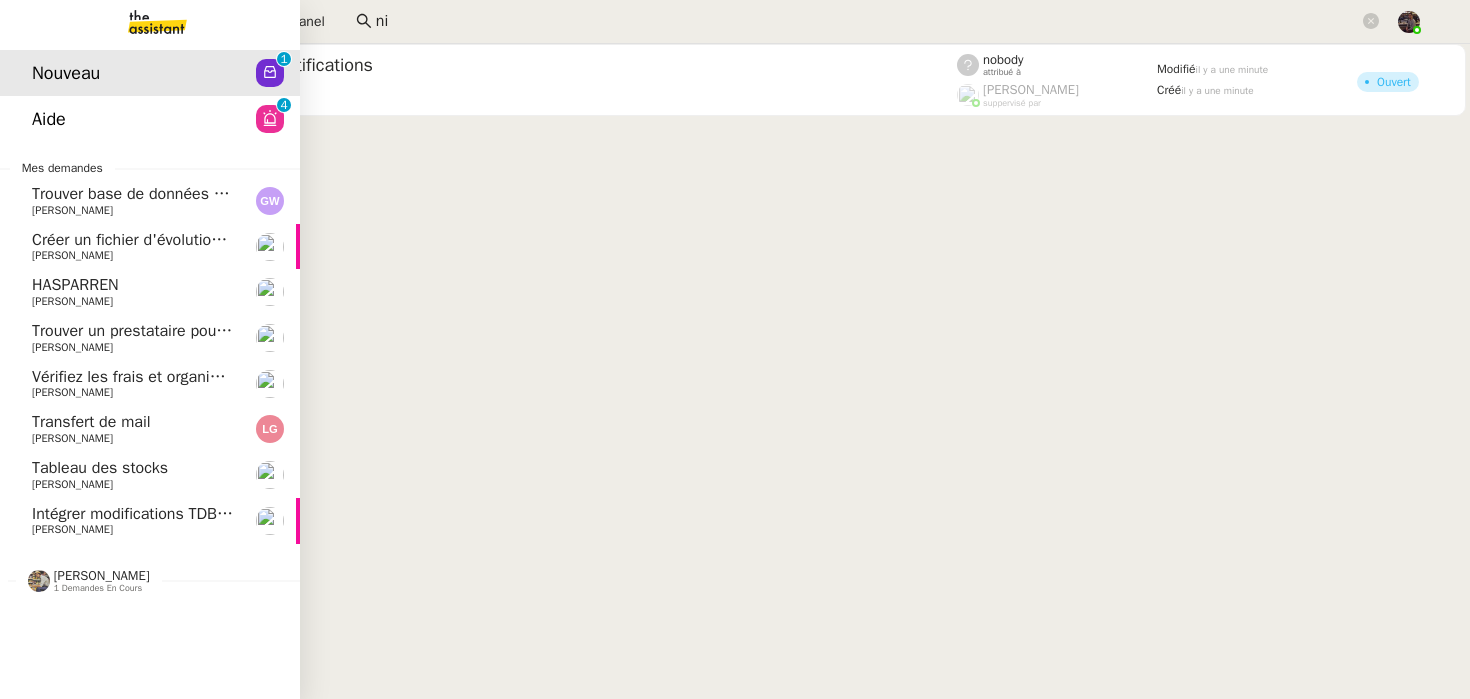 click on "Tableau des stocks    [PERSON_NAME]" 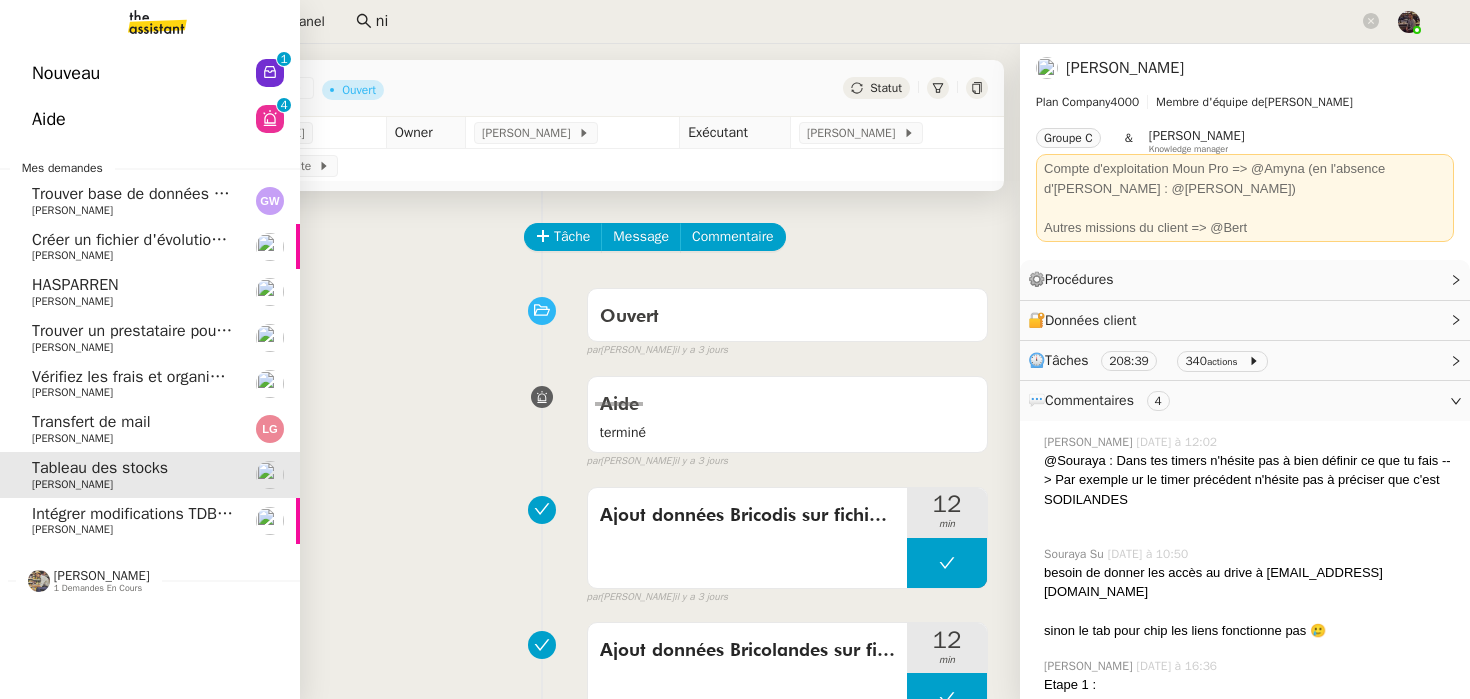 click on "[PERSON_NAME]" 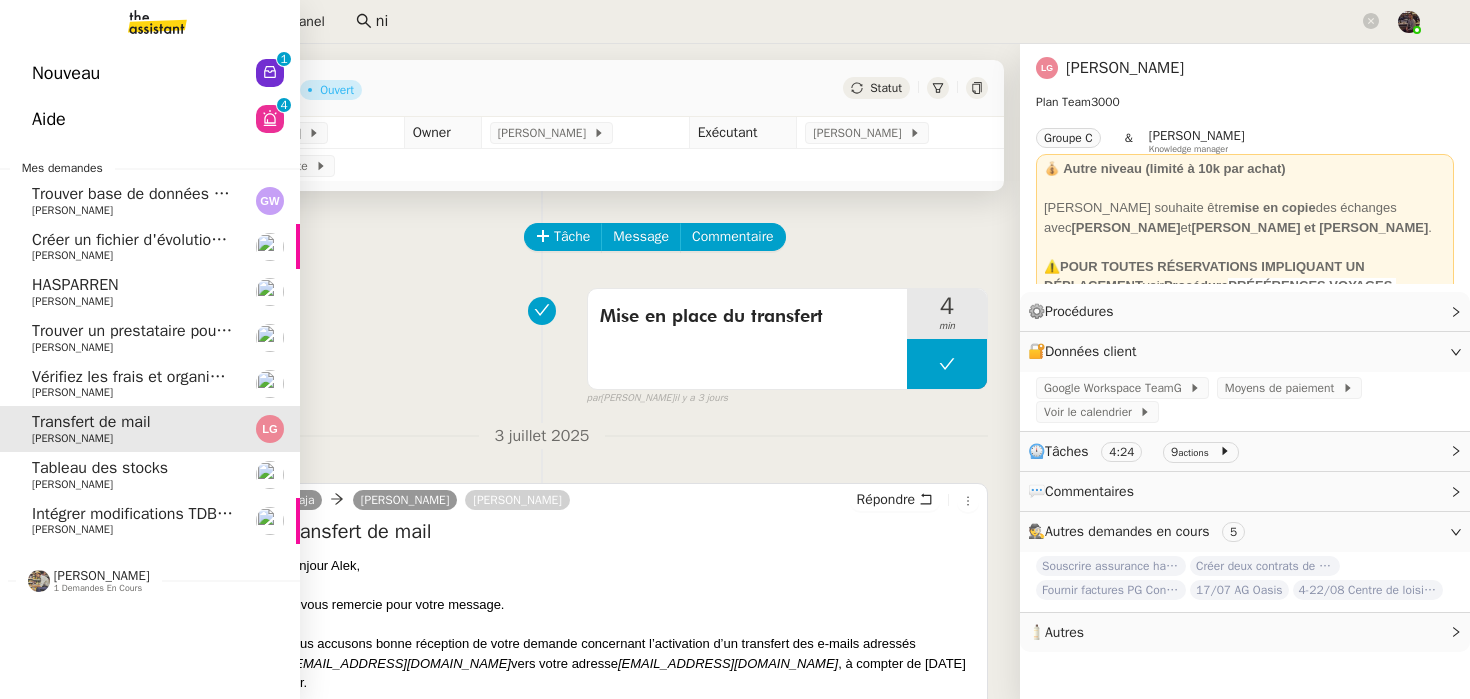click on "Vérifiez les frais et organisez les dossiers Blikk" 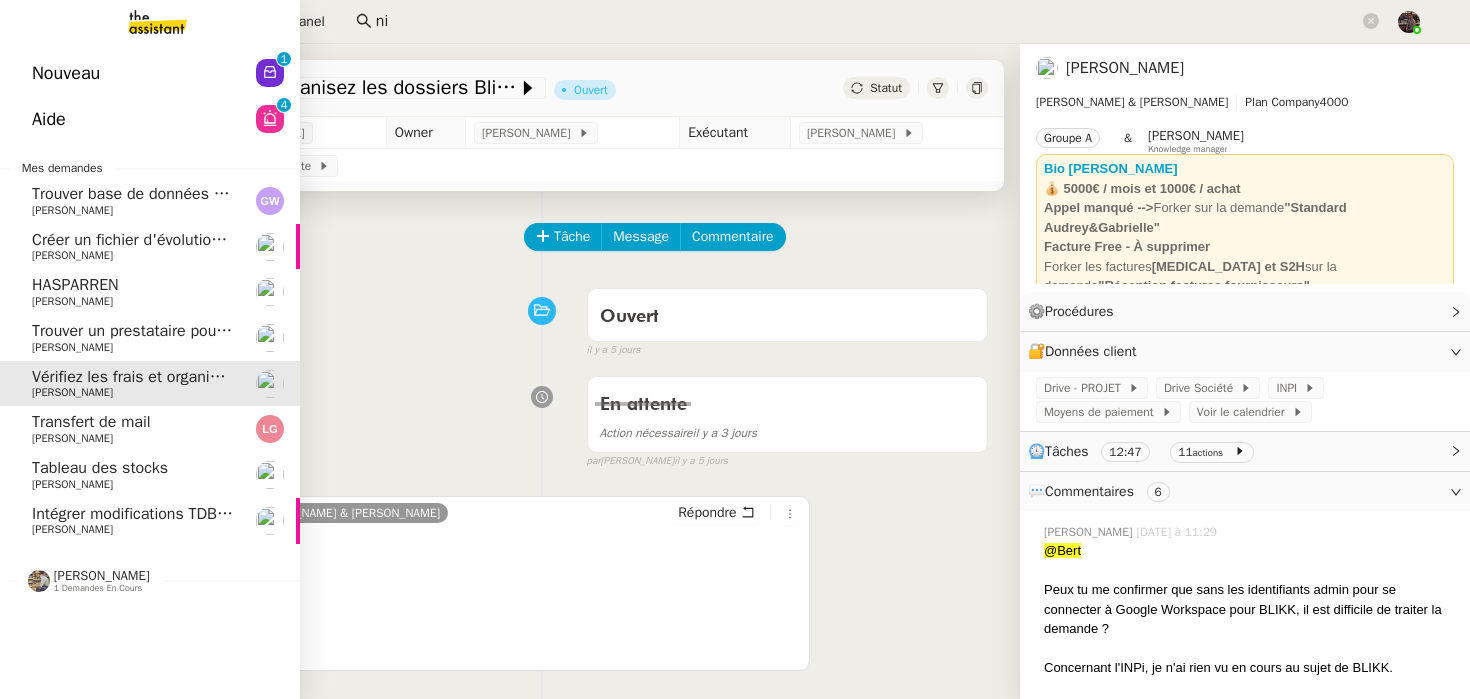 click on "HASPARREN    [PERSON_NAME]" 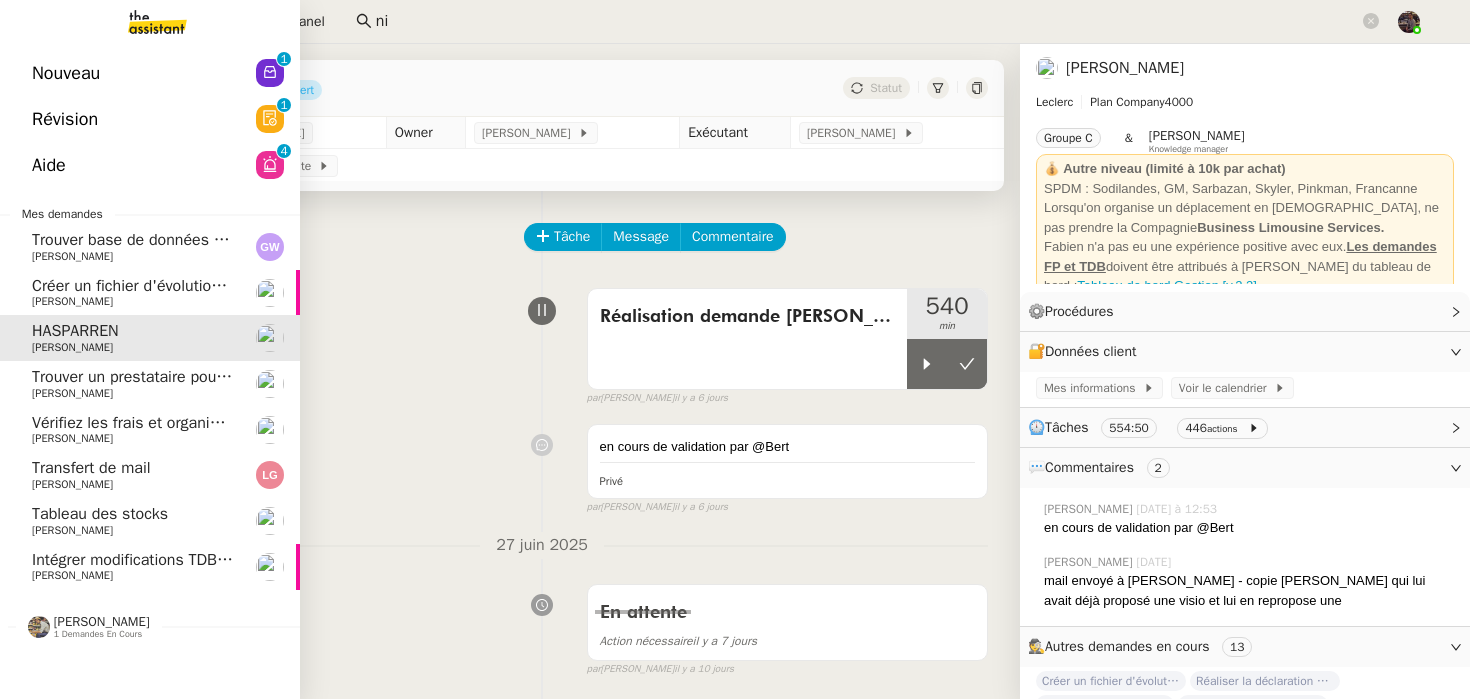 click on "[PERSON_NAME]" 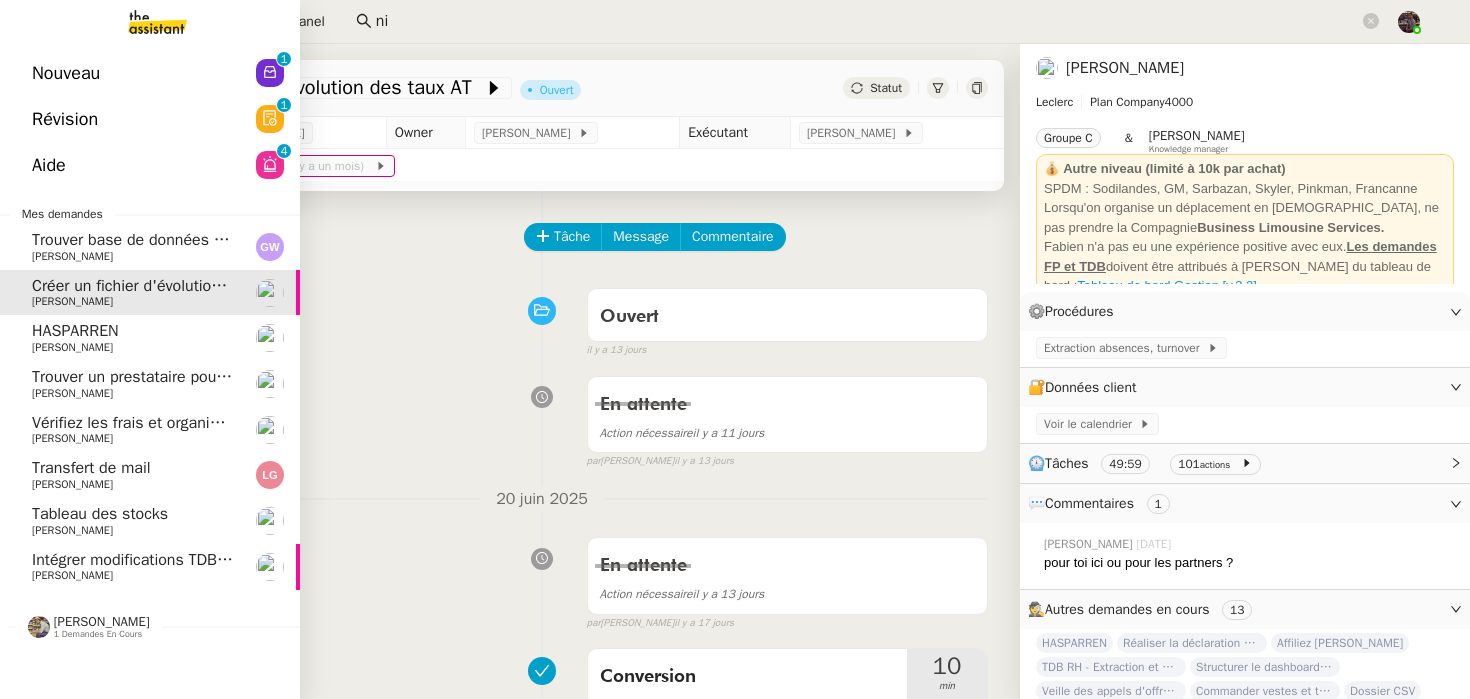 click on "HASPARREN" 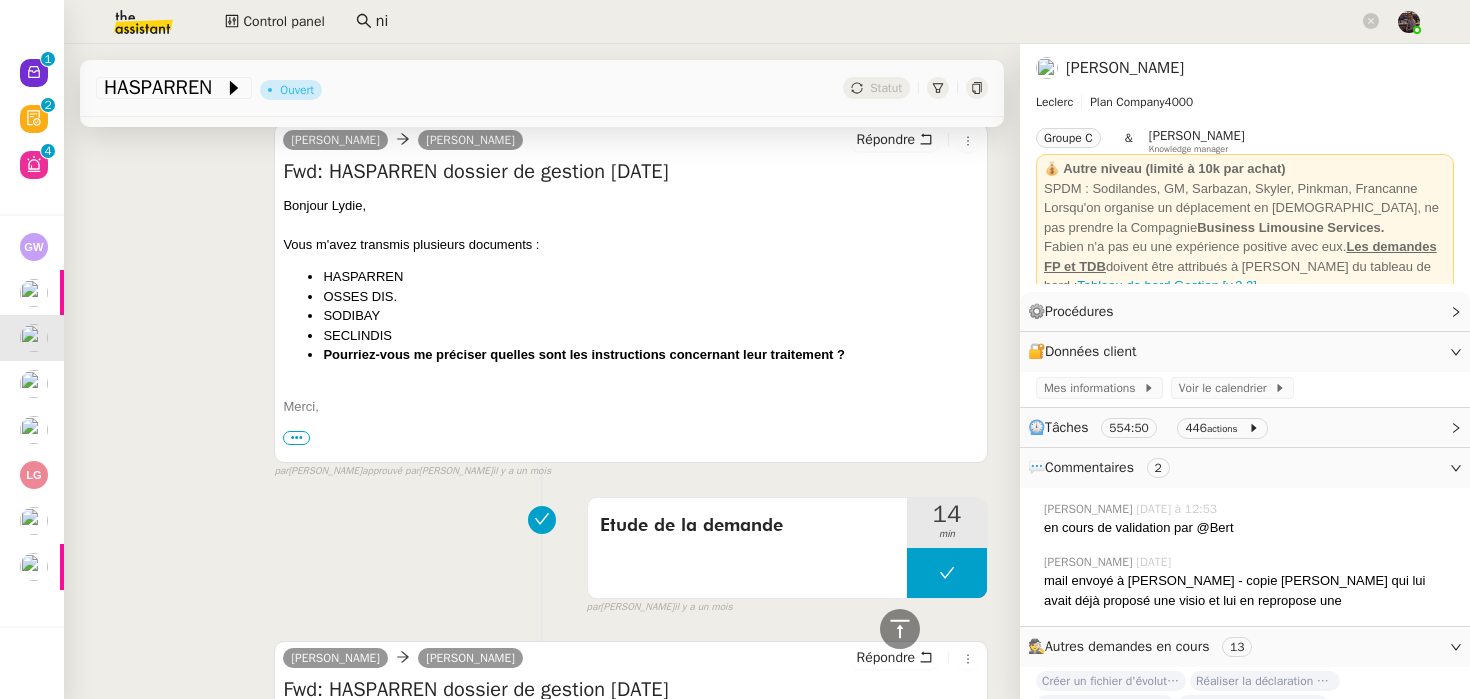 scroll, scrollTop: 4609, scrollLeft: 0, axis: vertical 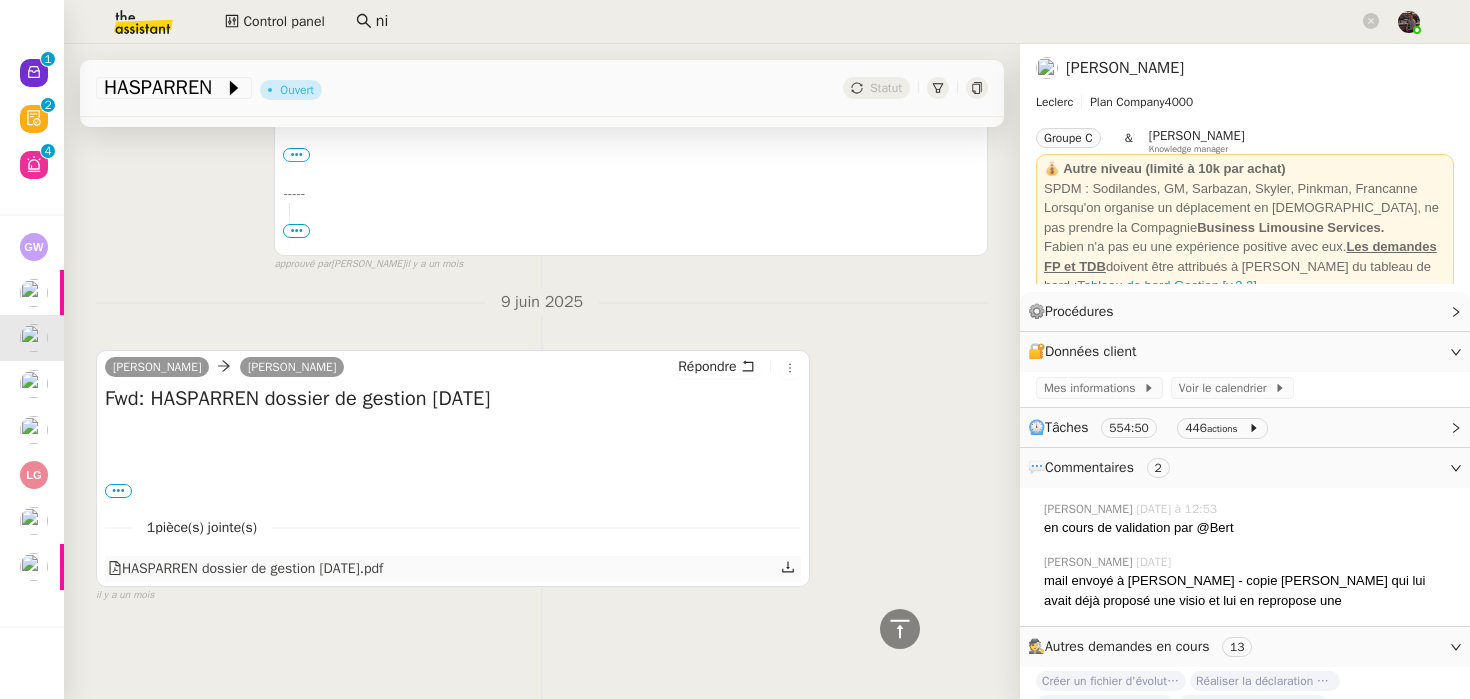 click on "HASPARREN dossier de gestion [DATE].pdf" 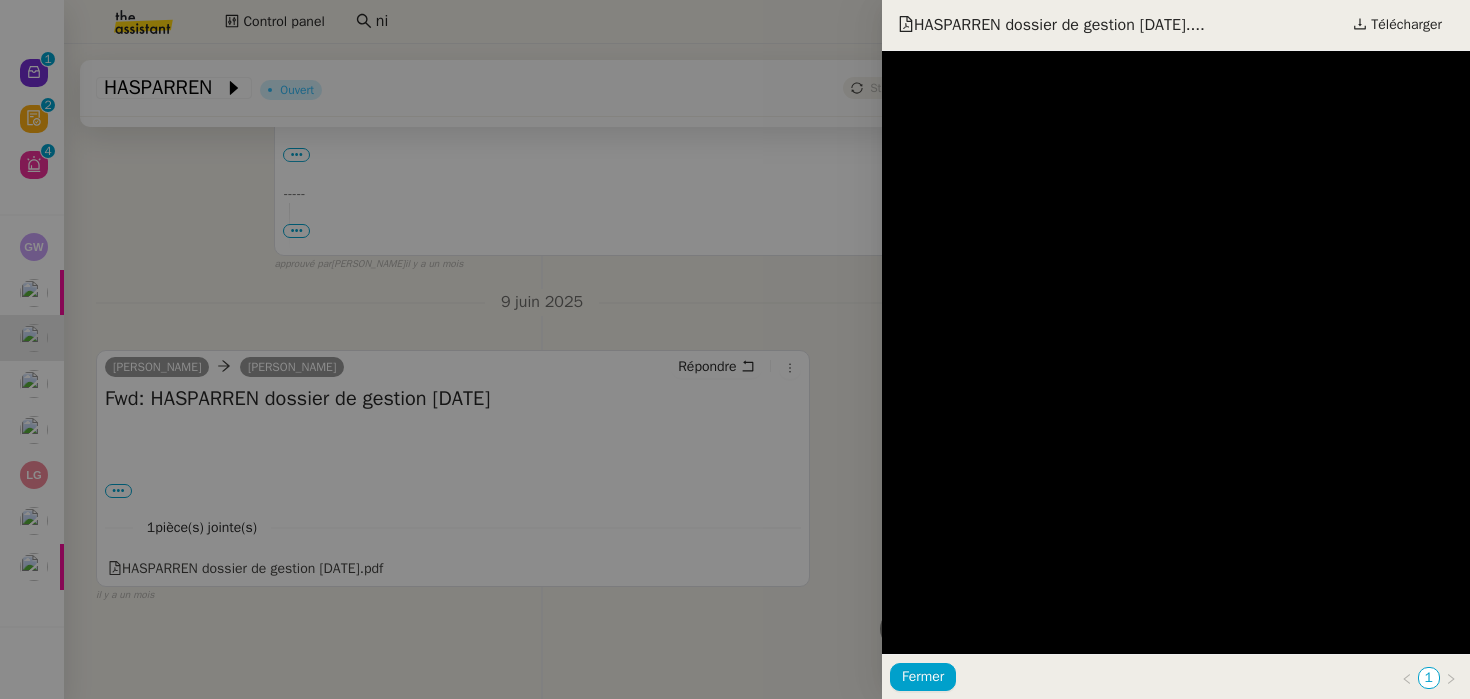 click at bounding box center (735, 349) 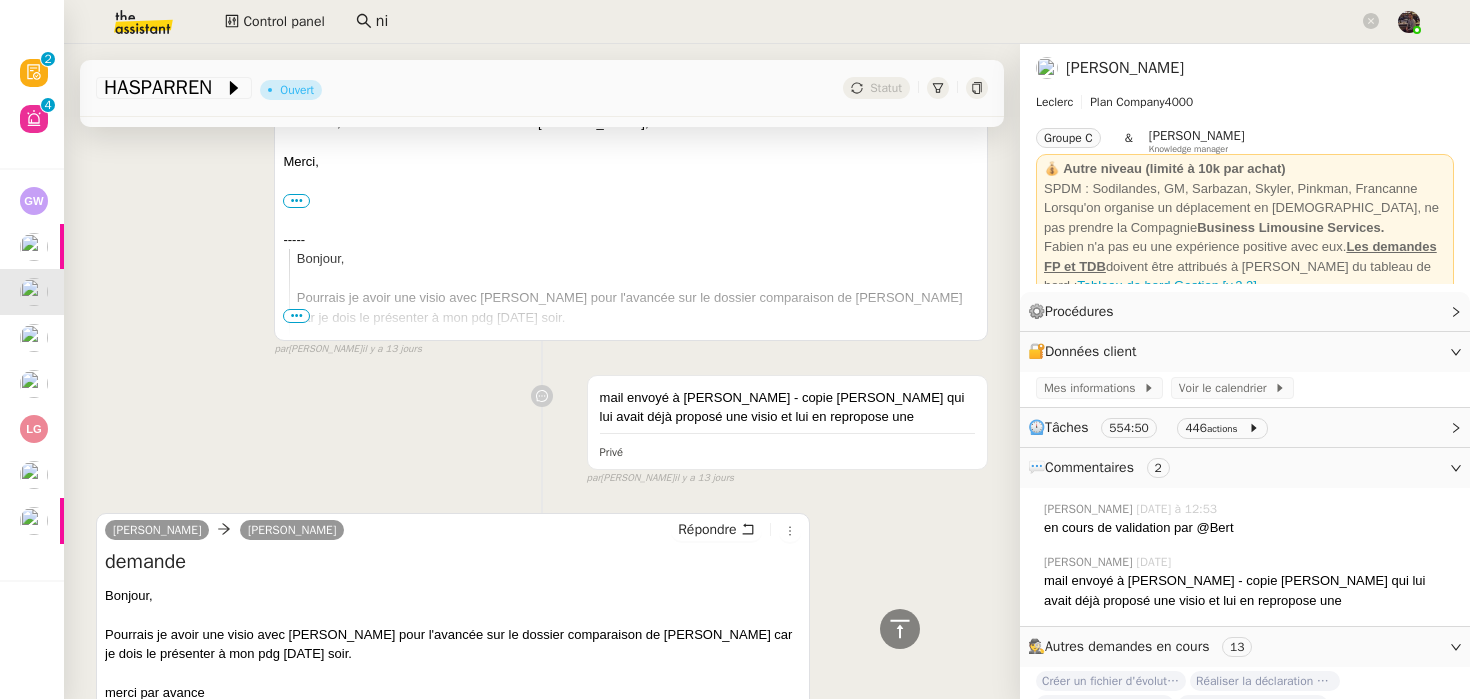 scroll, scrollTop: 0, scrollLeft: 0, axis: both 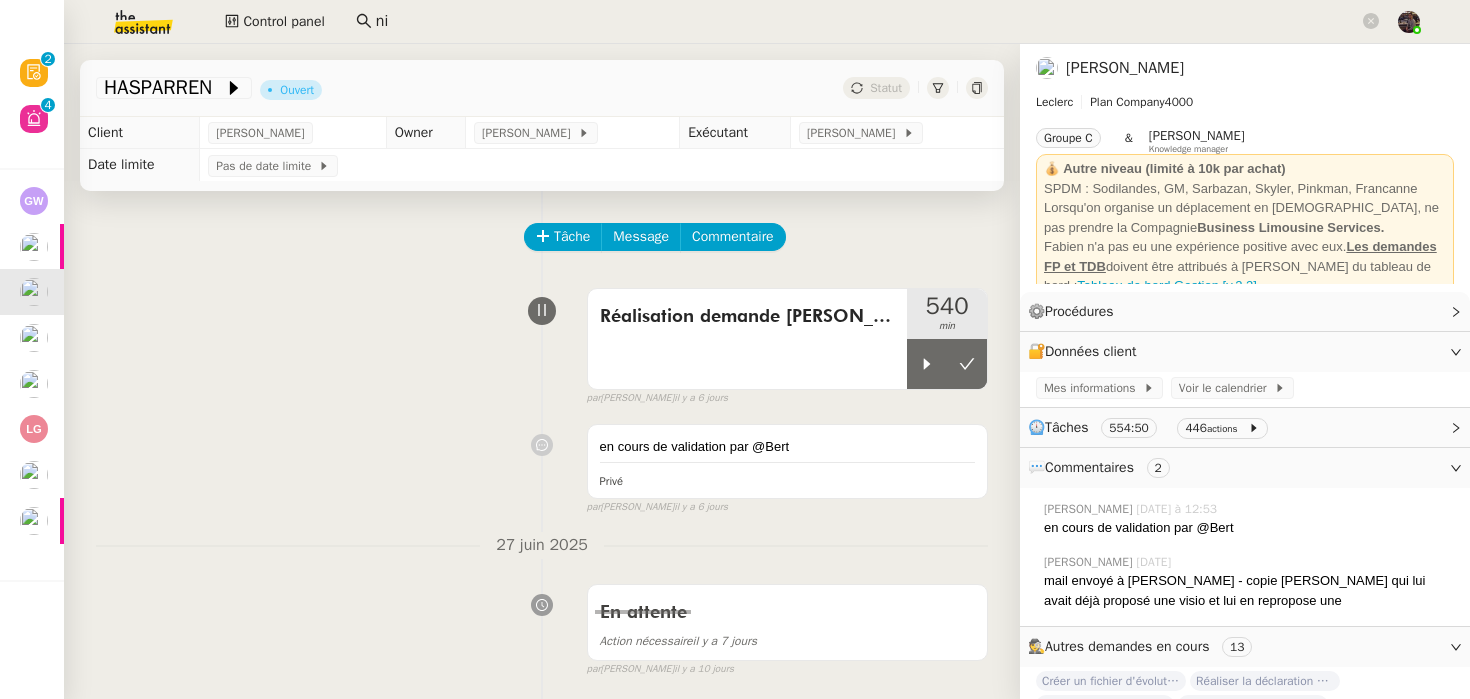 click at bounding box center (541, 311) 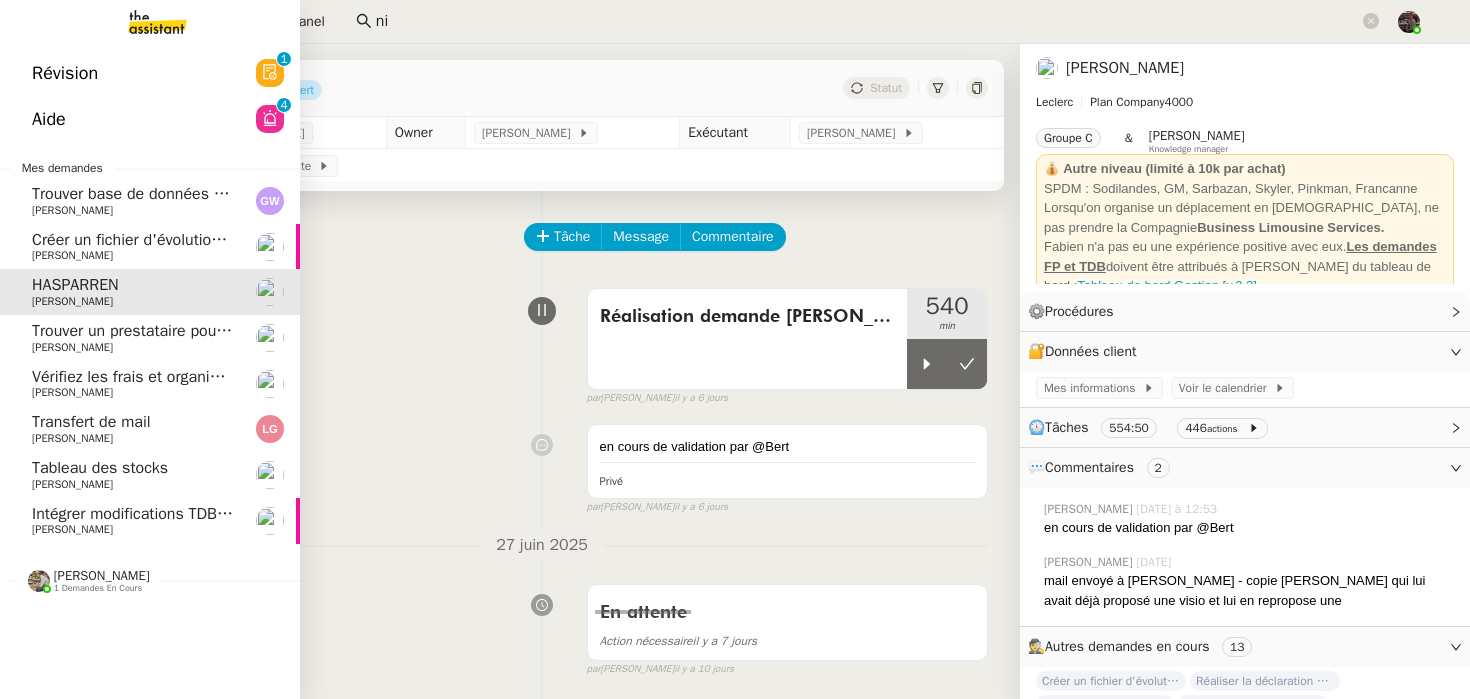 click at bounding box center [141, 22] 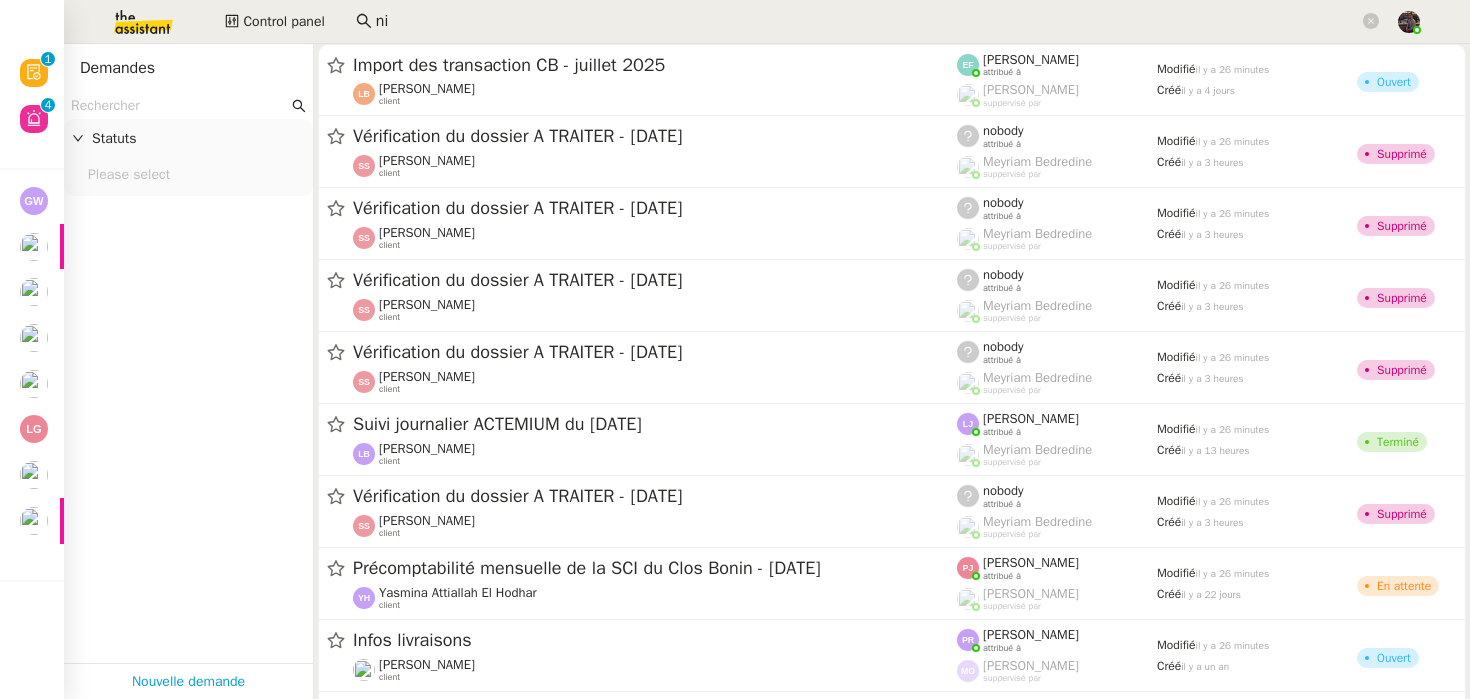click 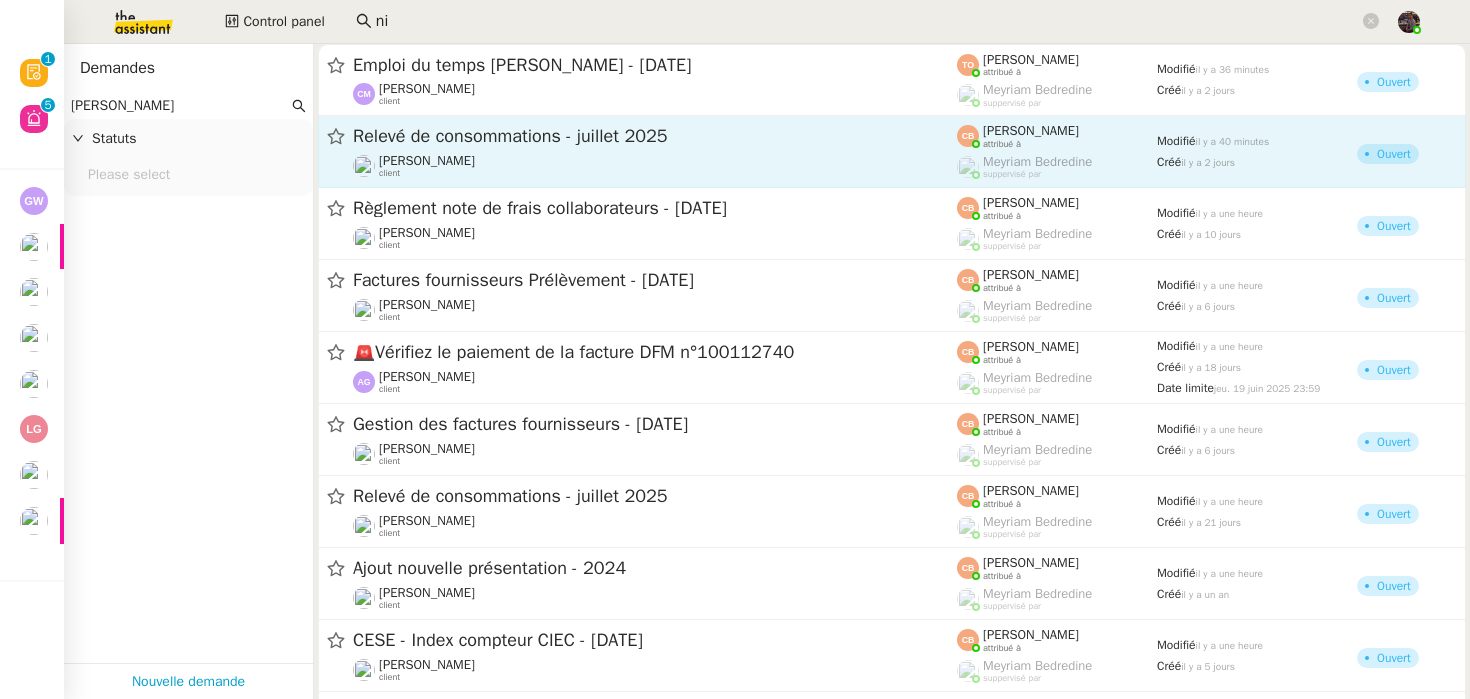 type on "[PERSON_NAME]" 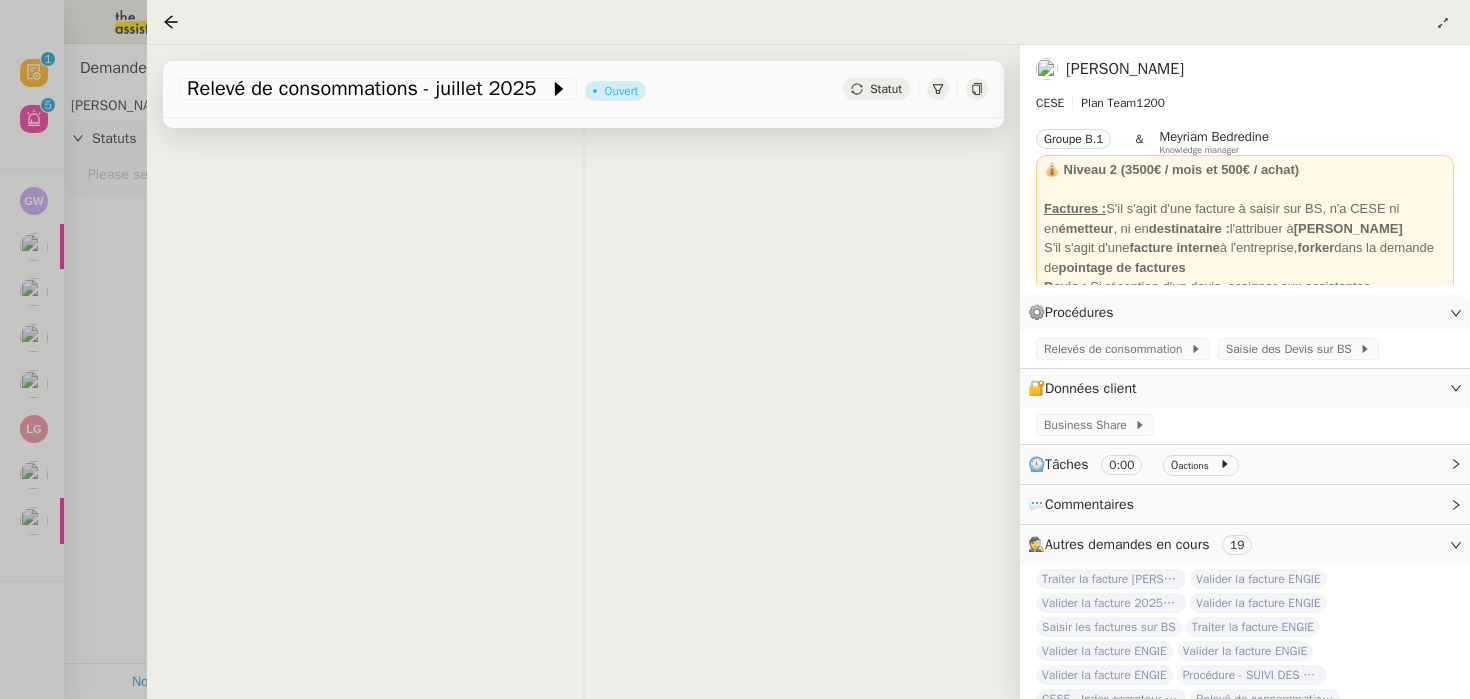 scroll, scrollTop: 0, scrollLeft: 0, axis: both 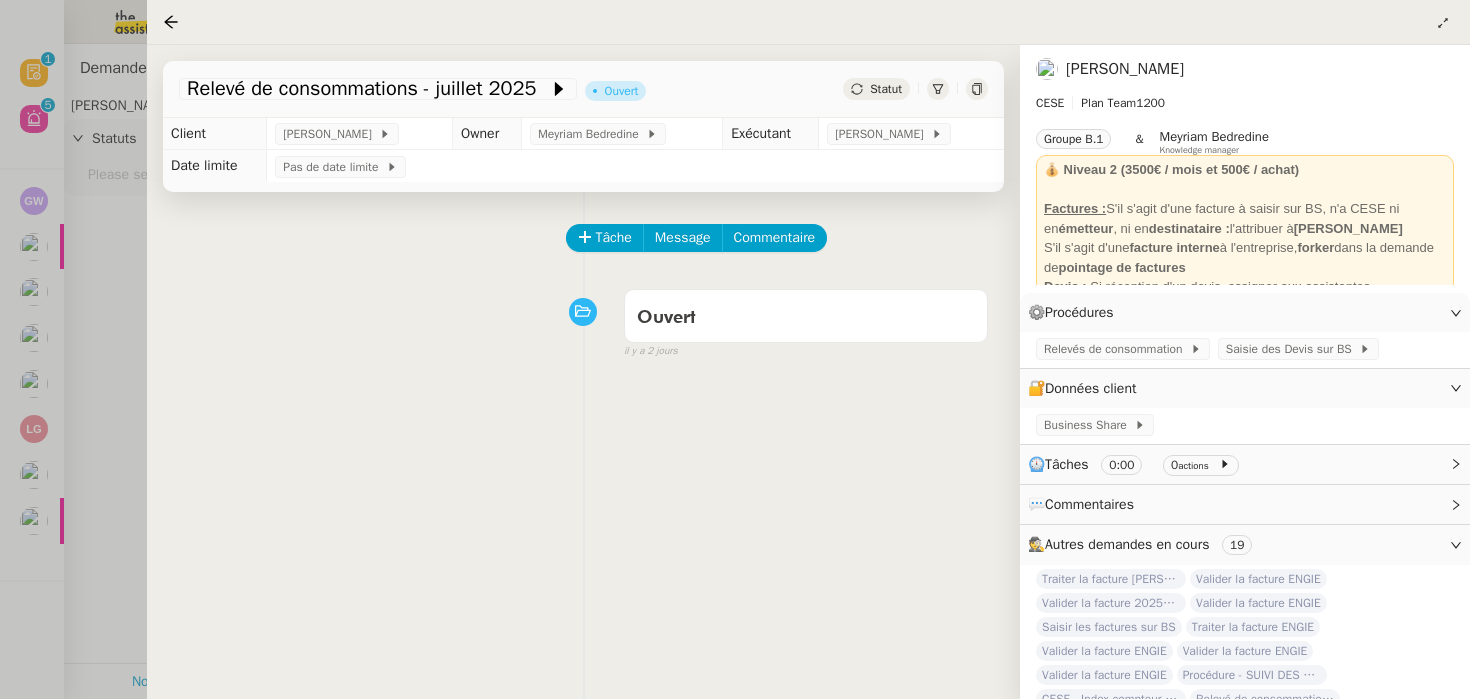 click on "Tâche Message Commentaire Veuillez patienter une erreur s'est produite 👌👌👌 message envoyé ✌️✌️✌️ [PERSON_NAME] d'abord attribuer un client Une erreur s'est produite, veuillez réessayer Ouvert false [DATE] 👌👌👌 message envoyé ✌️✌️✌️ une erreur s'est produite 👌👌👌 message envoyé ✌️✌️✌️ Votre message va être revu ✌️✌️✌️ une erreur s'est produite La taille des fichiers doit être de 10Mb au maximum." 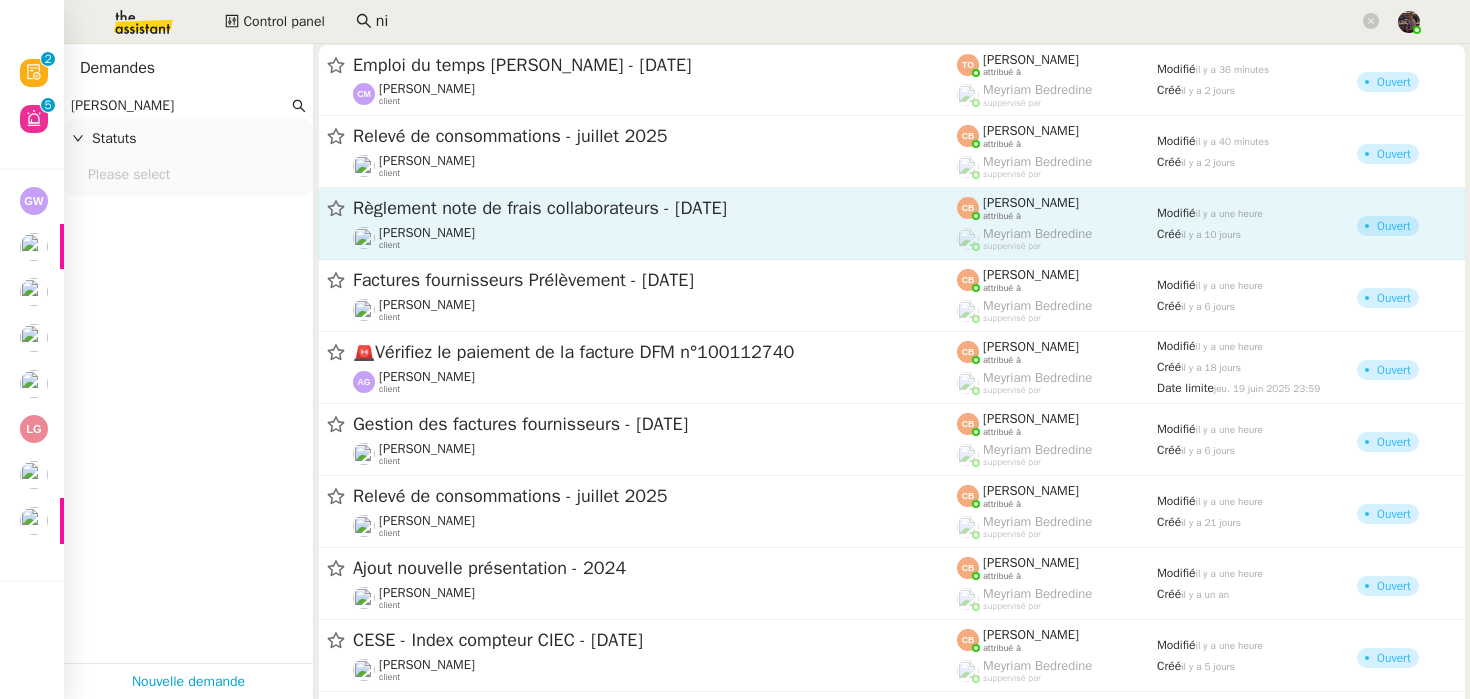 click on "Règlement note de frais collaborateurs - [DATE]" 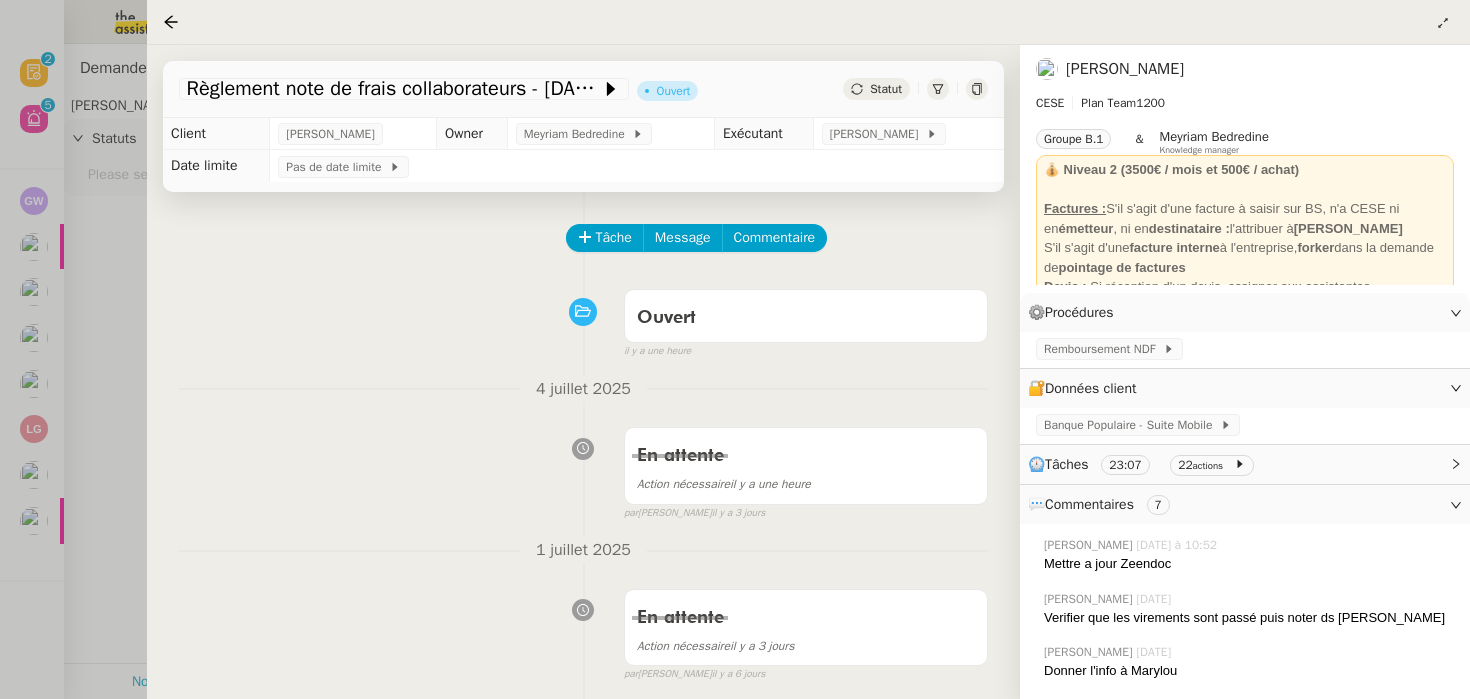 click at bounding box center [735, 349] 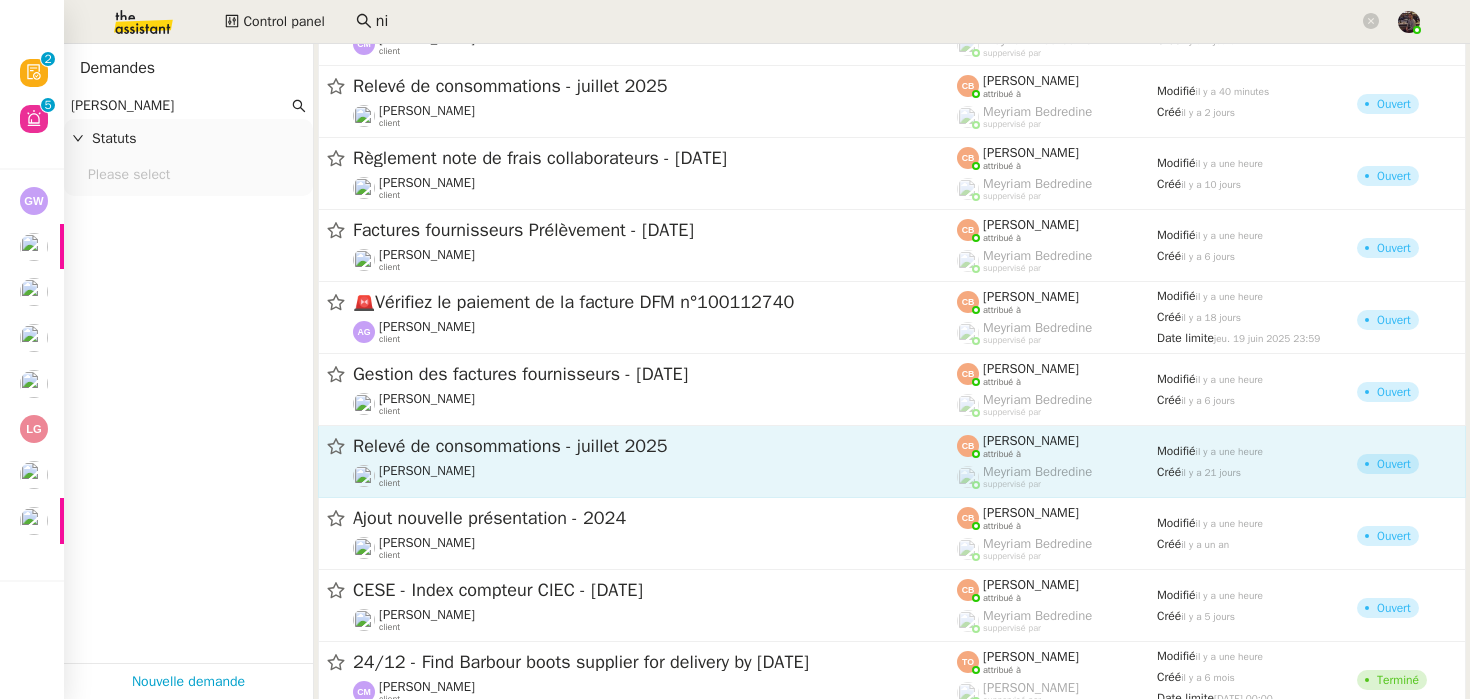 scroll, scrollTop: 52, scrollLeft: 0, axis: vertical 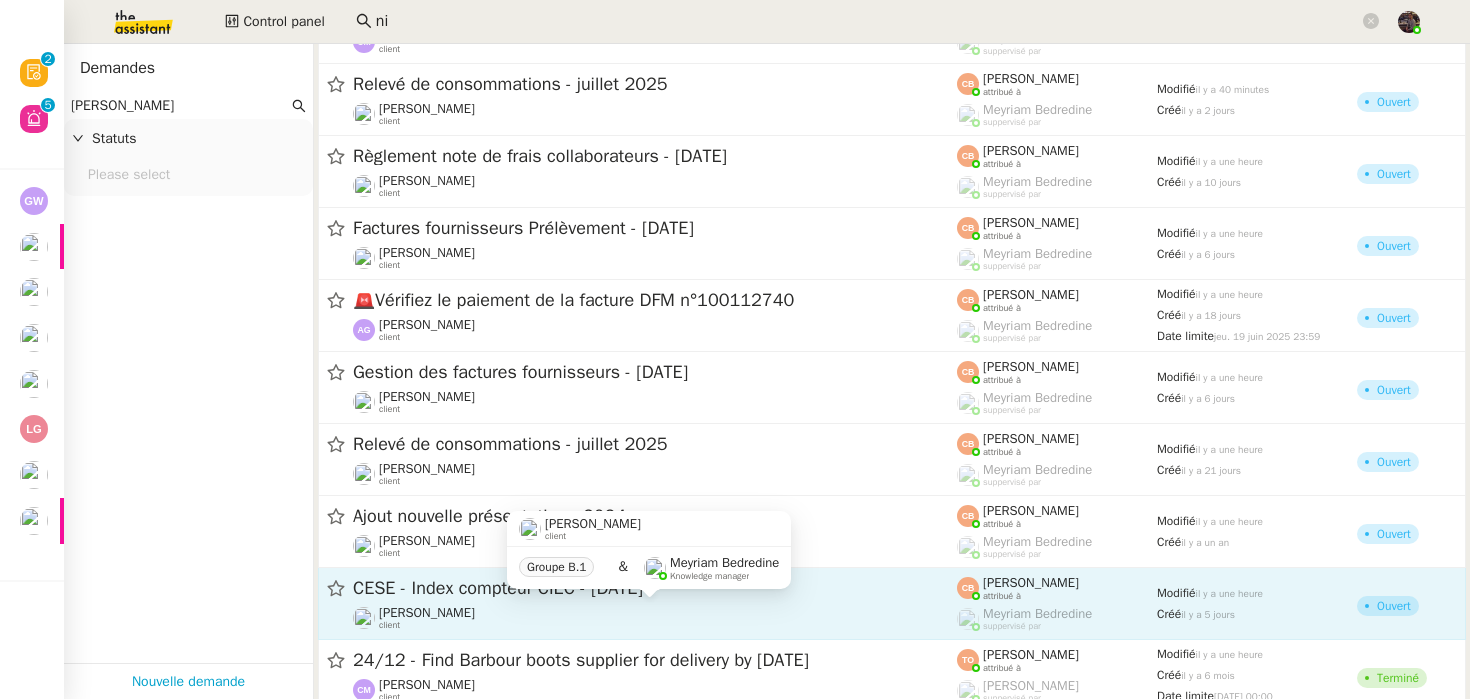 click on "[PERSON_NAME]" 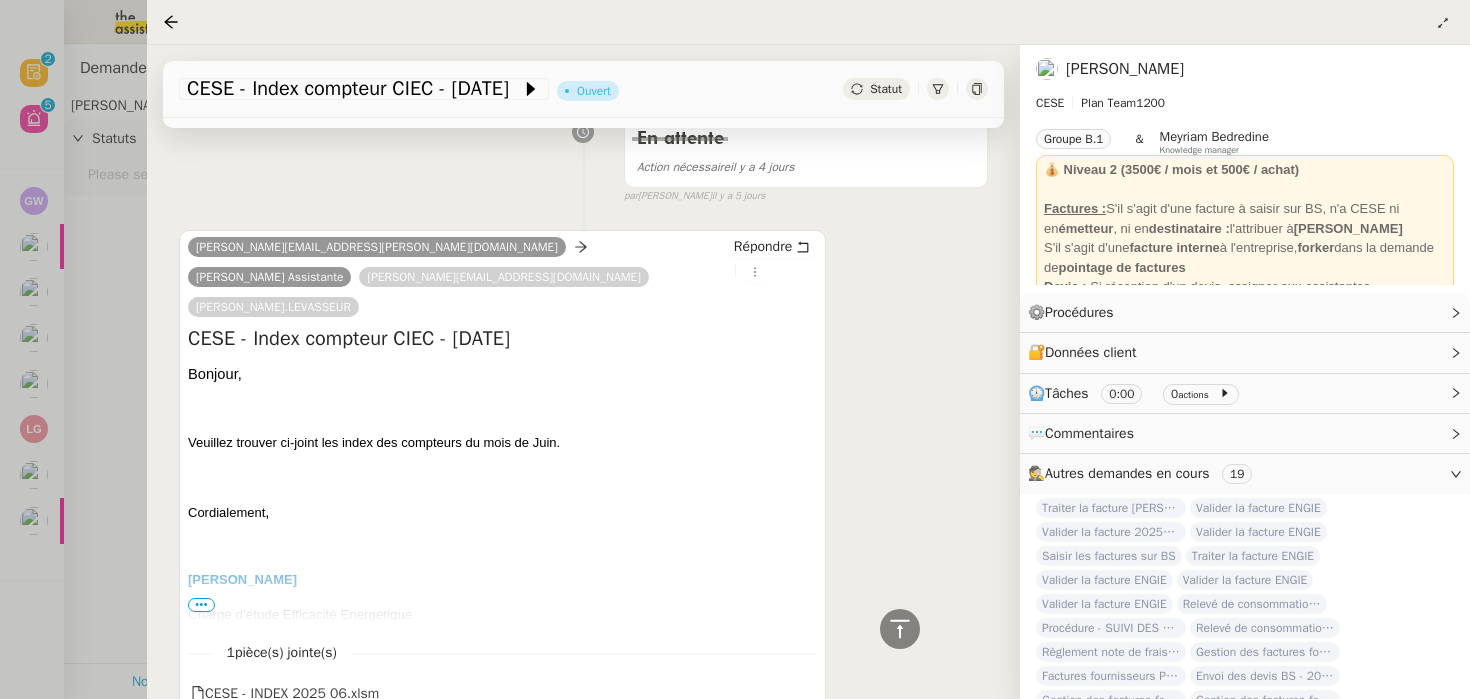 scroll, scrollTop: 728, scrollLeft: 0, axis: vertical 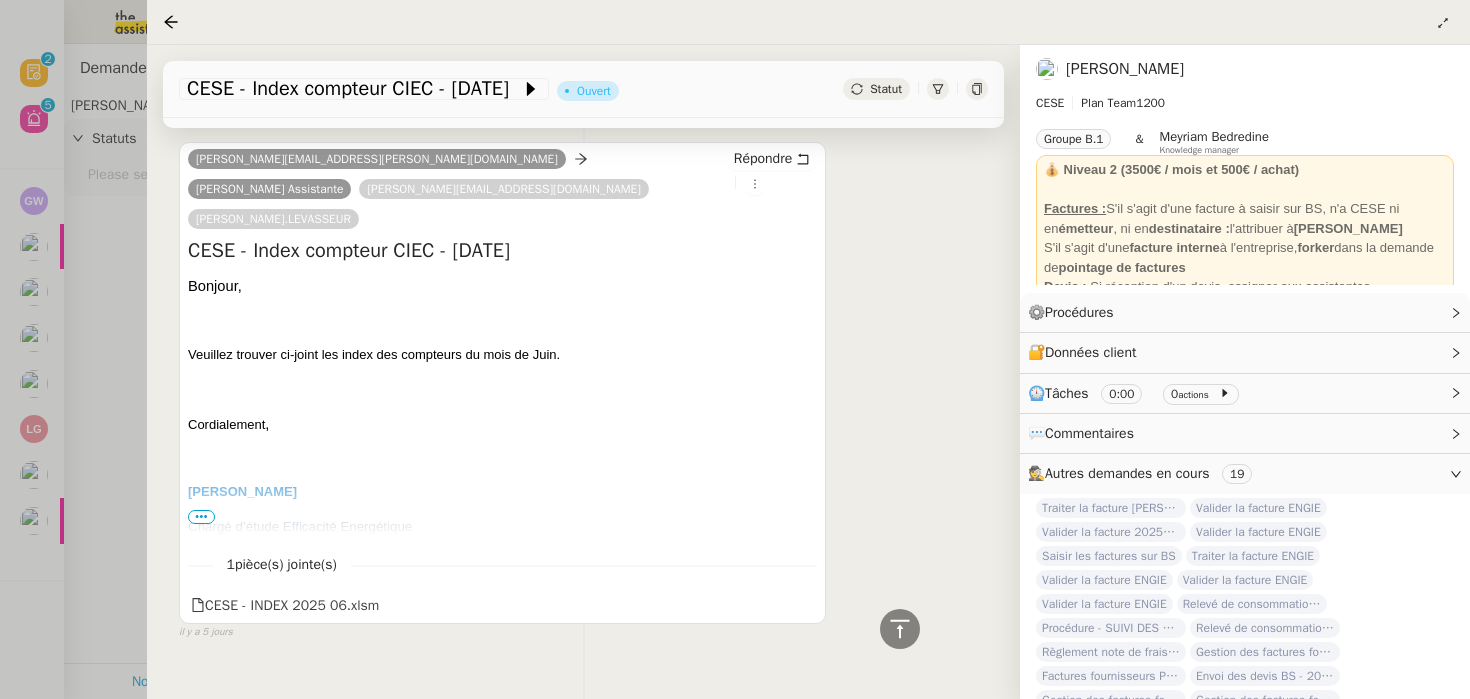 click on "•••" at bounding box center [201, 517] 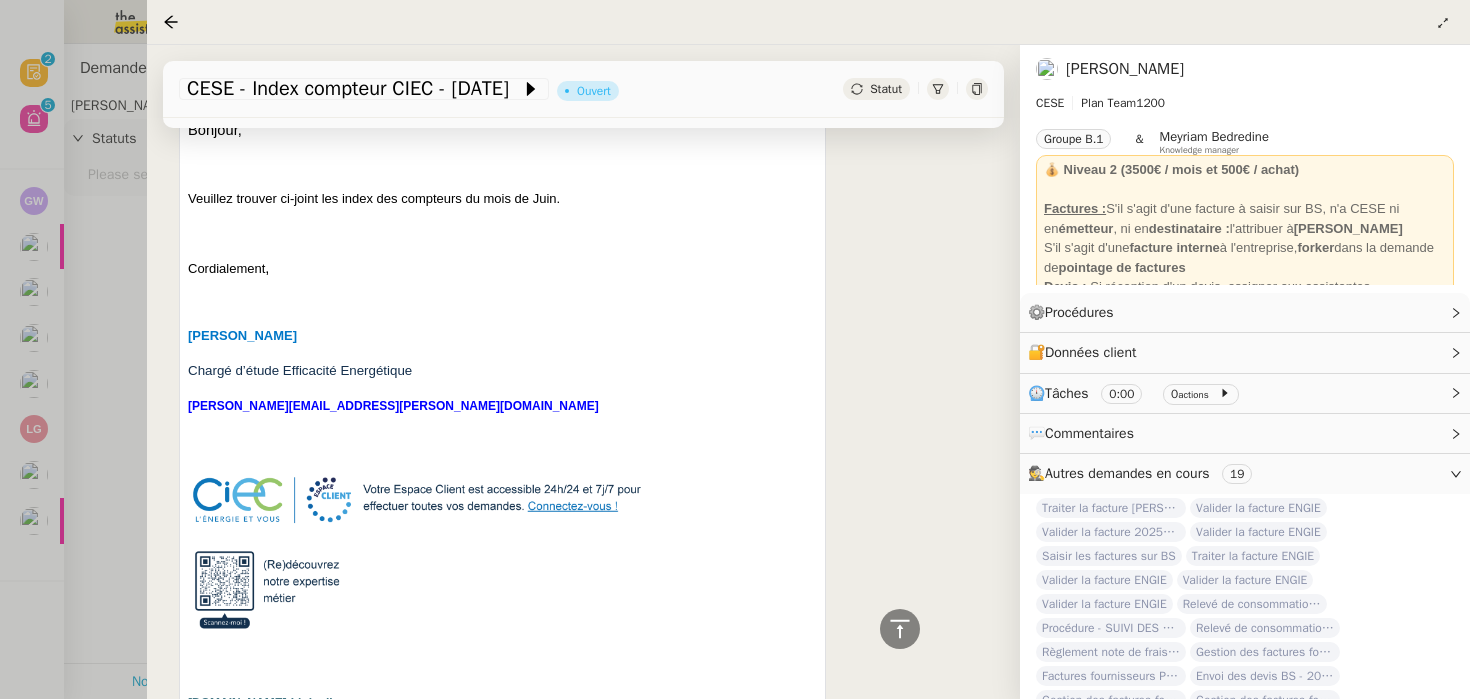 scroll, scrollTop: 892, scrollLeft: 0, axis: vertical 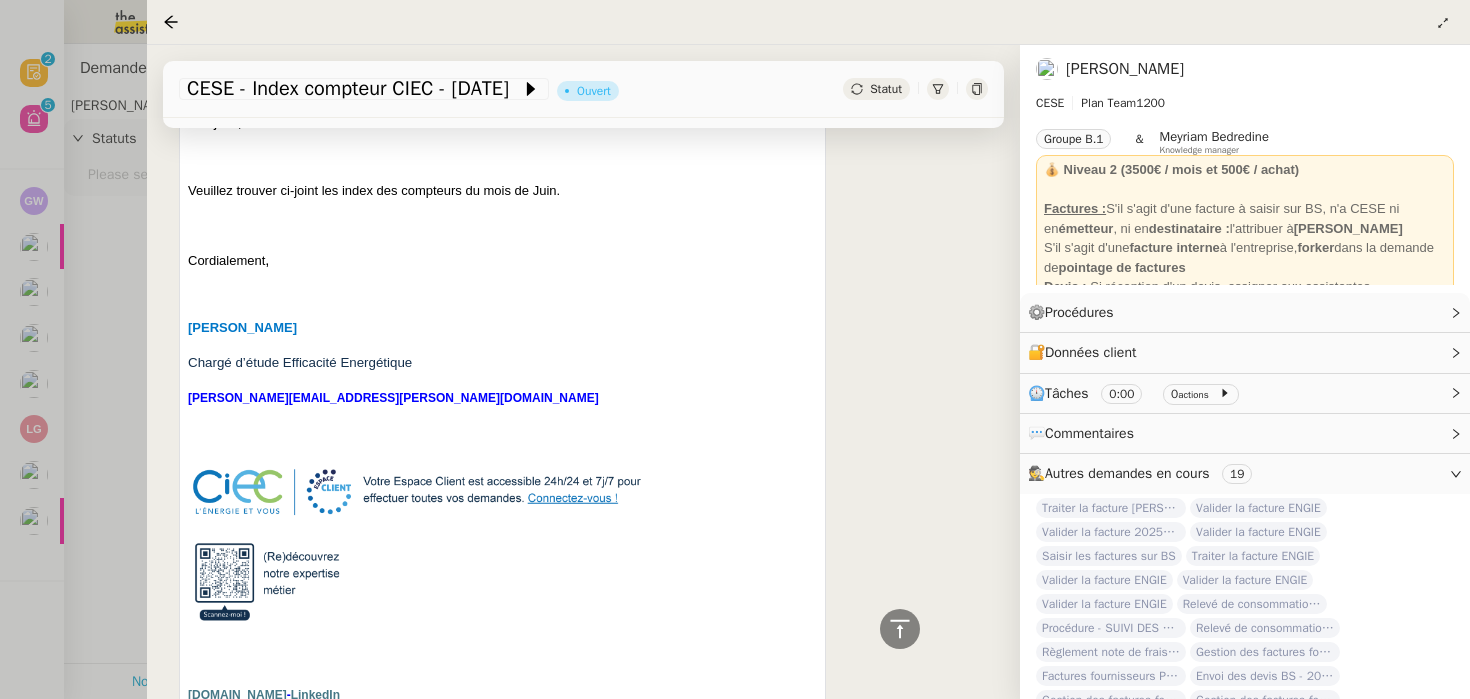 click at bounding box center [735, 349] 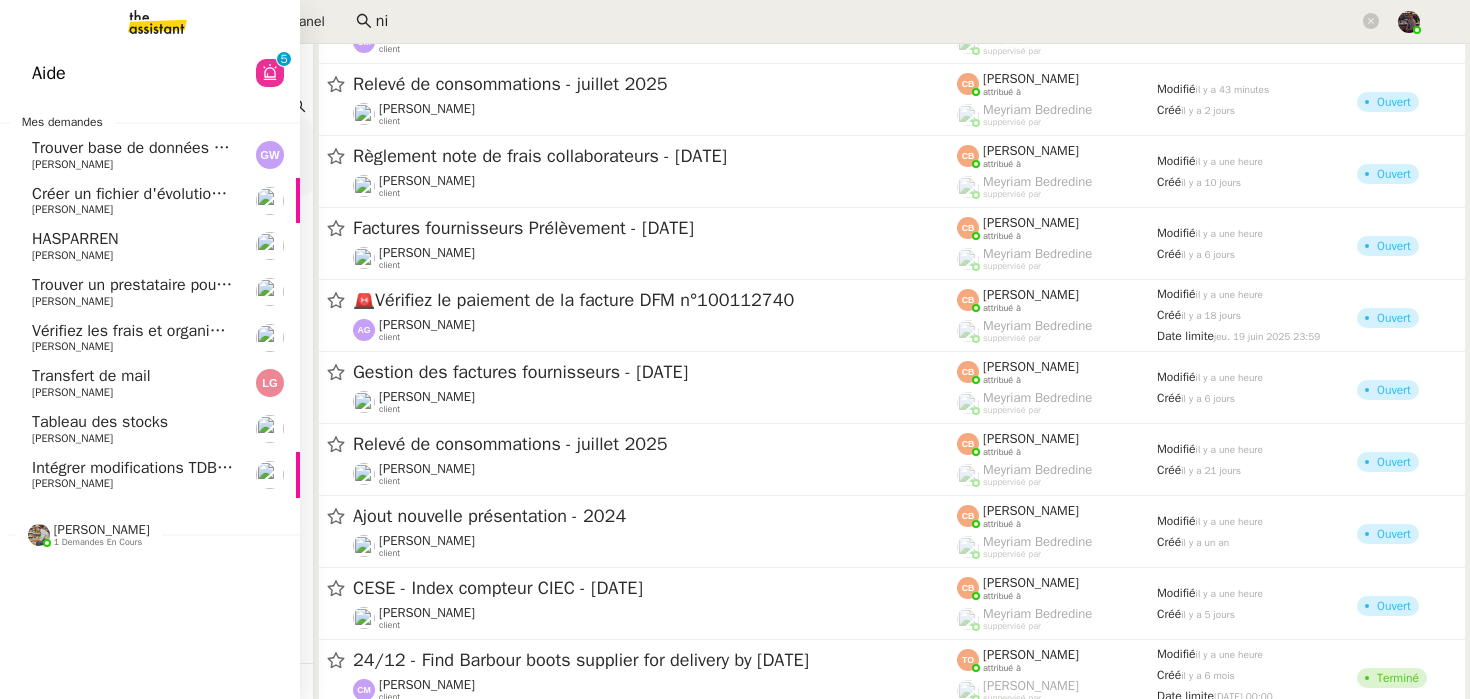 click on "Intégrer modifications TDB Juin 2025" 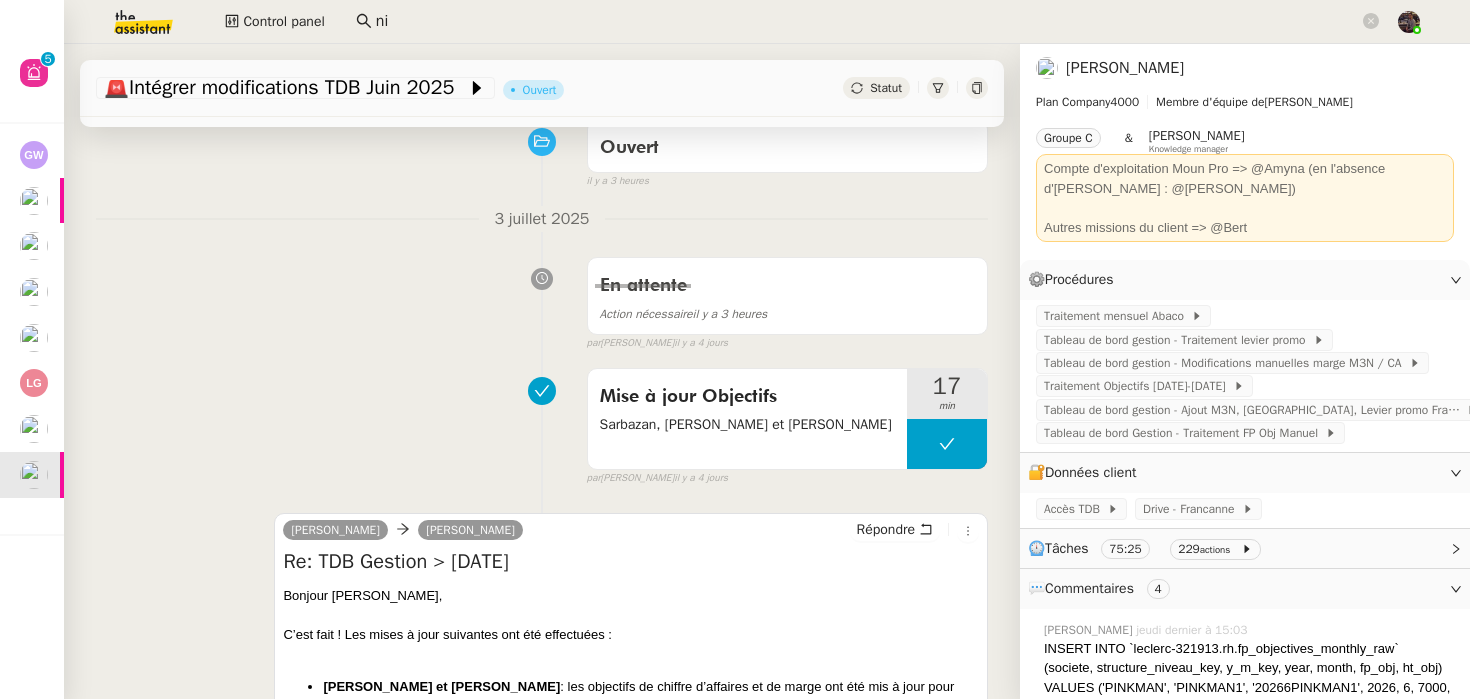scroll, scrollTop: 0, scrollLeft: 0, axis: both 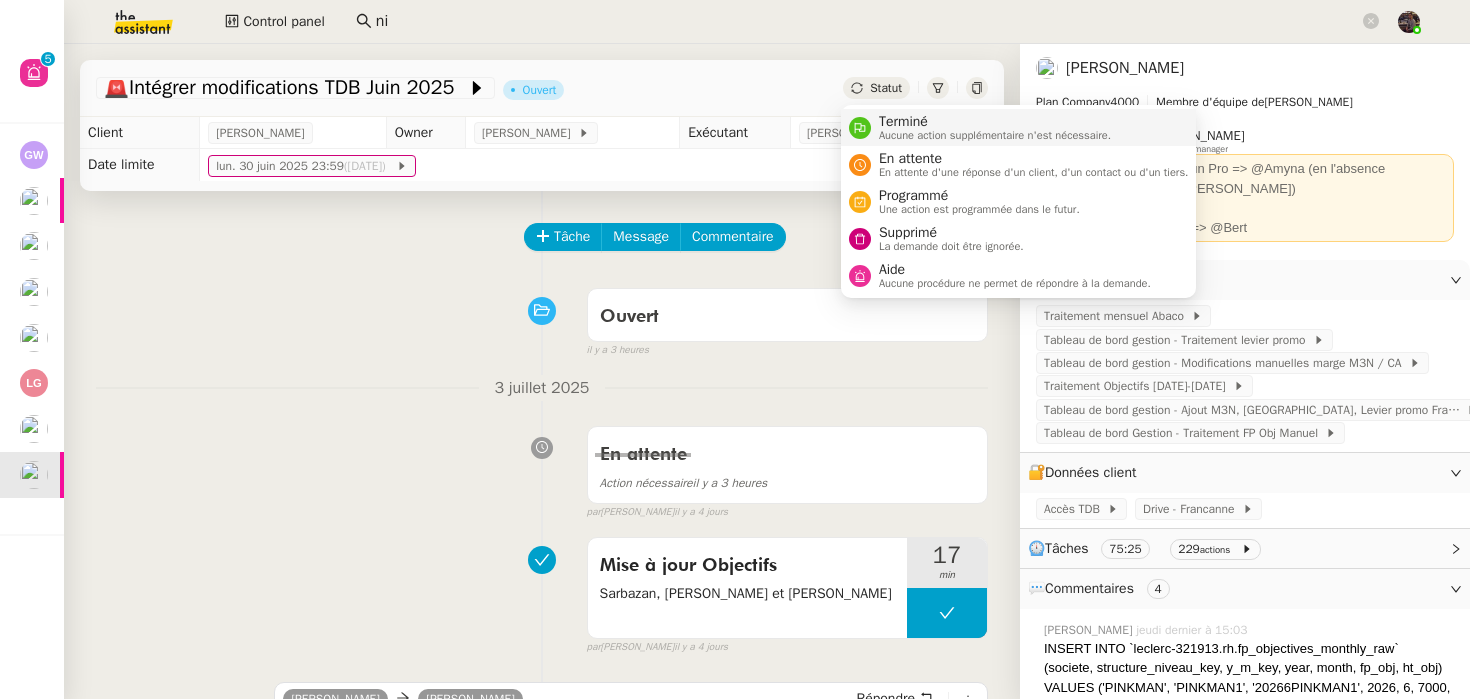 click on "Terminé" at bounding box center [995, 122] 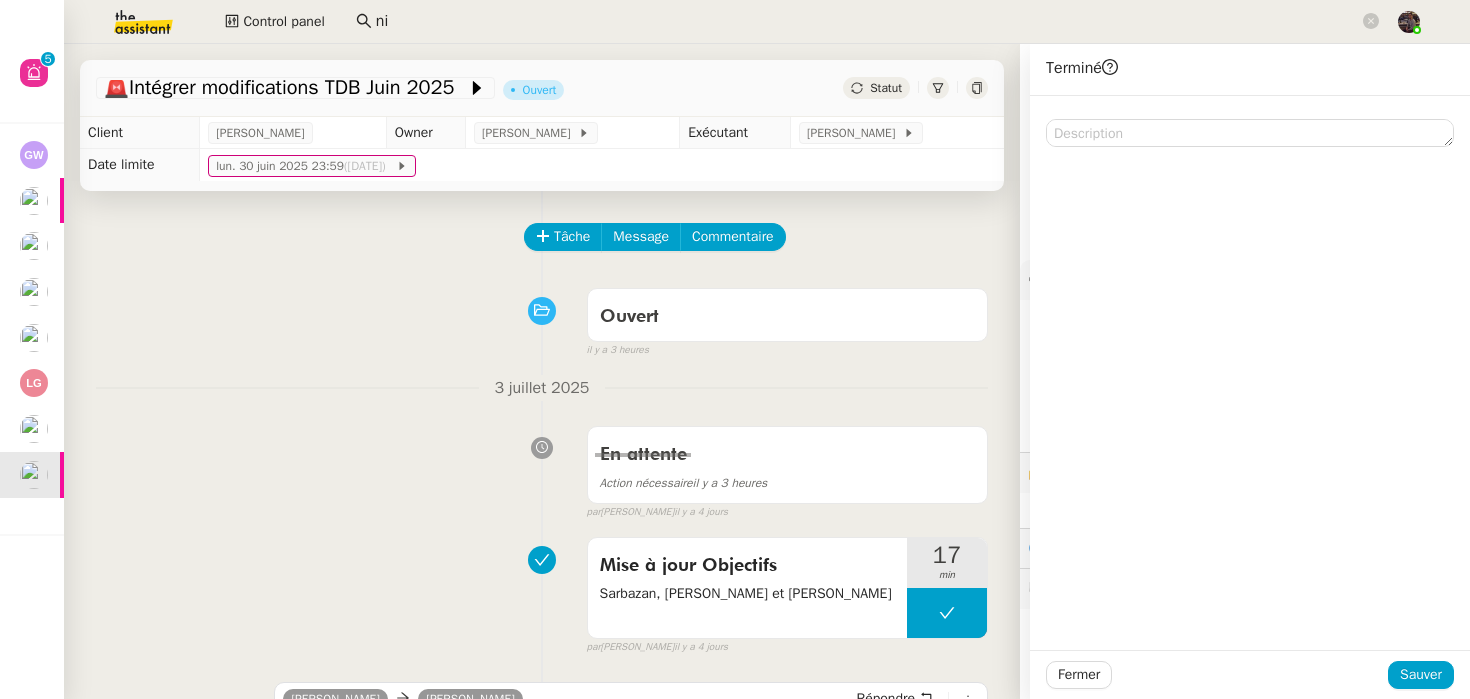 click on "Fermer Sauver" 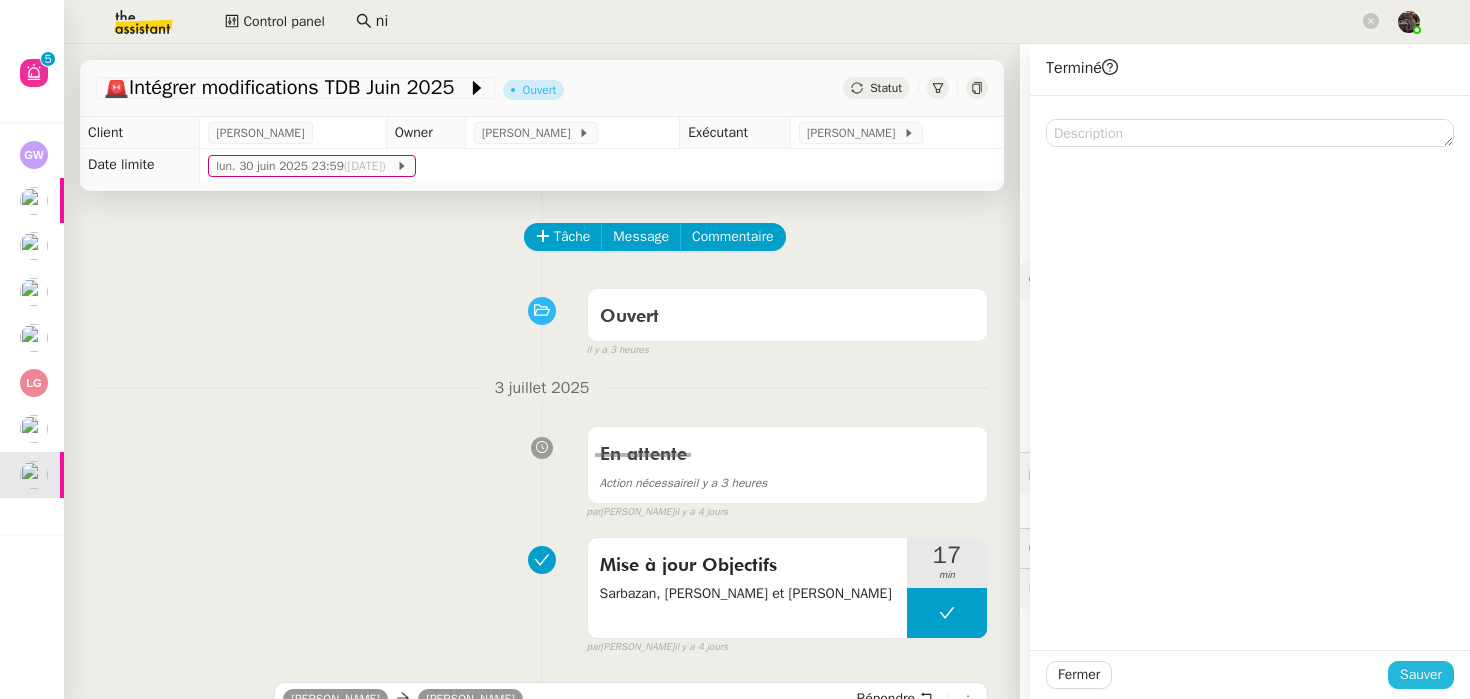 click on "Sauver" 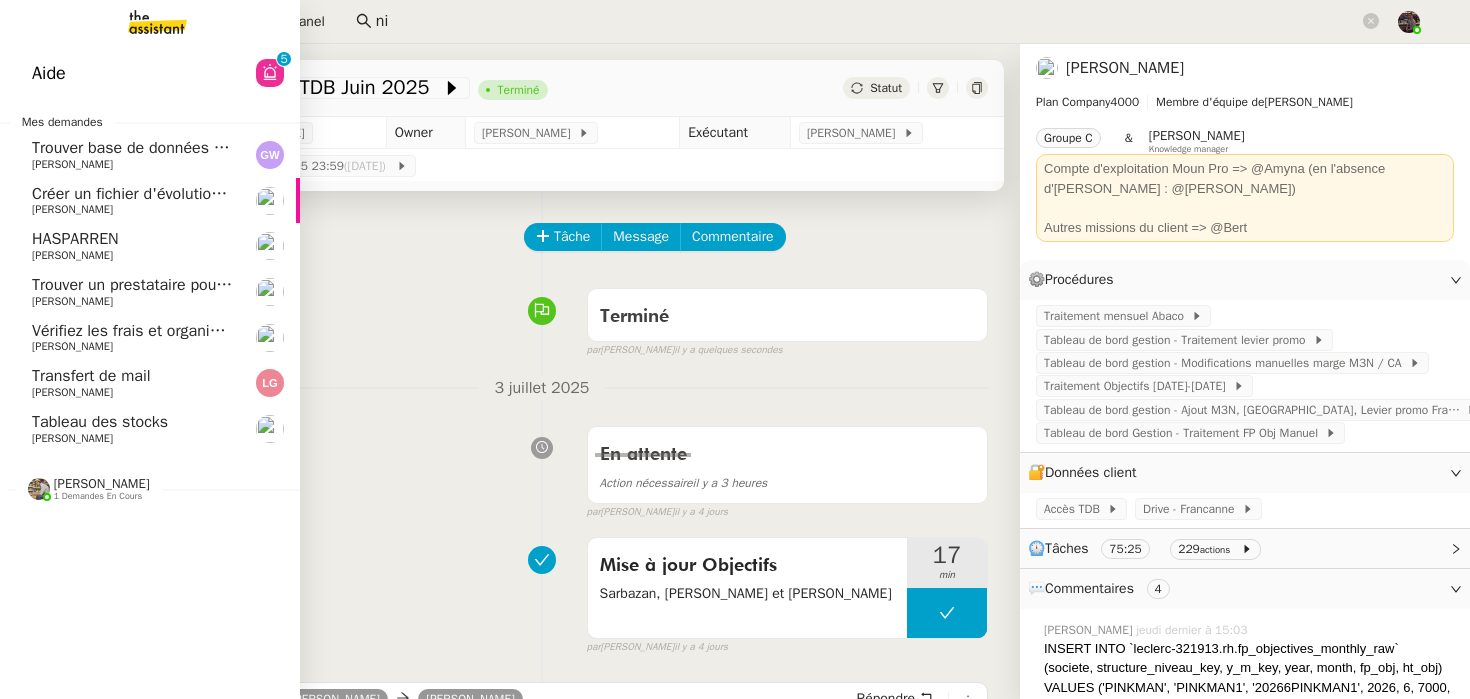 click on "[PERSON_NAME]" 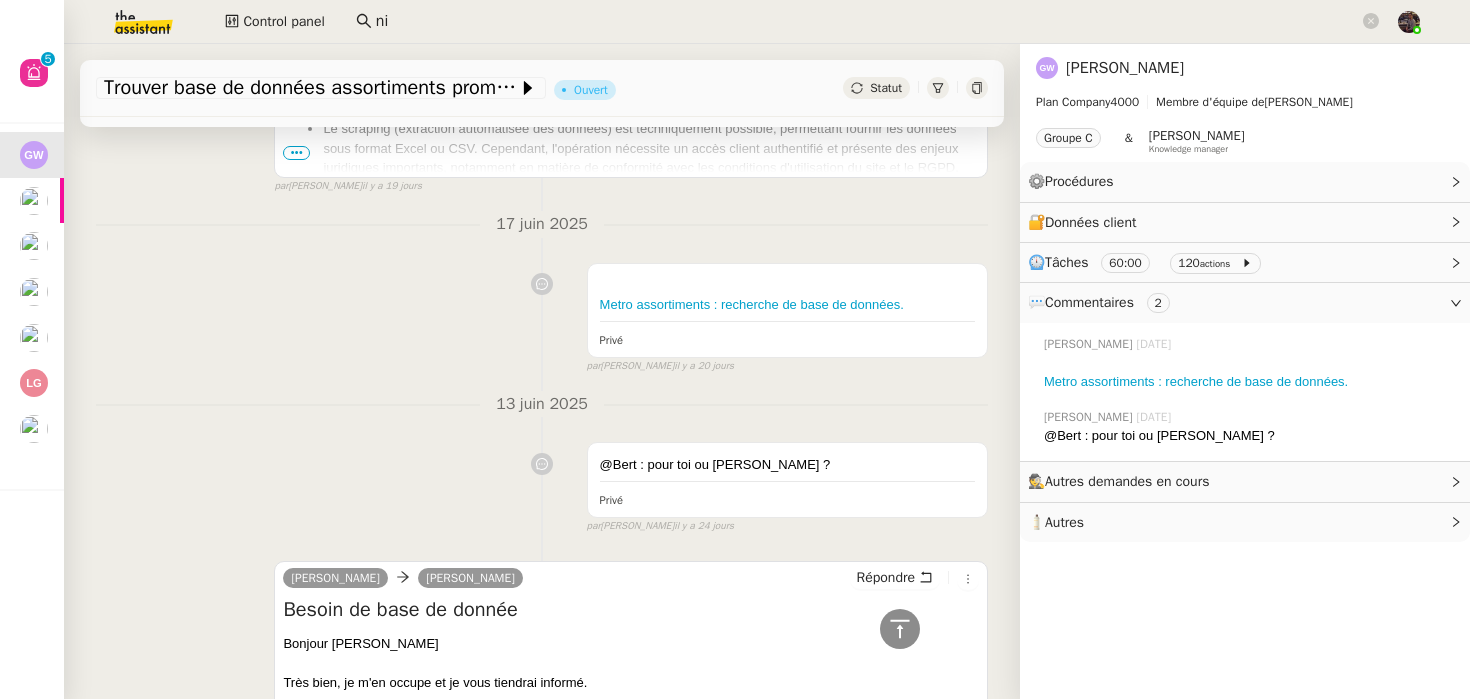 scroll, scrollTop: 0, scrollLeft: 0, axis: both 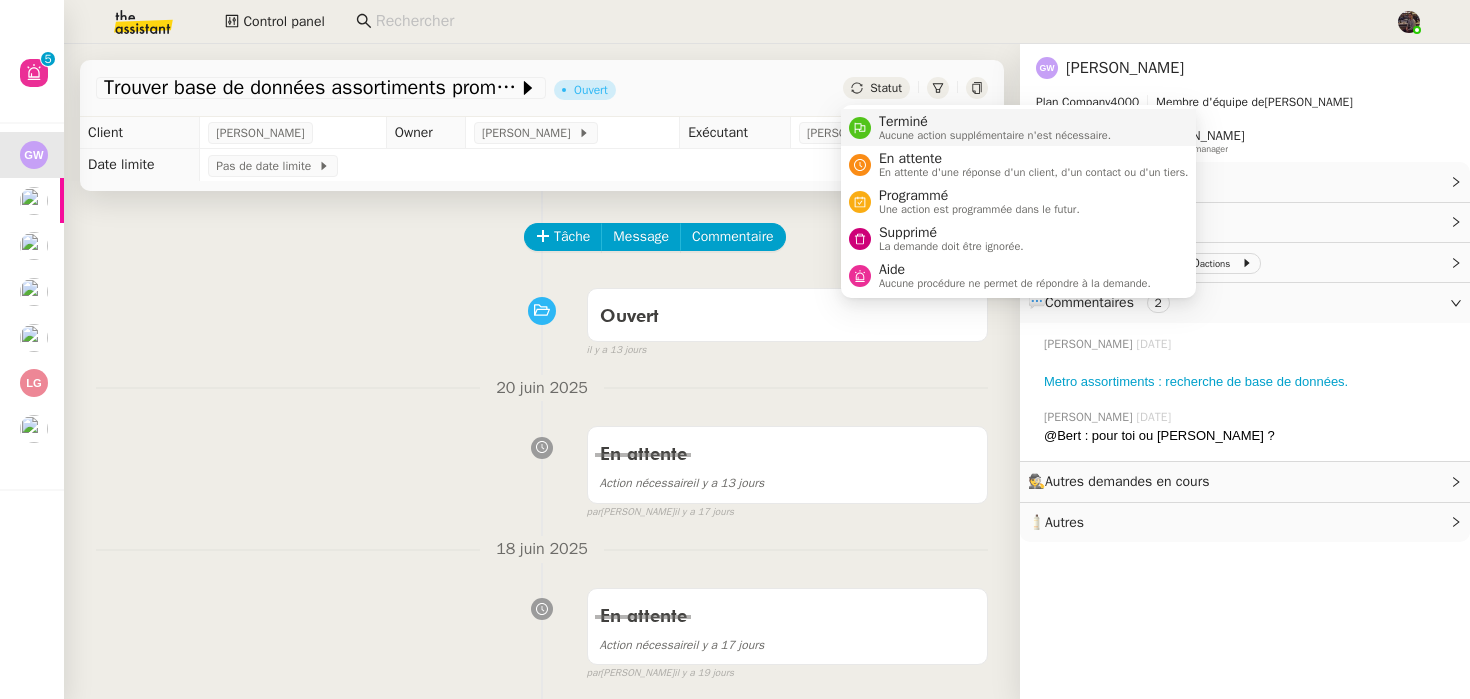 click on "Terminé" at bounding box center (995, 122) 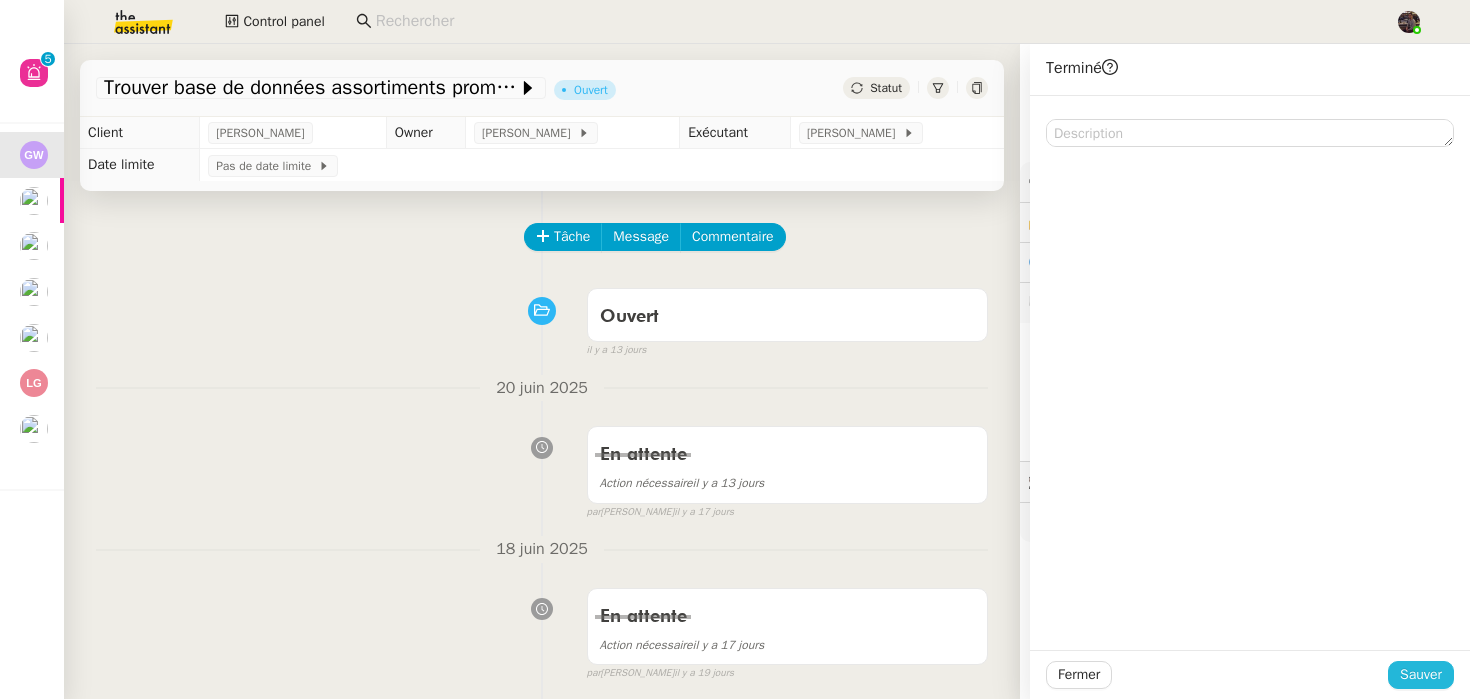 click on "Sauver" 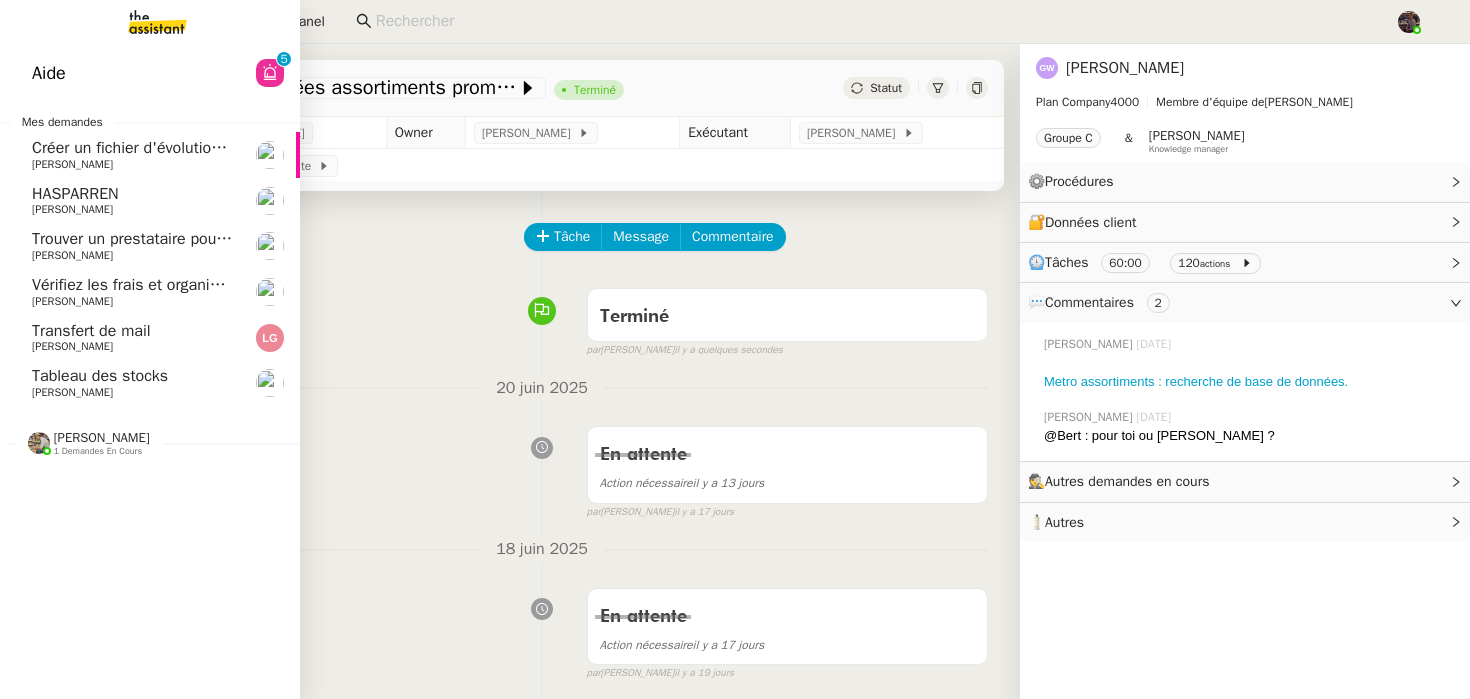 click on "Créer un fichier d'évolution des taux AT    [PERSON_NAME] Laulon" 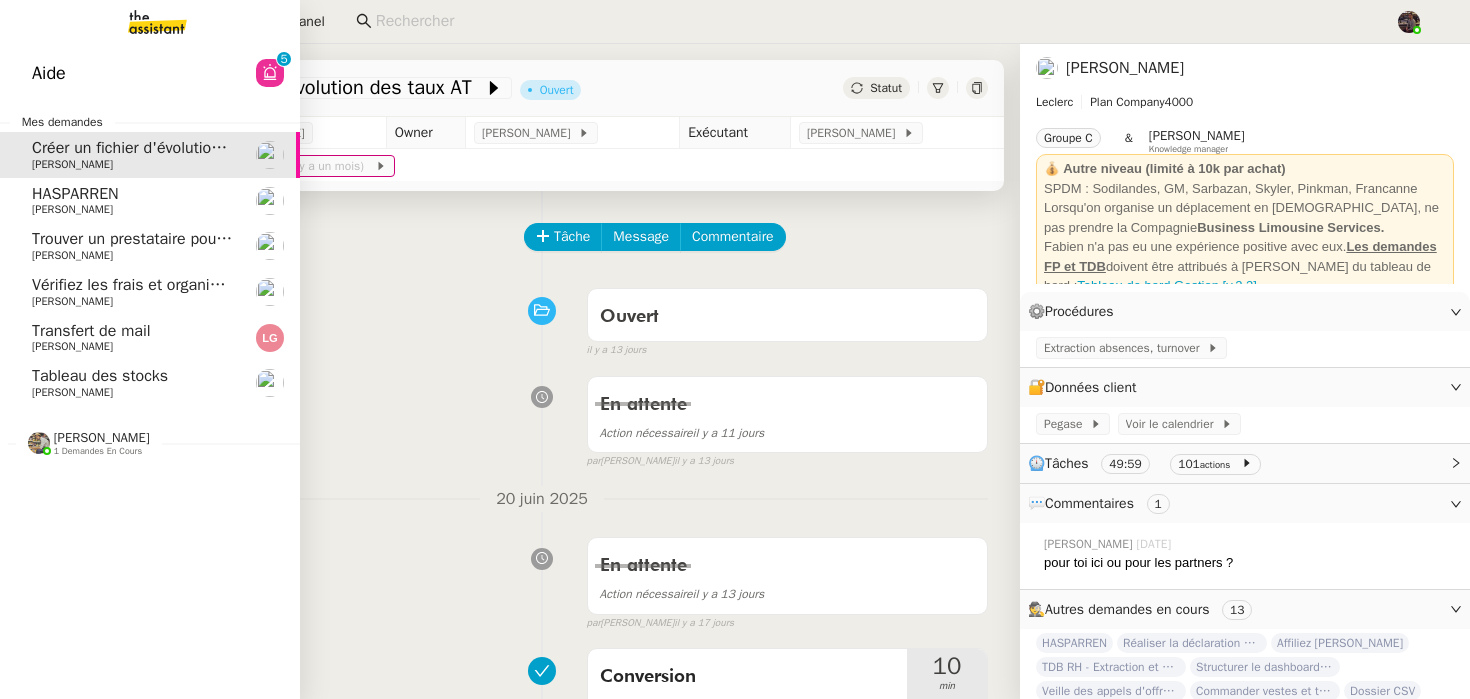 click on "HASPARREN" 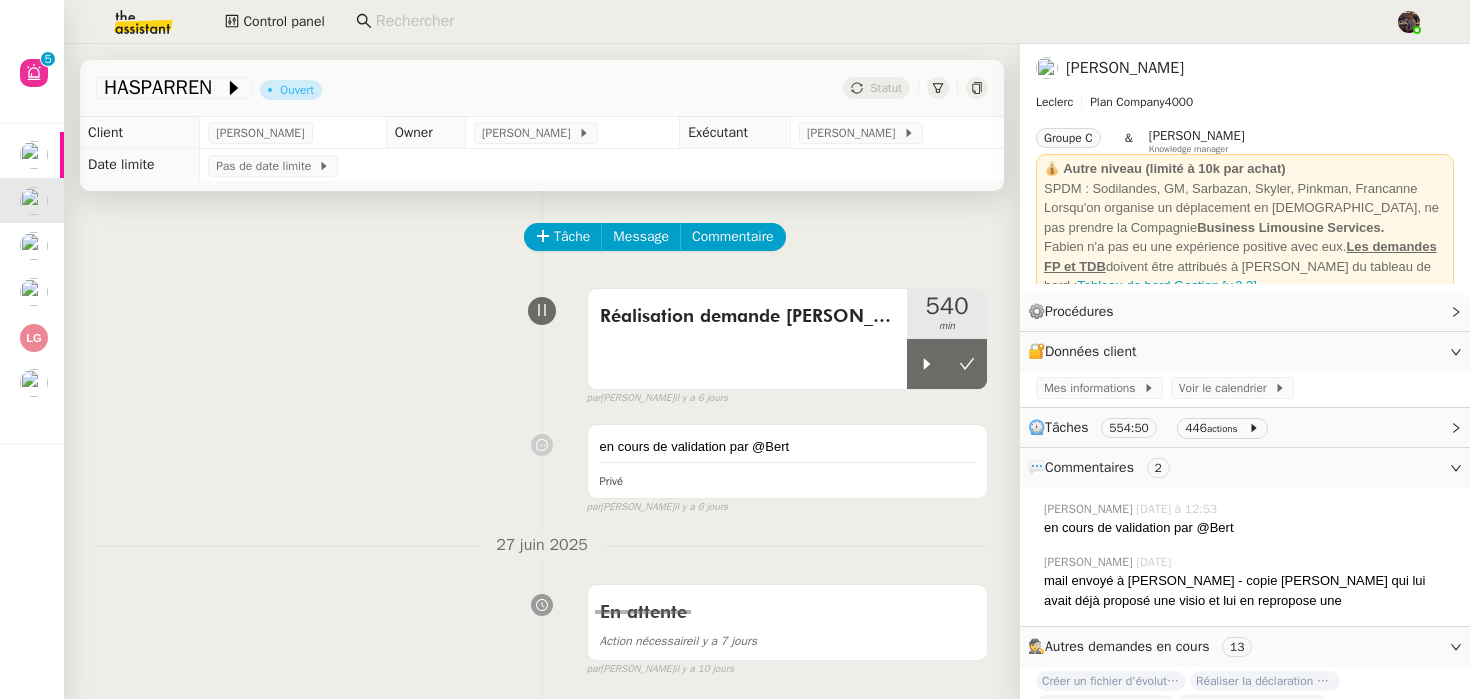 click on "Réalisation demande Lydie par Nicolas     540 min false par   Nicolas M.   il y a 6 jours" at bounding box center [542, 343] 